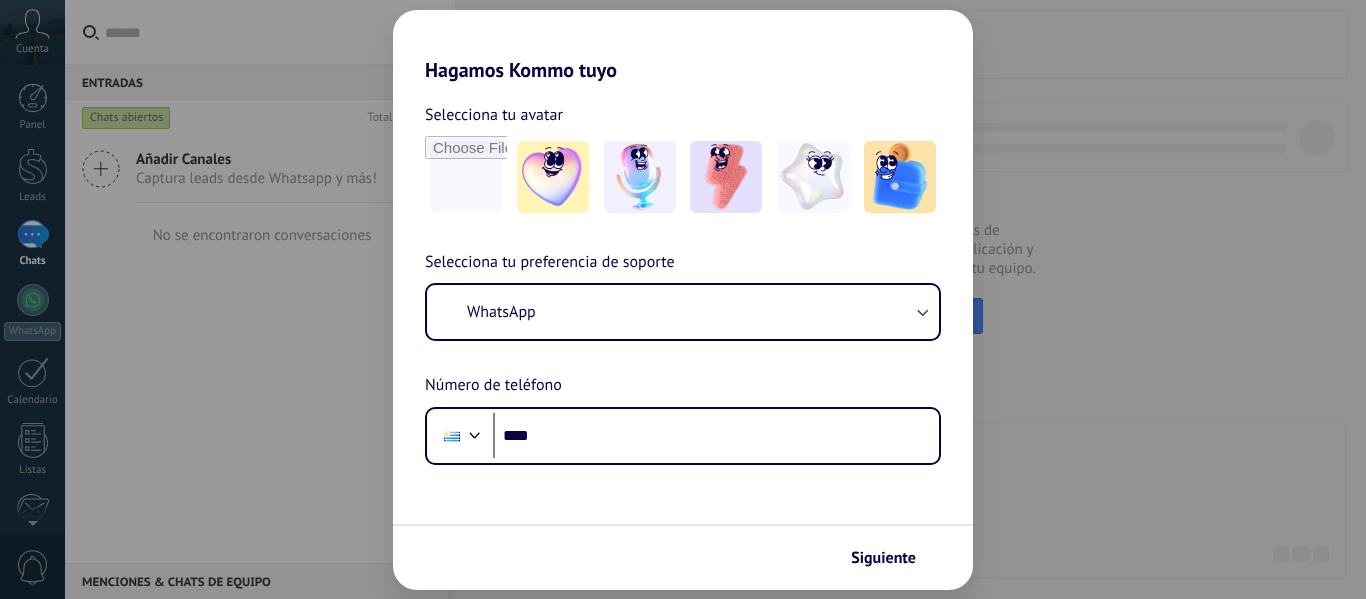 click on "Siguiente" at bounding box center (883, 558) 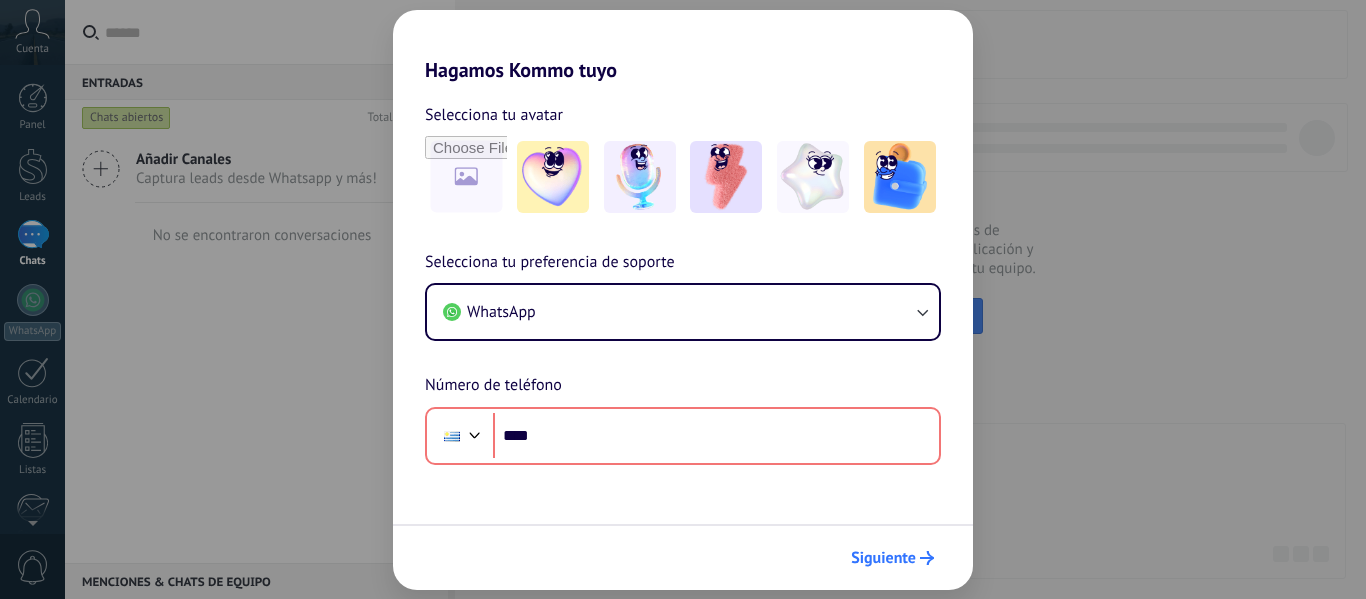 click on "Siguiente" at bounding box center [883, 558] 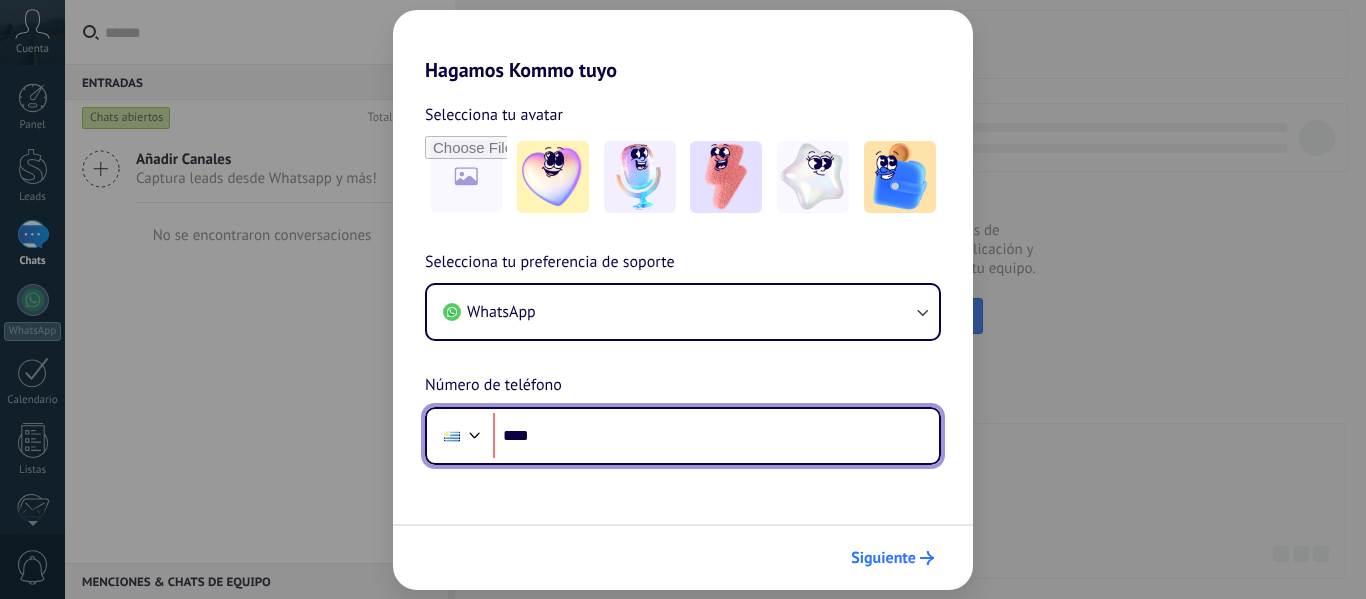 scroll, scrollTop: 0, scrollLeft: 0, axis: both 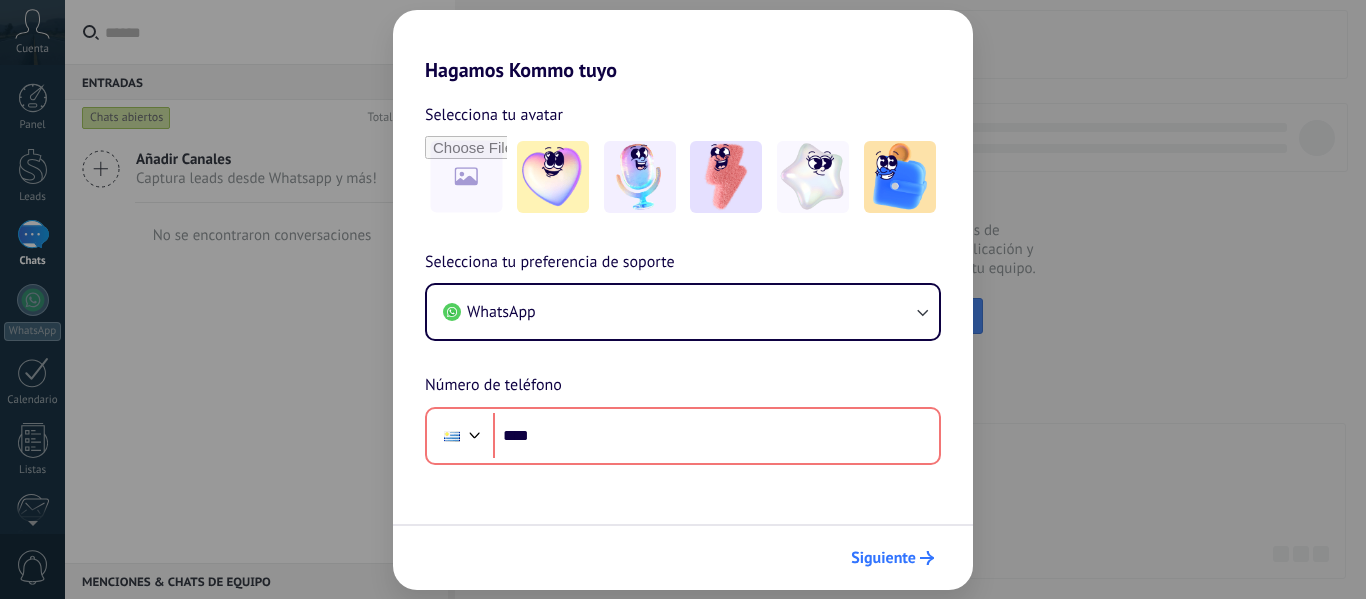 click on "Siguiente" at bounding box center [883, 558] 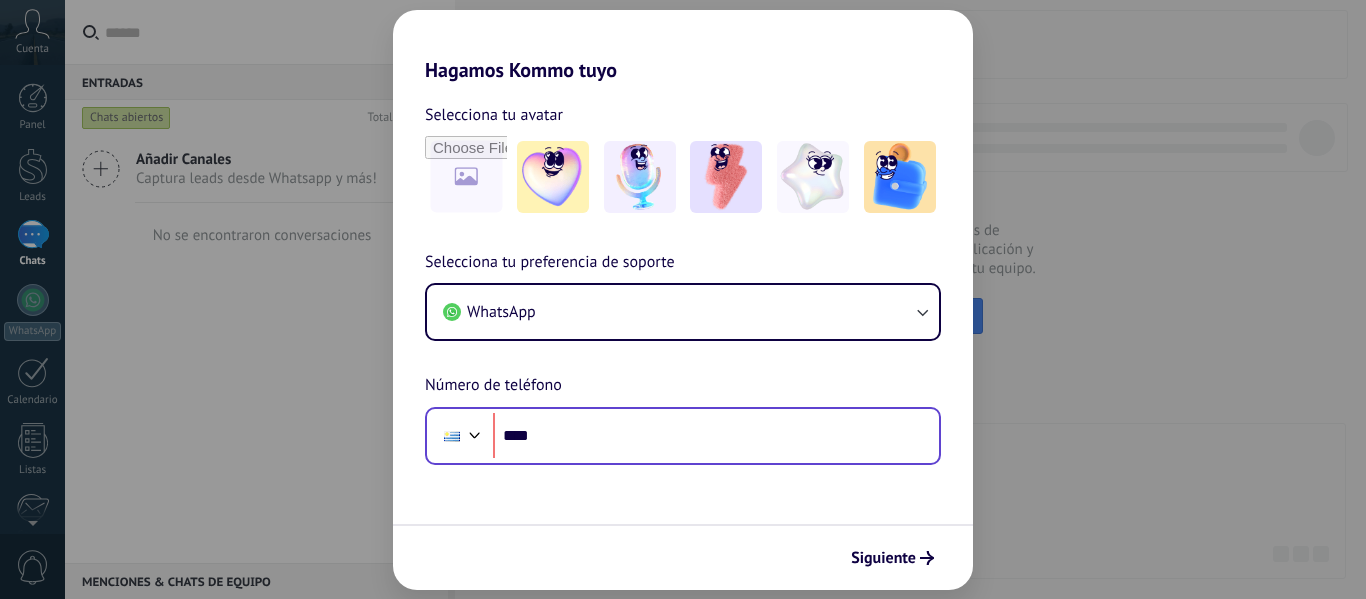 drag, startPoint x: 902, startPoint y: 562, endPoint x: 704, endPoint y: 434, distance: 235.77107 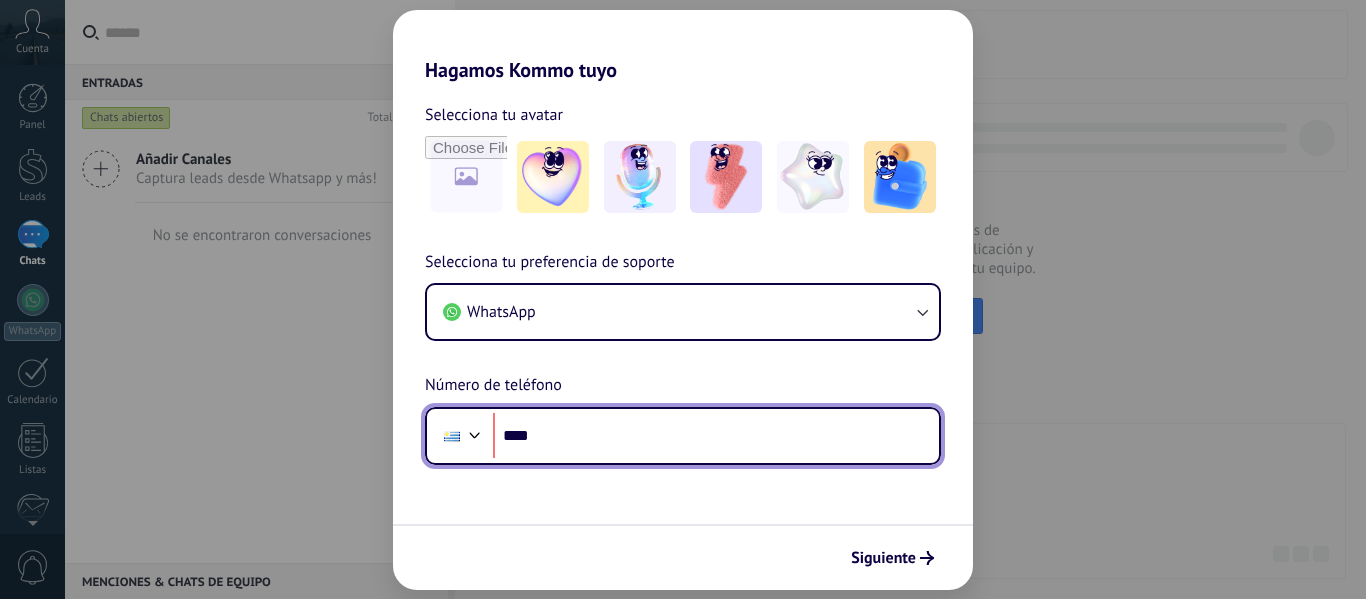 click on "****" at bounding box center (716, 436) 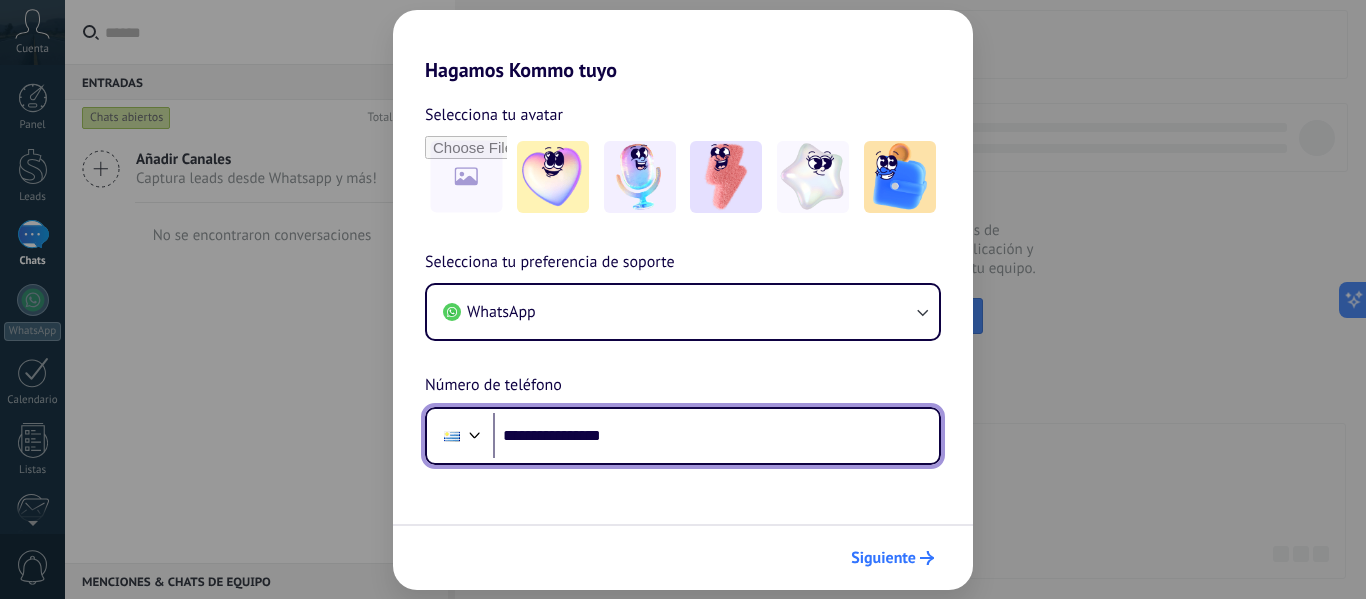 type on "**********" 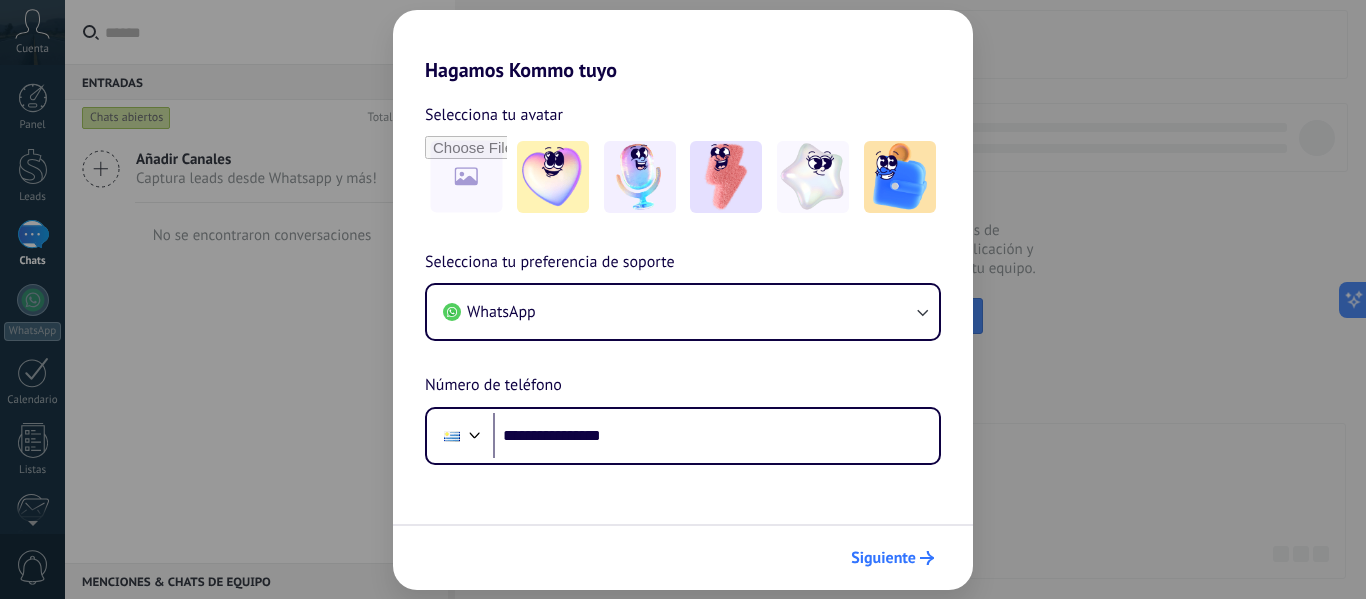 click on "Siguiente" at bounding box center (892, 558) 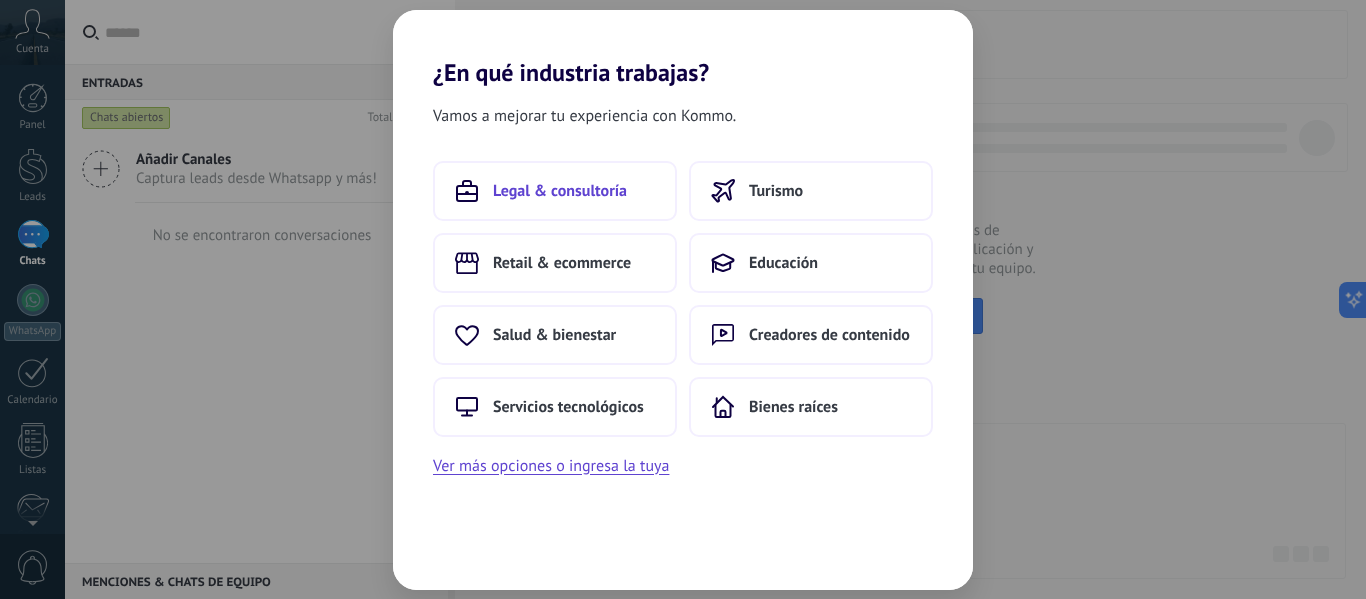 click on "Legal & consultoría" at bounding box center (560, 191) 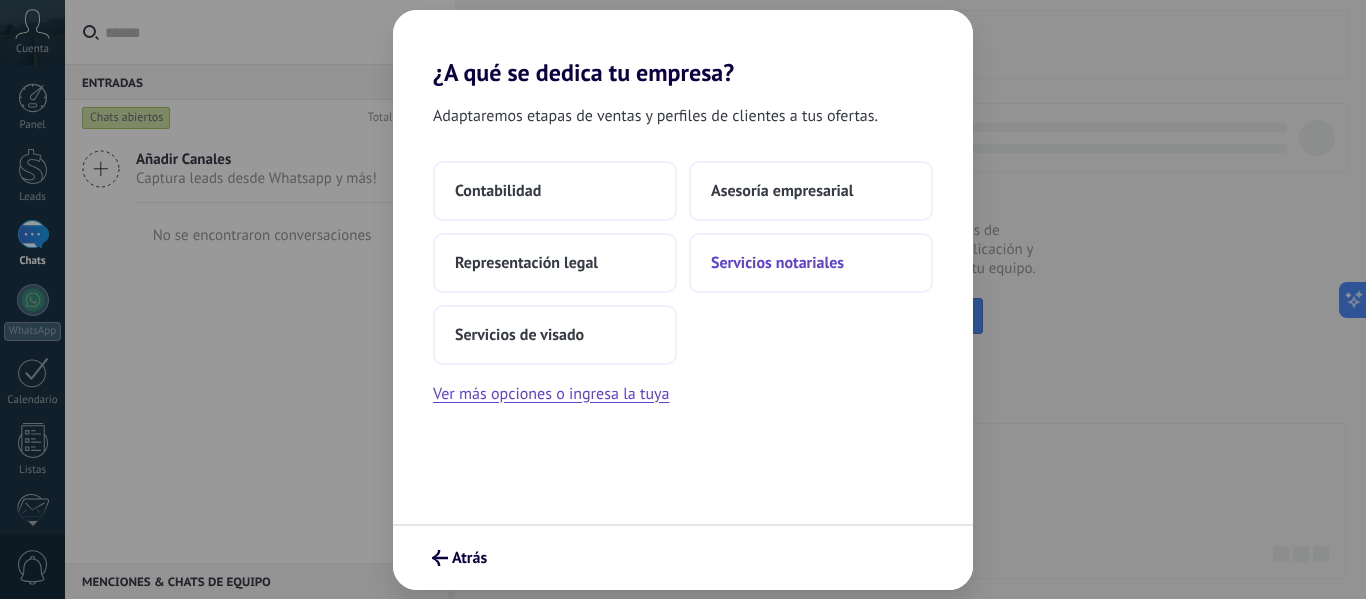 click on "Servicios notariales" at bounding box center (811, 263) 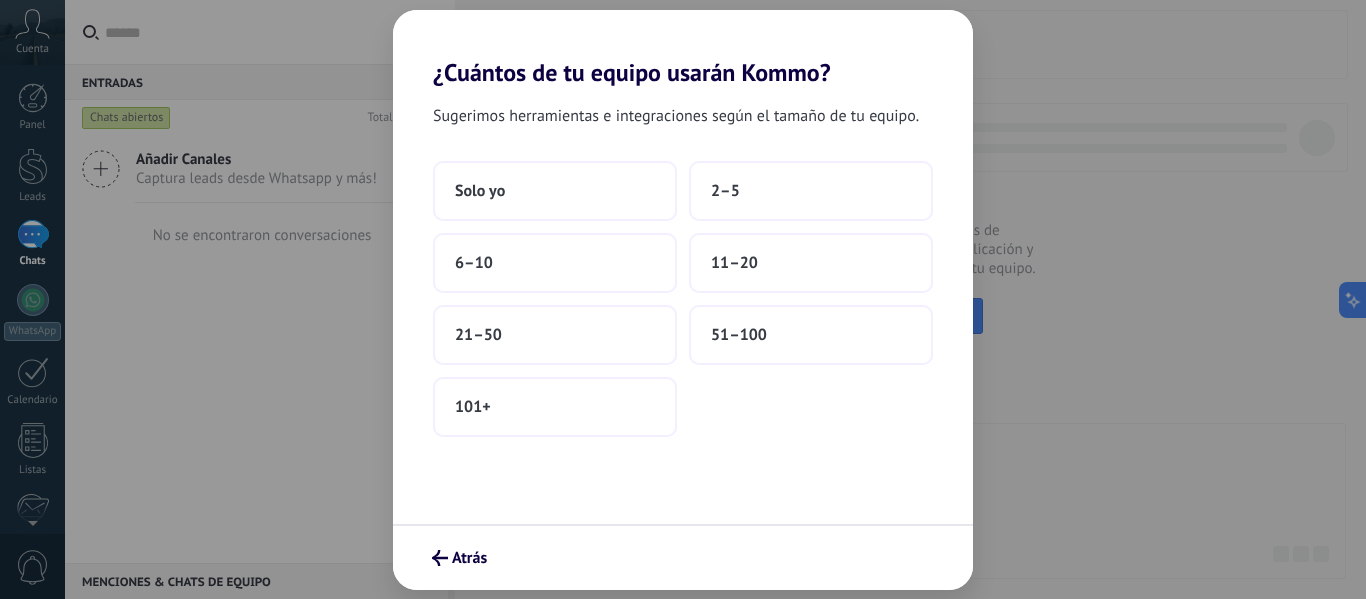 click on "Solo yo 2–5 6–10 11–20 21–50 51–100 101+" at bounding box center (683, 299) 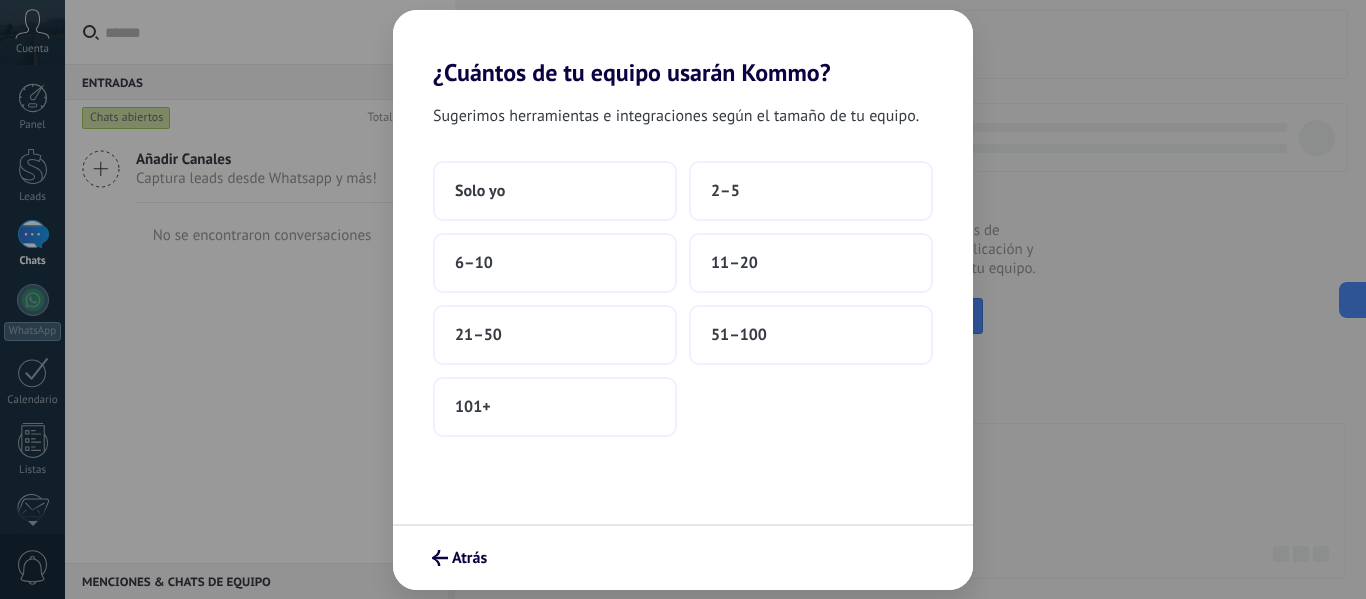 click on "Solo yo 2–5 6–10 11–20 21–50 51–100 101+" at bounding box center [683, 299] 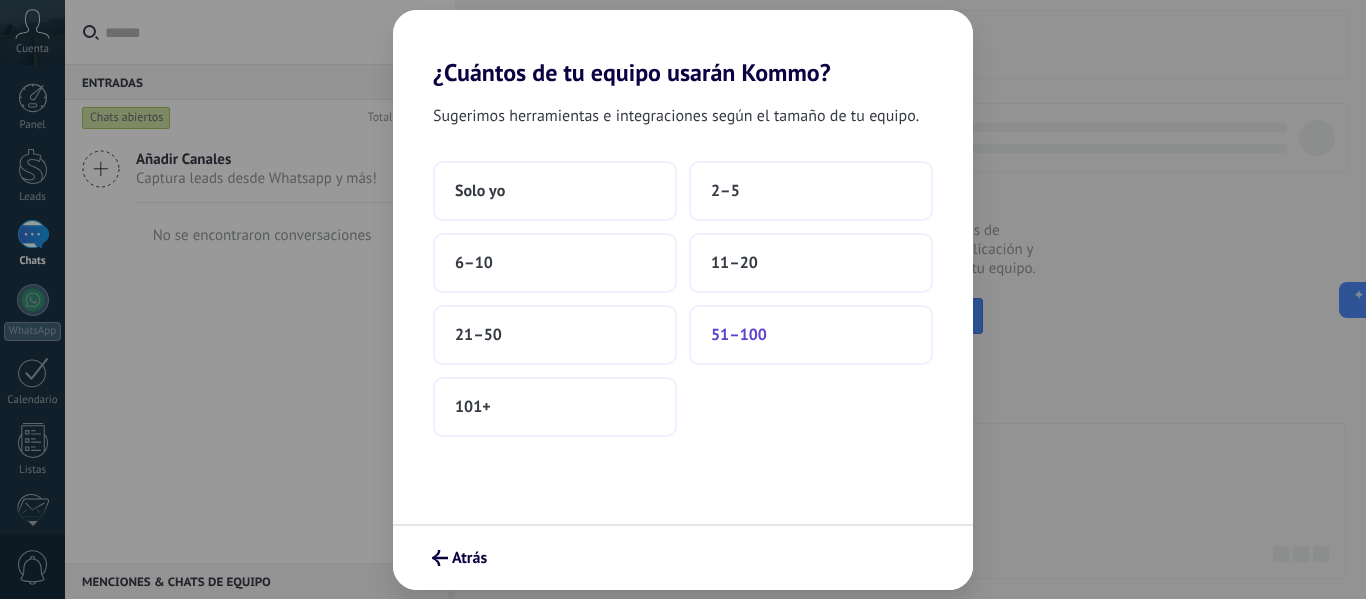 drag, startPoint x: 602, startPoint y: 300, endPoint x: 733, endPoint y: 308, distance: 131.24405 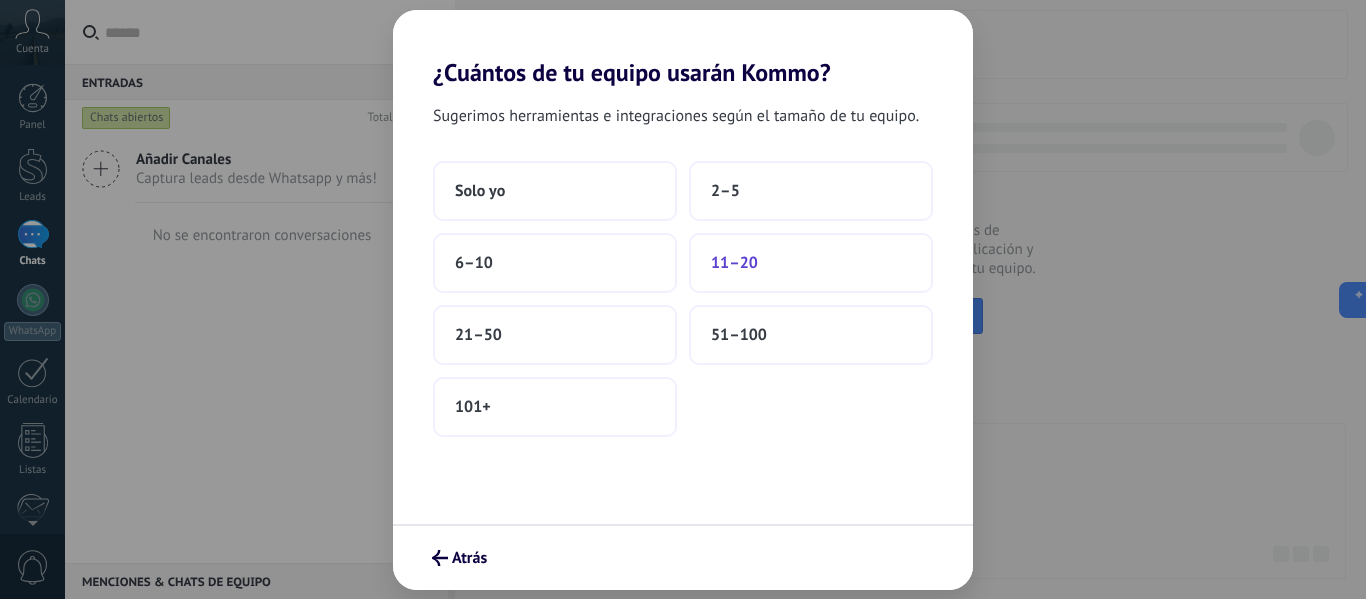 click on "Solo yo 2–5 6–10 11–20 21–50 51–100 101+" at bounding box center [683, 299] 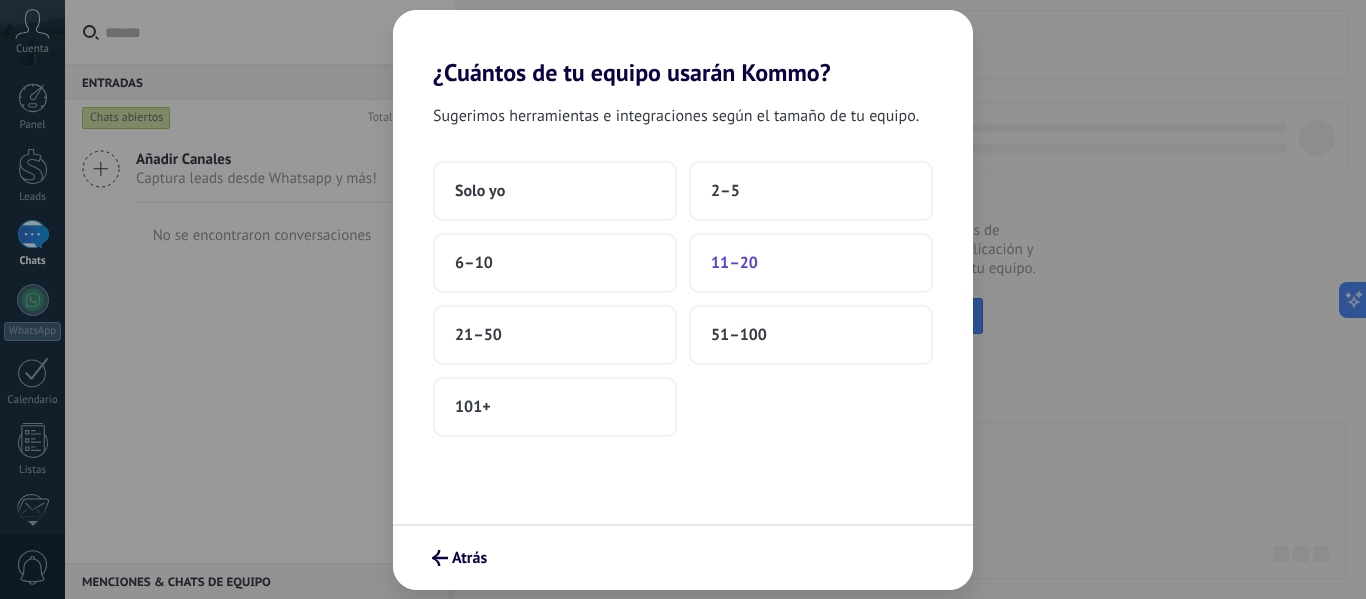 click on "11–20" at bounding box center (811, 263) 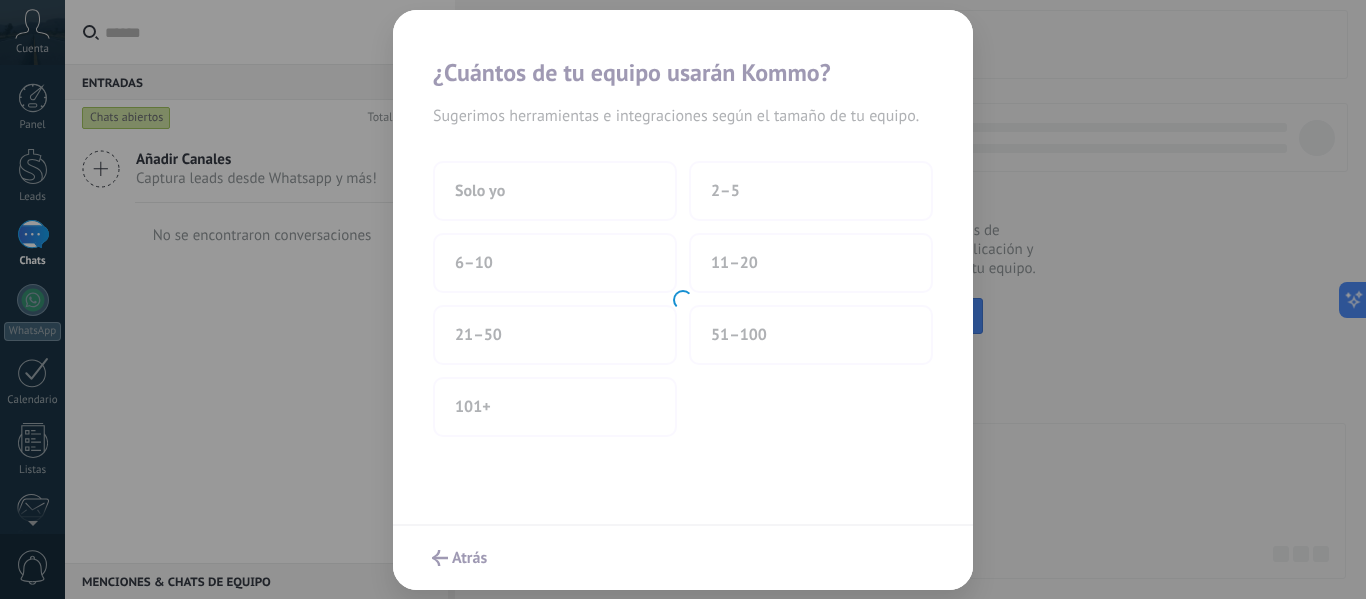 drag, startPoint x: 625, startPoint y: 230, endPoint x: 522, endPoint y: 293, distance: 120.73939 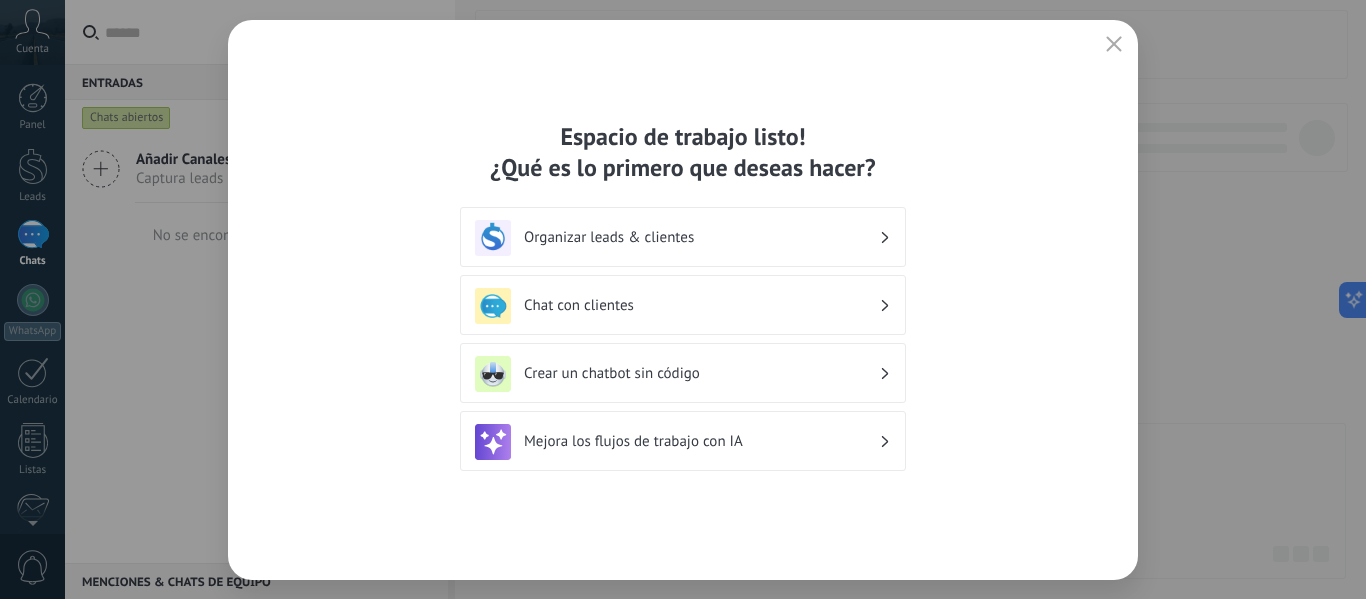 click on "Chat con clientes" at bounding box center (683, 305) 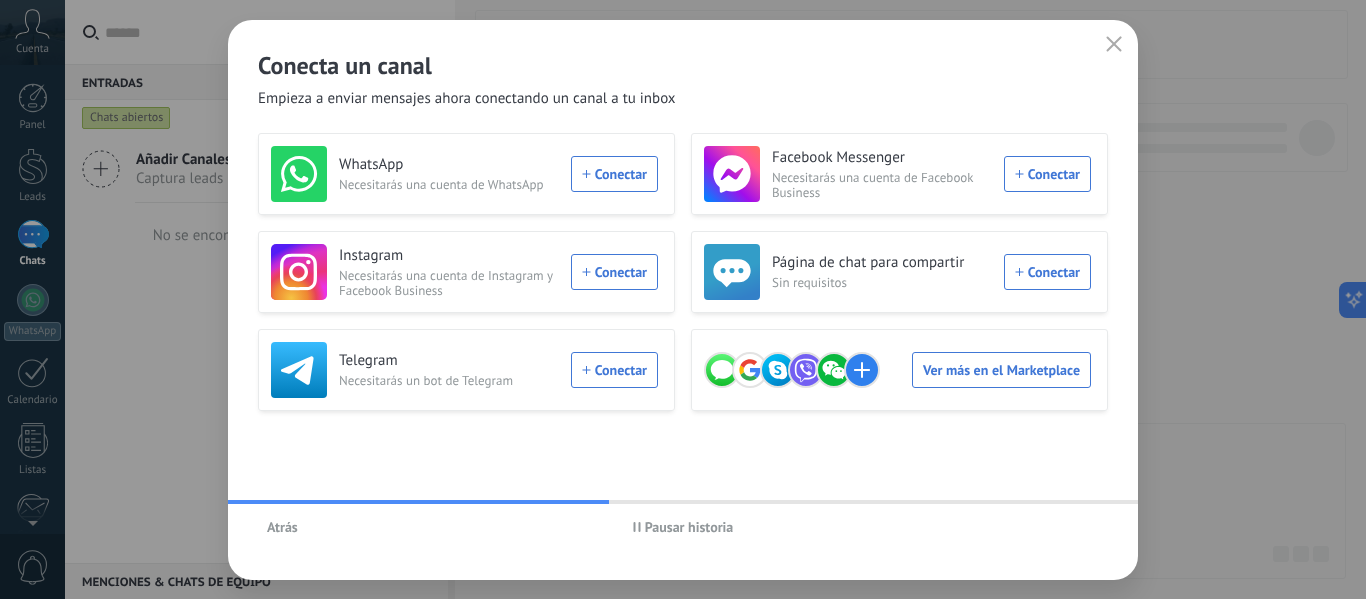 drag, startPoint x: 608, startPoint y: 179, endPoint x: 622, endPoint y: 260, distance: 82.20097 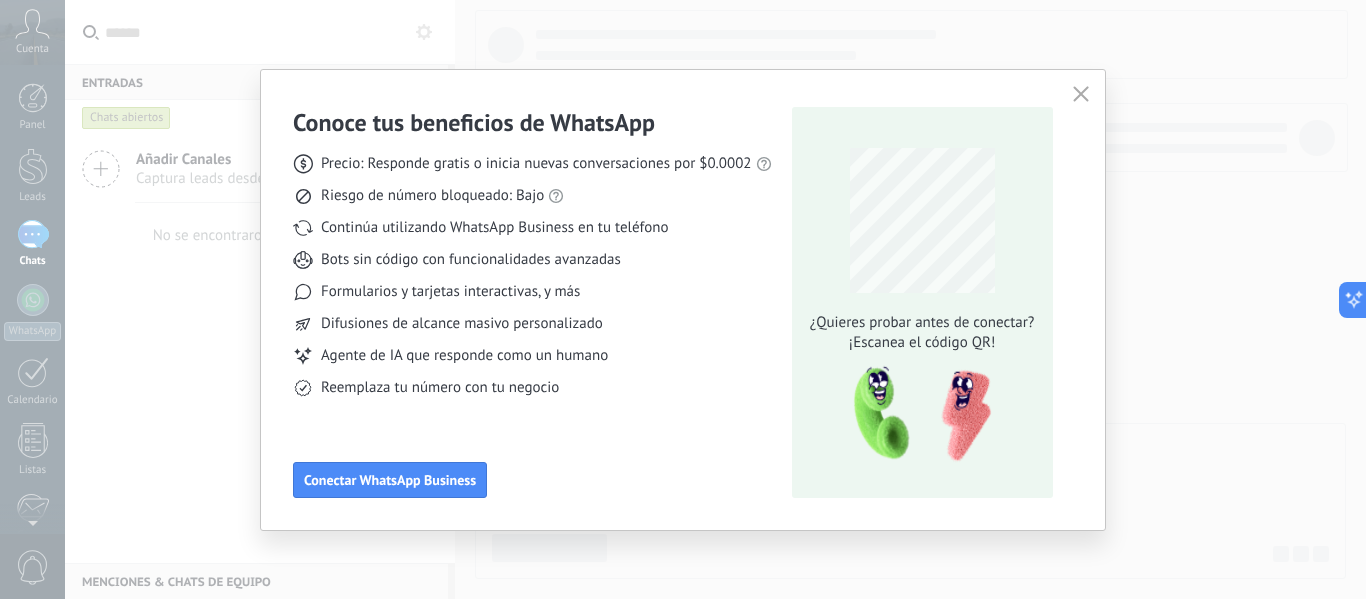 click at bounding box center (1081, 95) 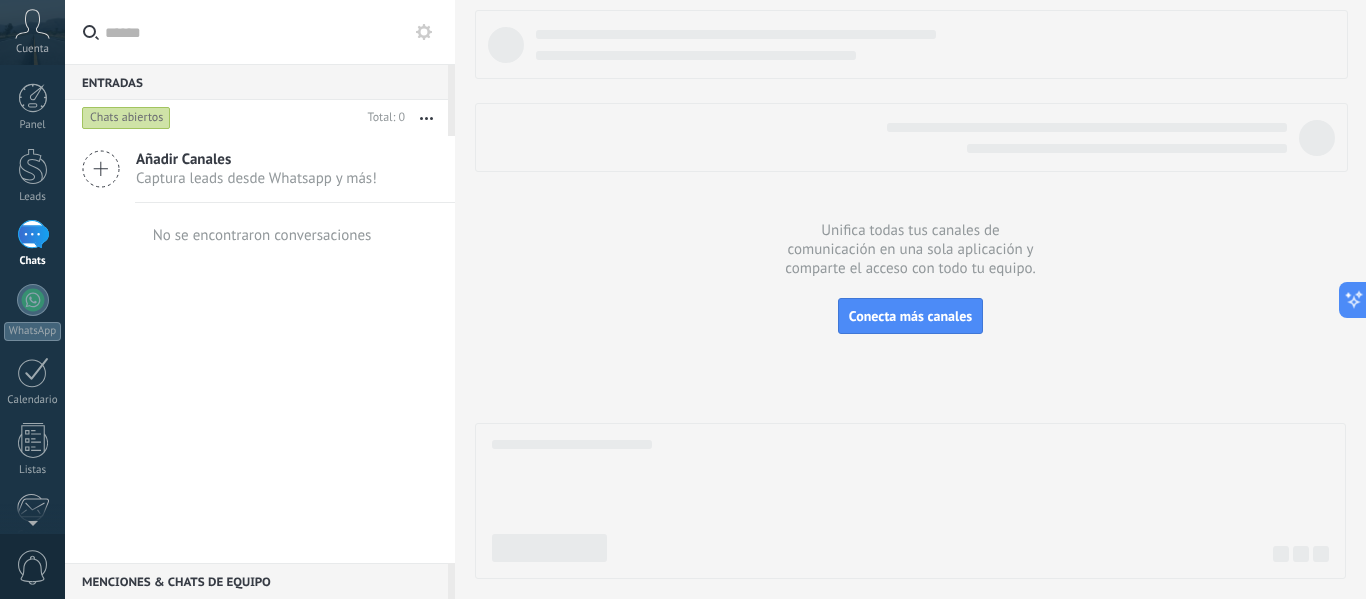 scroll, scrollTop: 233, scrollLeft: 0, axis: vertical 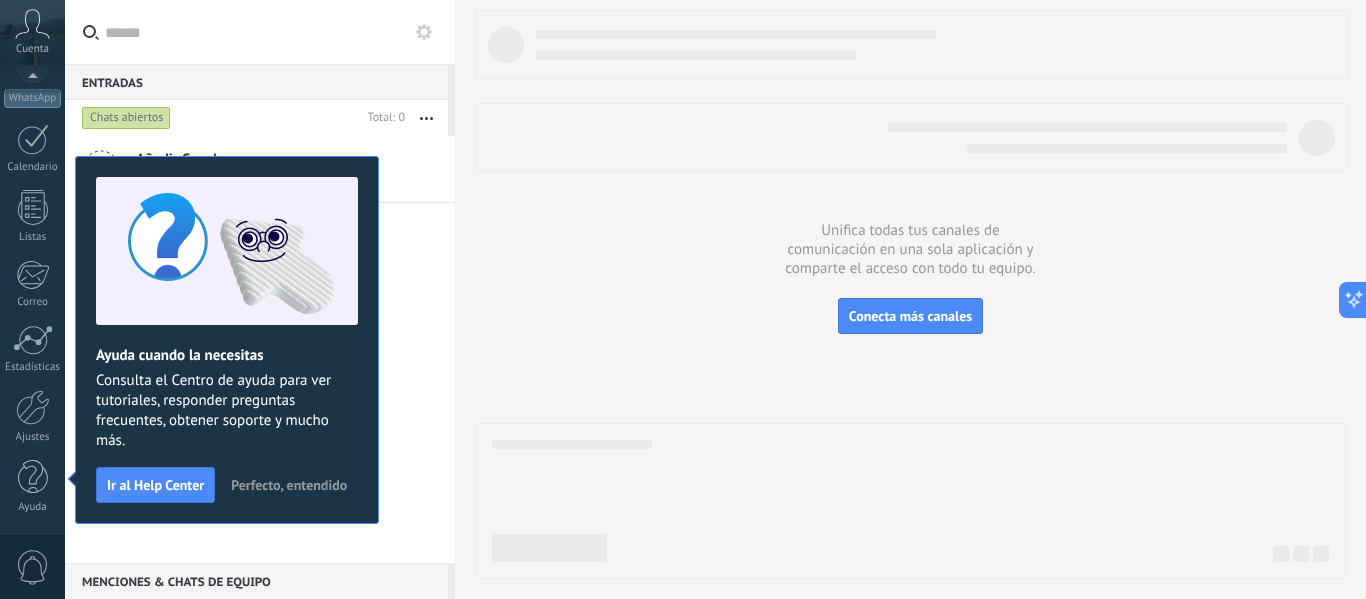 click on "Perfecto, entendido" at bounding box center (289, 485) 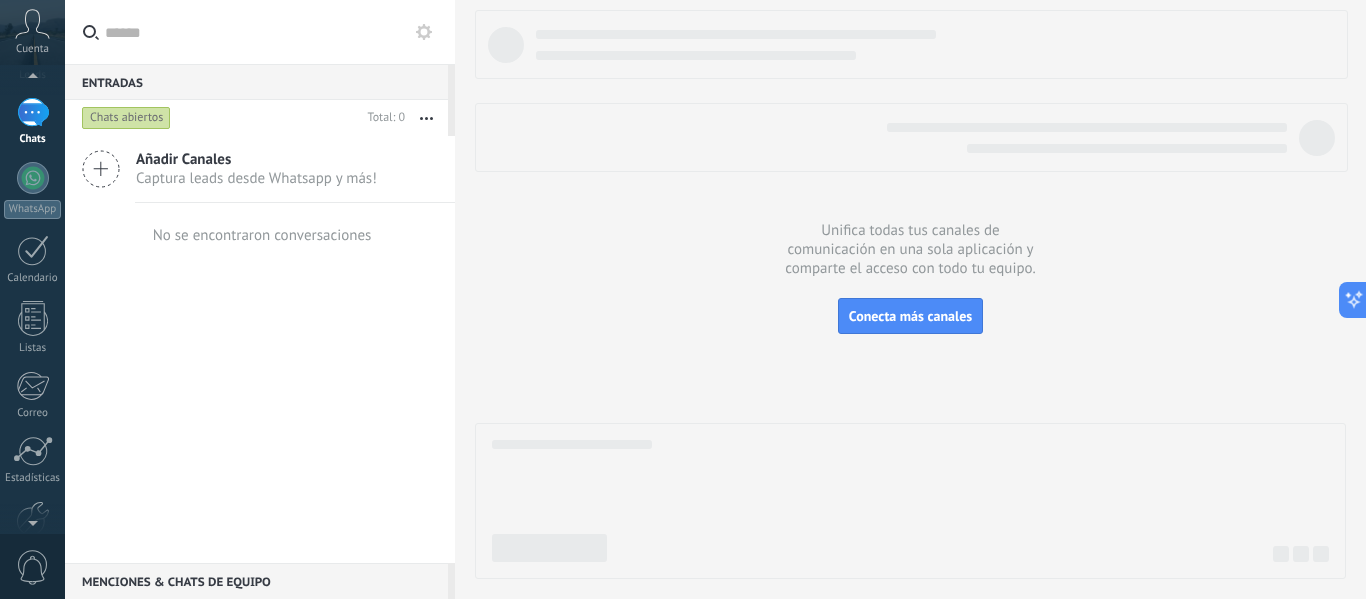 scroll, scrollTop: 107, scrollLeft: 0, axis: vertical 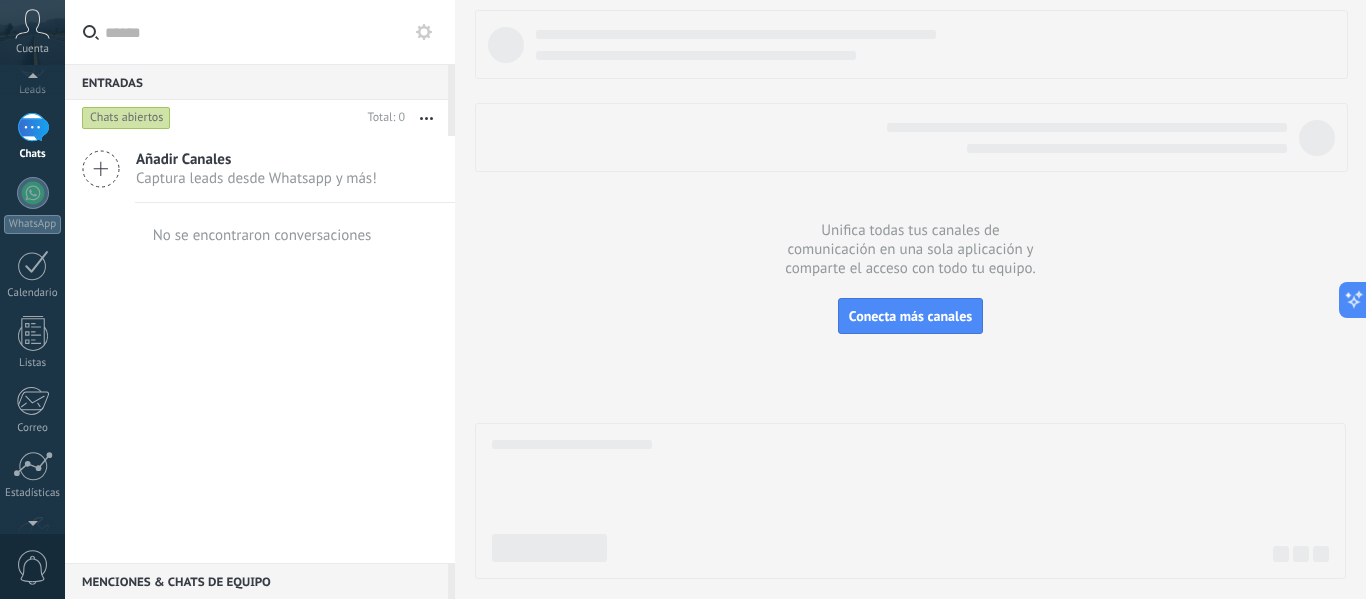click at bounding box center [33, 127] 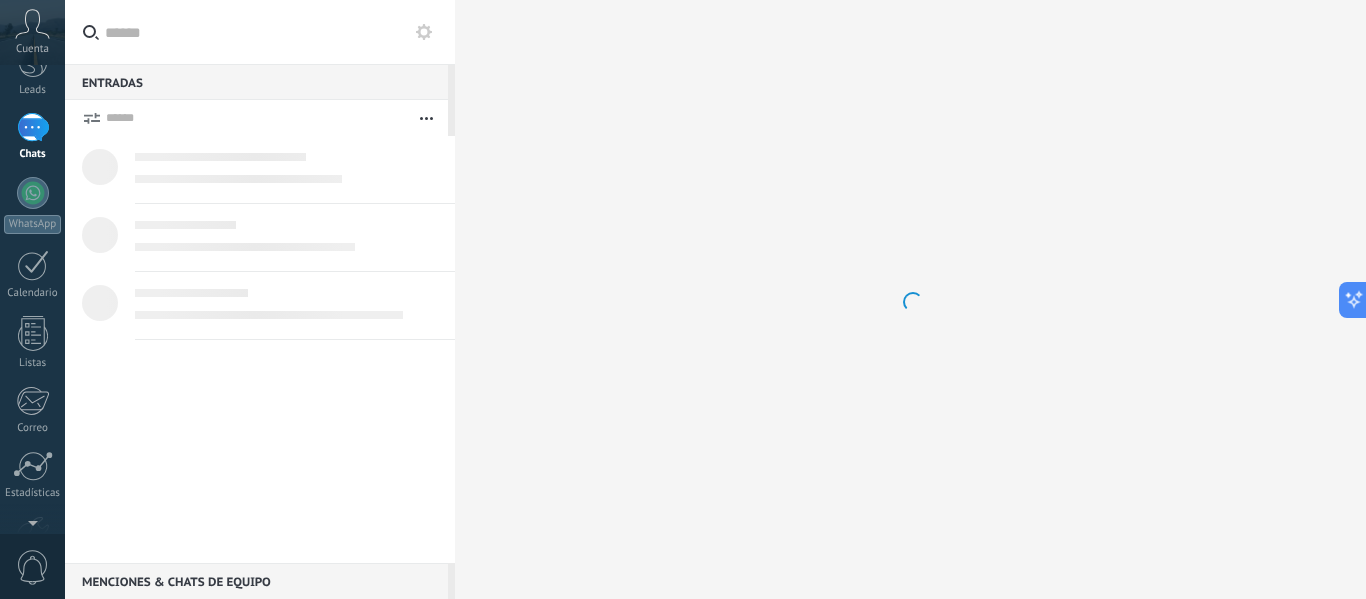 scroll, scrollTop: 0, scrollLeft: 0, axis: both 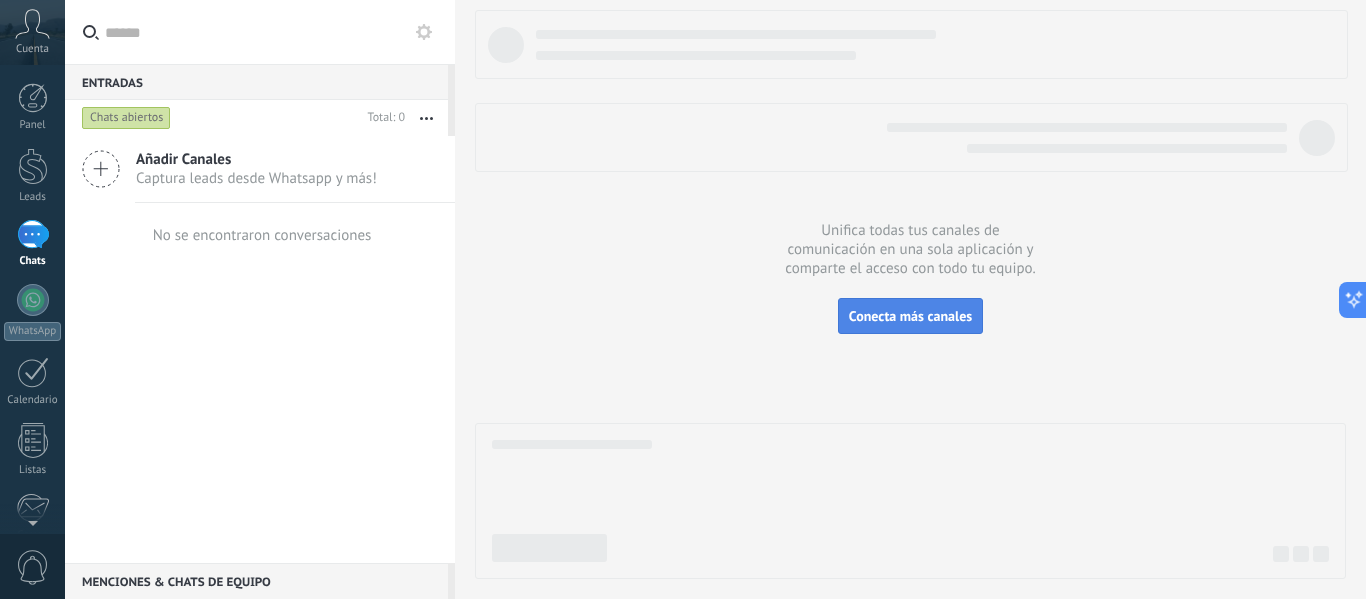 click on "Conecta más canales" at bounding box center [910, 316] 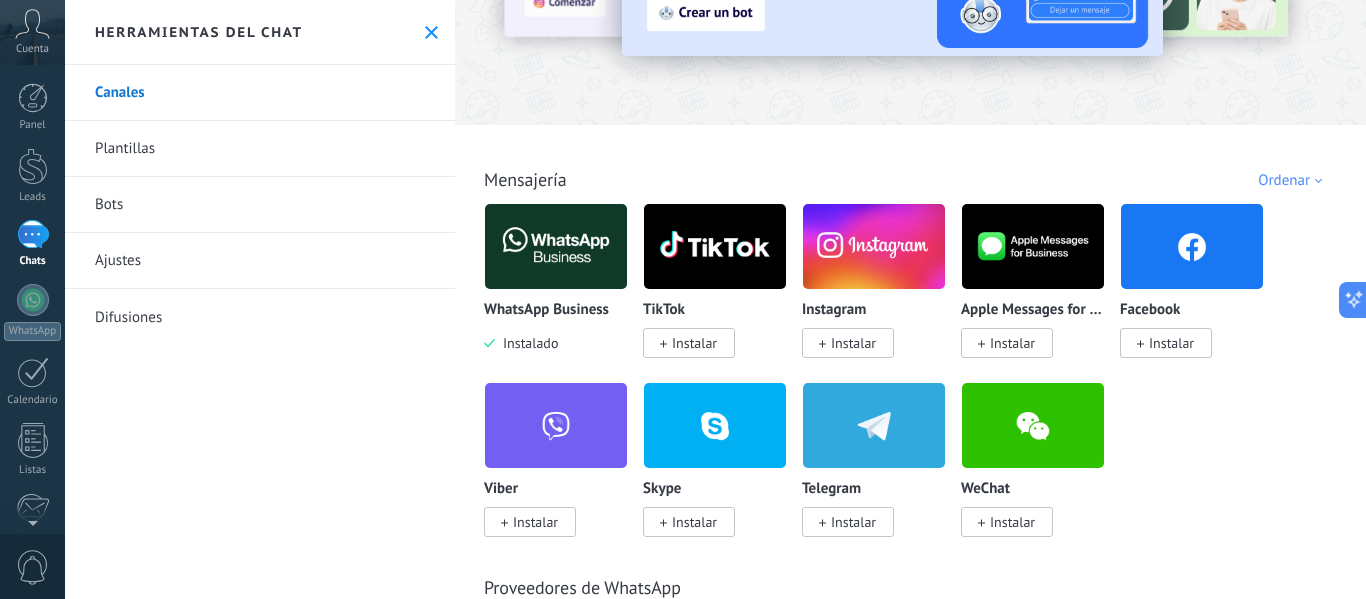 scroll, scrollTop: 200, scrollLeft: 0, axis: vertical 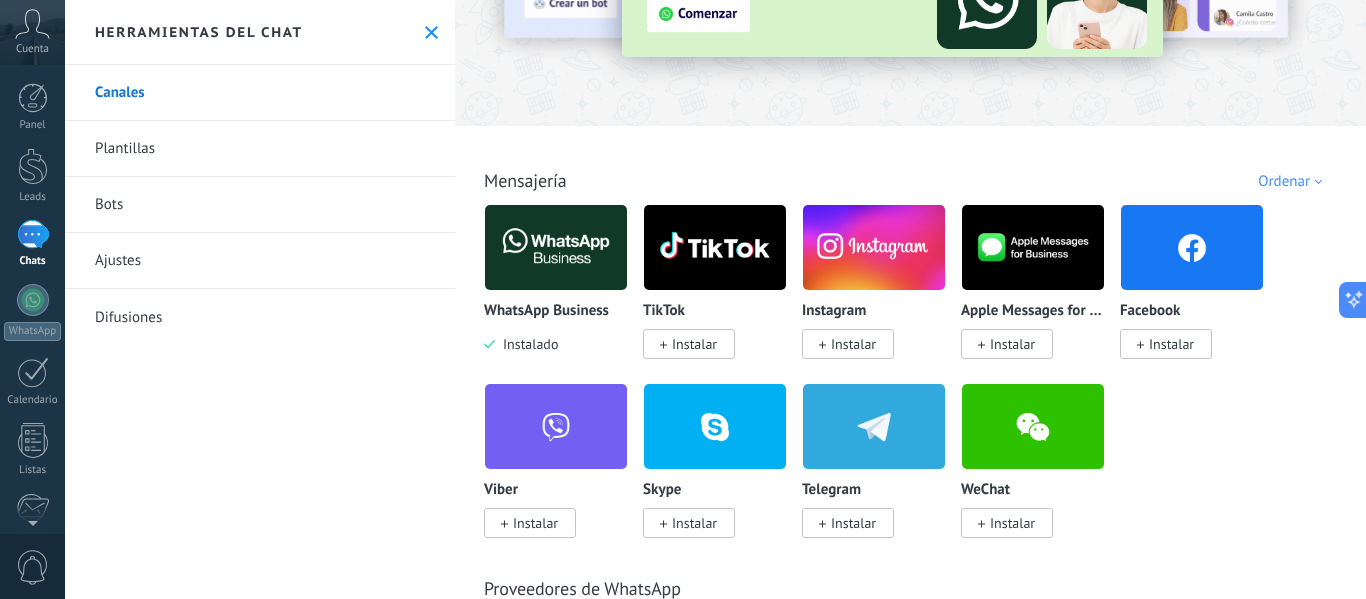 click at bounding box center [556, 247] 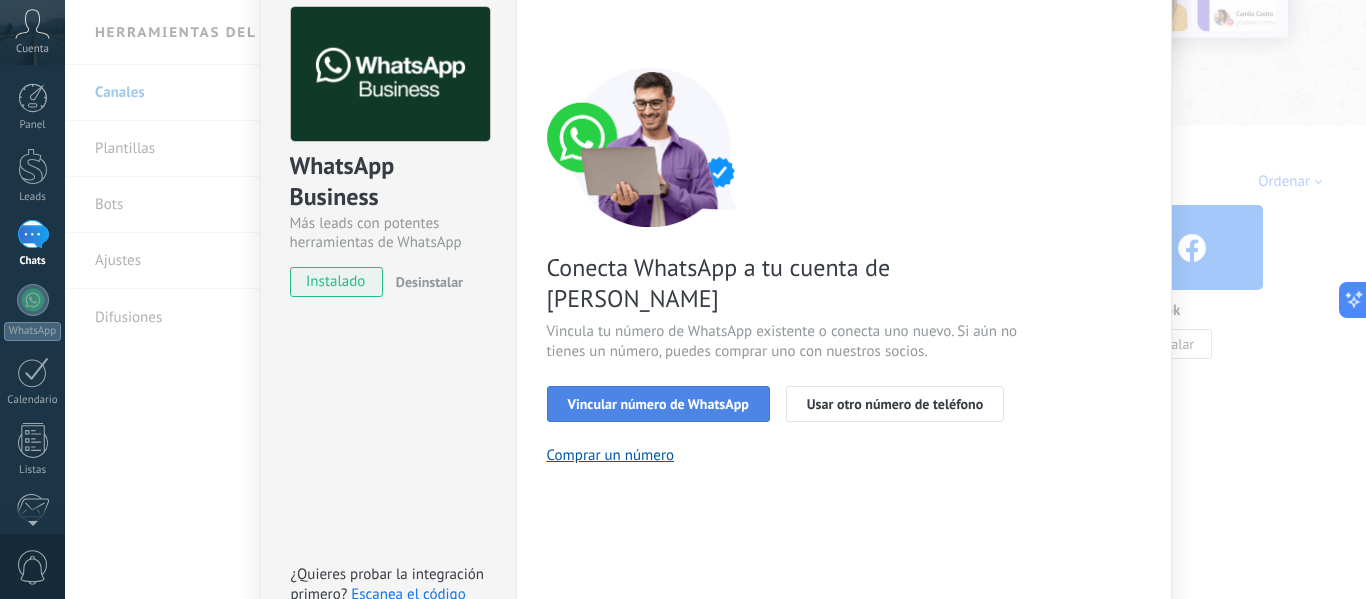 scroll, scrollTop: 100, scrollLeft: 0, axis: vertical 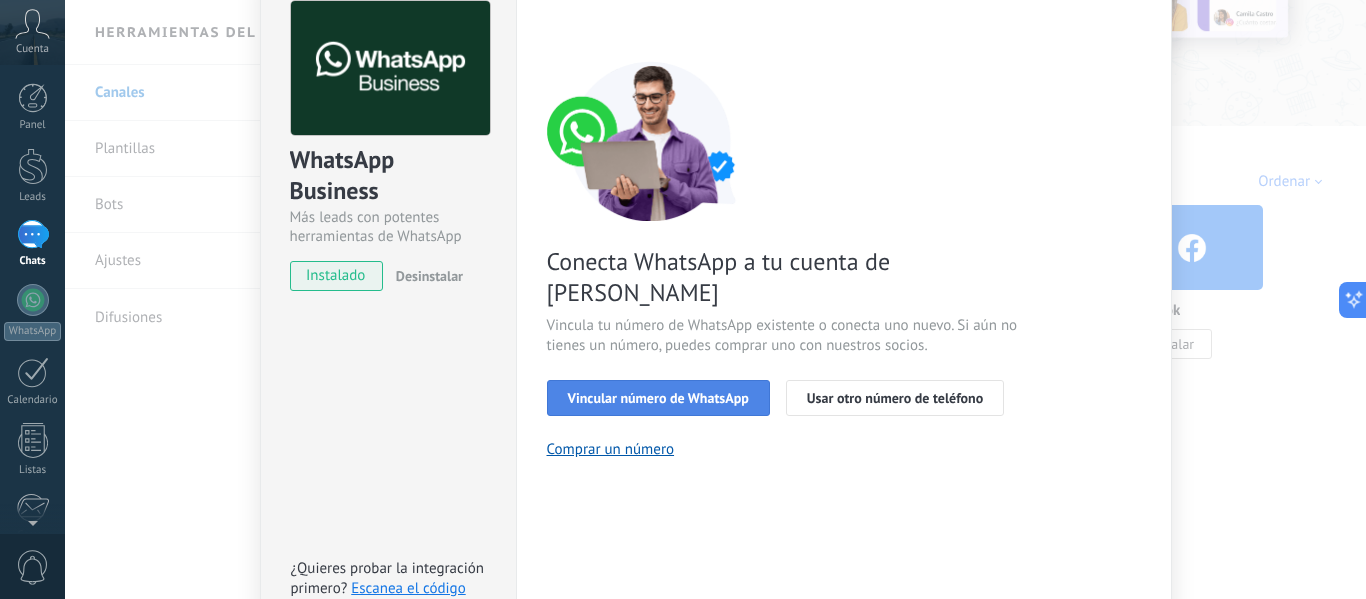 click on "Vincular número de WhatsApp" at bounding box center (658, 398) 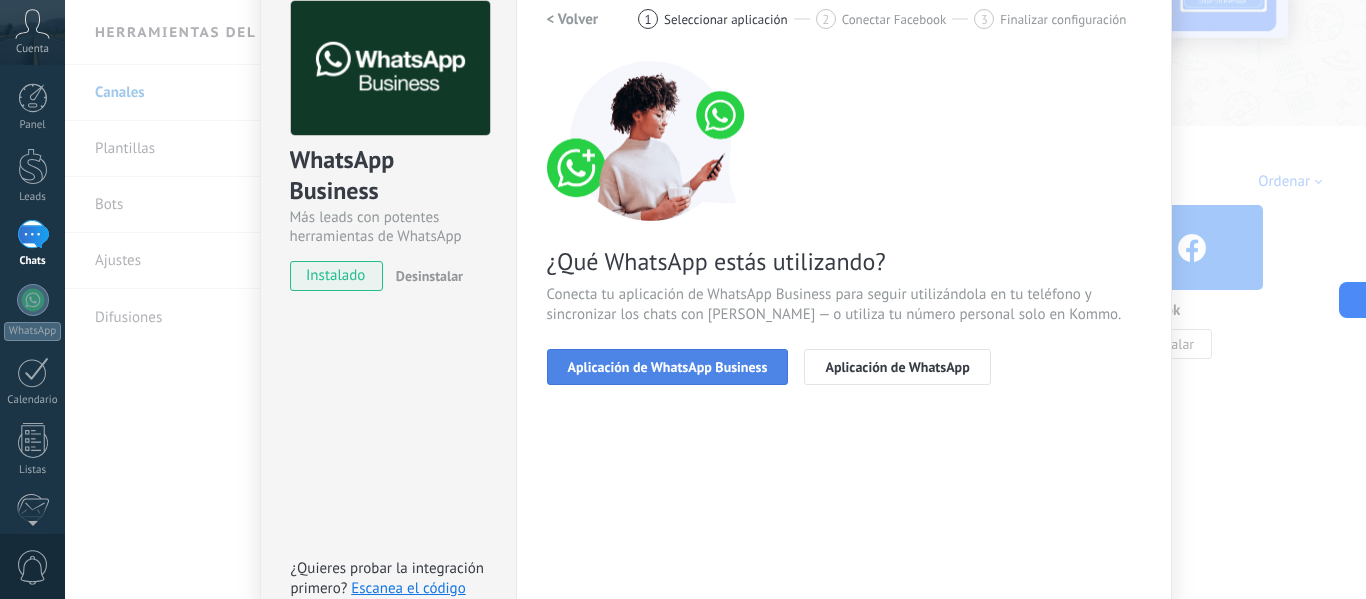 click on "Aplicación de WhatsApp Business" at bounding box center (668, 367) 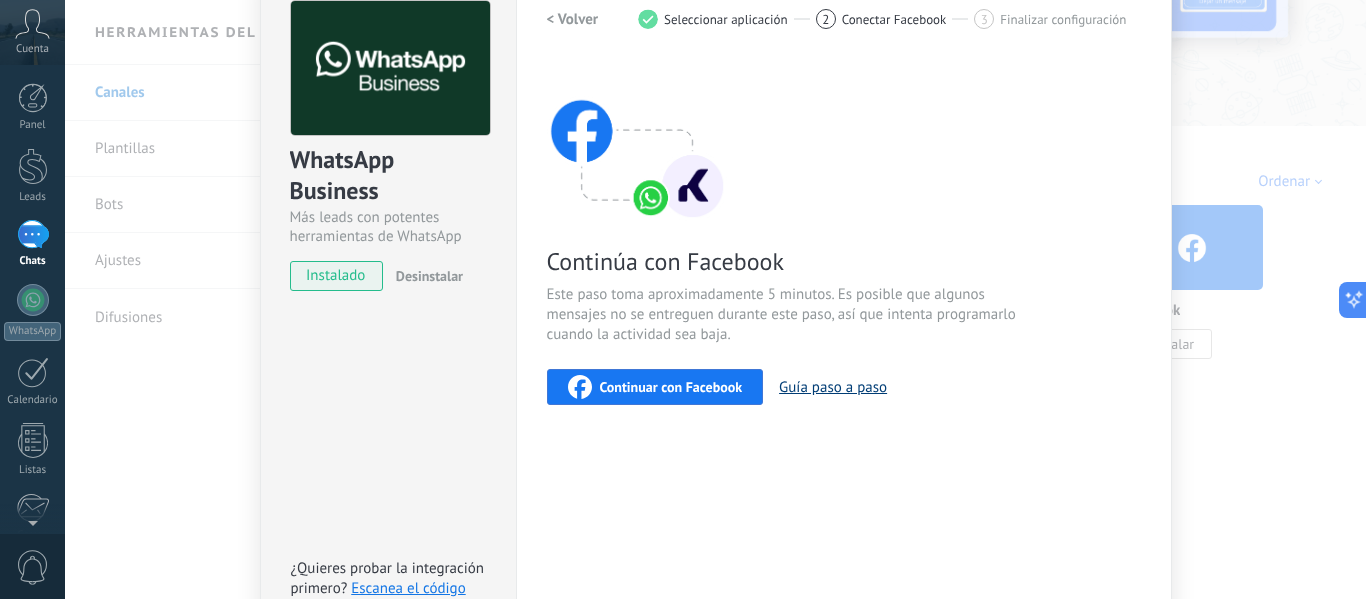 click on "Guía paso a paso" at bounding box center [833, 387] 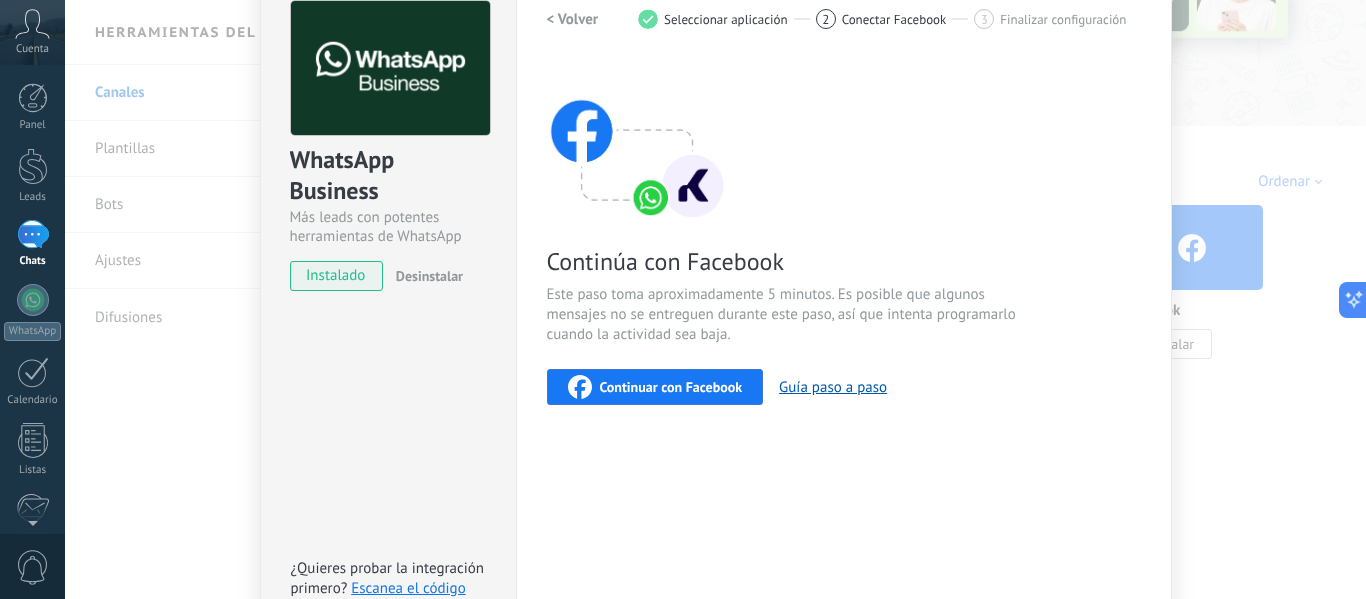 scroll, scrollTop: 231, scrollLeft: 0, axis: vertical 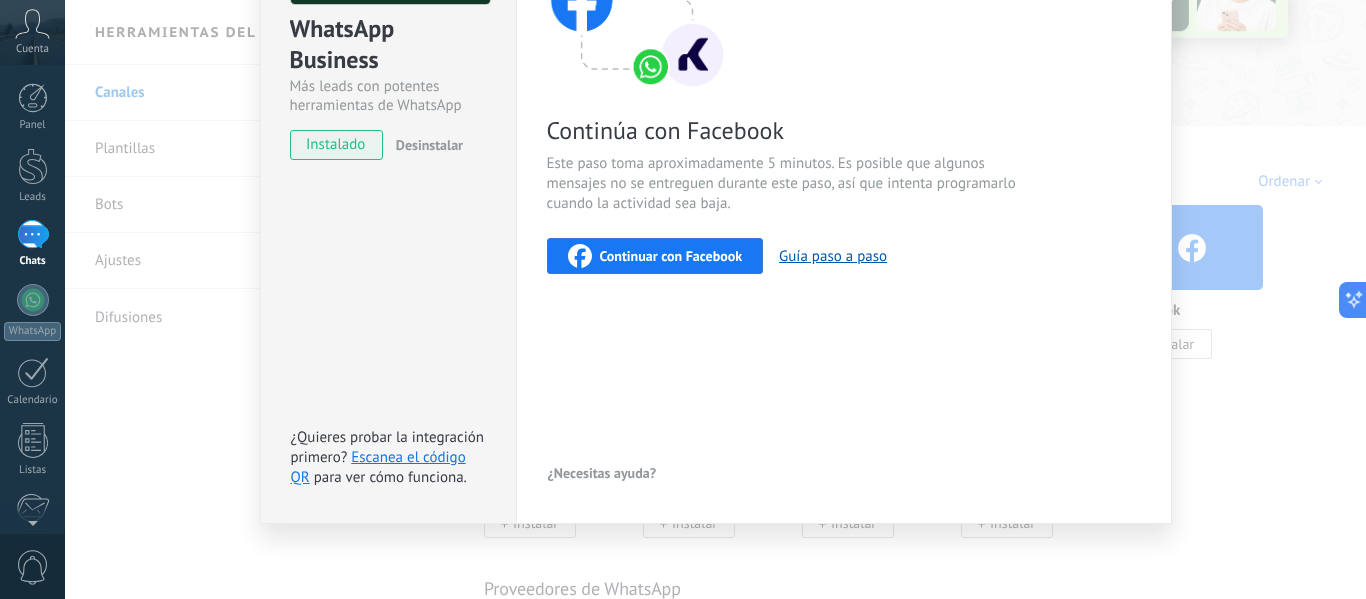 click on "WhatsApp Business Más leads con potentes herramientas de WhatsApp instalado Desinstalar ¿Quieres probar la integración primero?   Escanea el código QR   para ver cómo funciona. Configuraciones Autorizaciones Esta pestaña registra a los usuarios que han concedido acceso a las integración a esta cuenta. Si deseas remover la posibilidad que un usuario pueda enviar solicitudes a la cuenta en nombre de esta integración, puedes revocar el acceso. Si el acceso a todos los usuarios es revocado, la integración dejará de funcionar. Esta aplicacion está instalada, pero nadie le ha dado acceso aun. WhatsApp Cloud API más _:  Guardar < Volver 1 Seleccionar aplicación 2 Conectar Facebook  3 Finalizar configuración Continúa con Facebook Este paso toma aproximadamente 5 minutos. Es posible que algunos mensajes no se entreguen durante este paso, así que intenta programarlo cuando la actividad sea baja. Continuar con Facebook Guía paso a paso ¿Necesitas ayuda?" at bounding box center (715, 299) 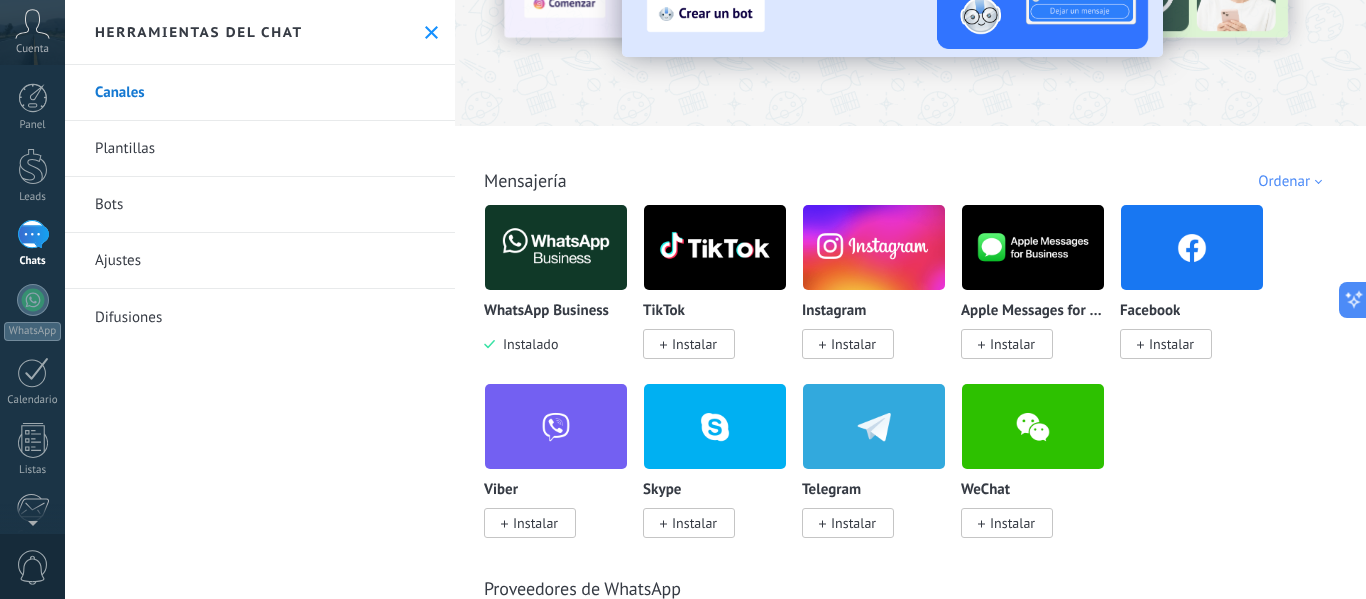 scroll, scrollTop: 0, scrollLeft: 0, axis: both 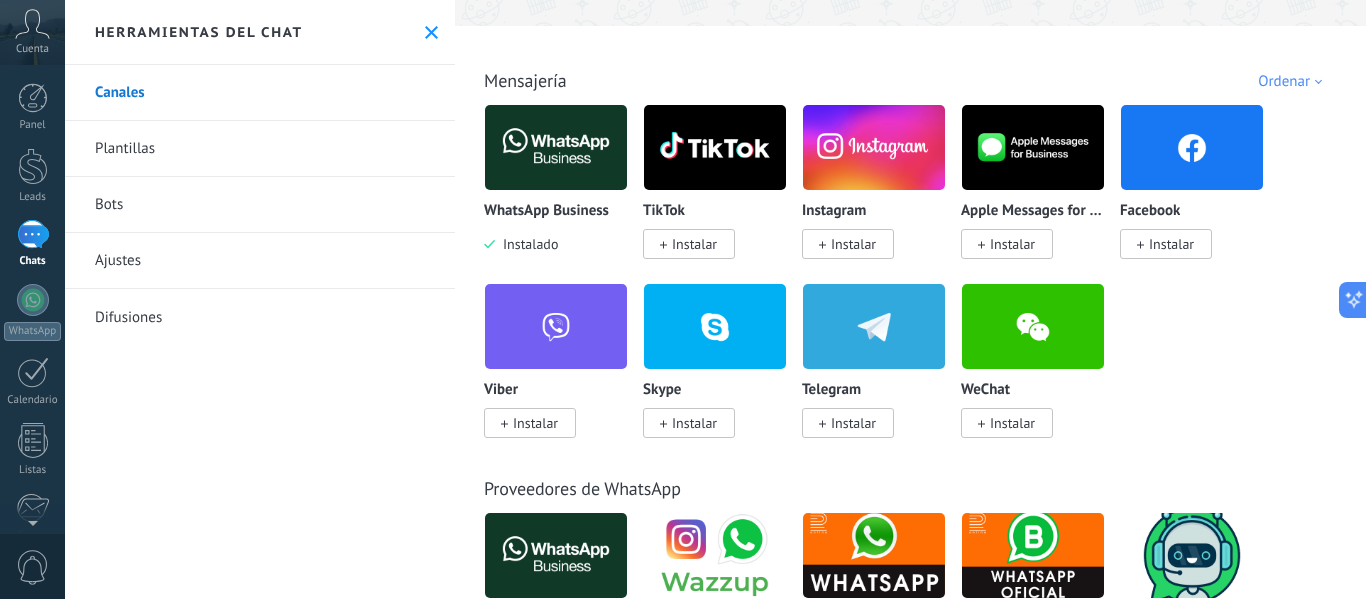 click on "Bots" at bounding box center (260, 205) 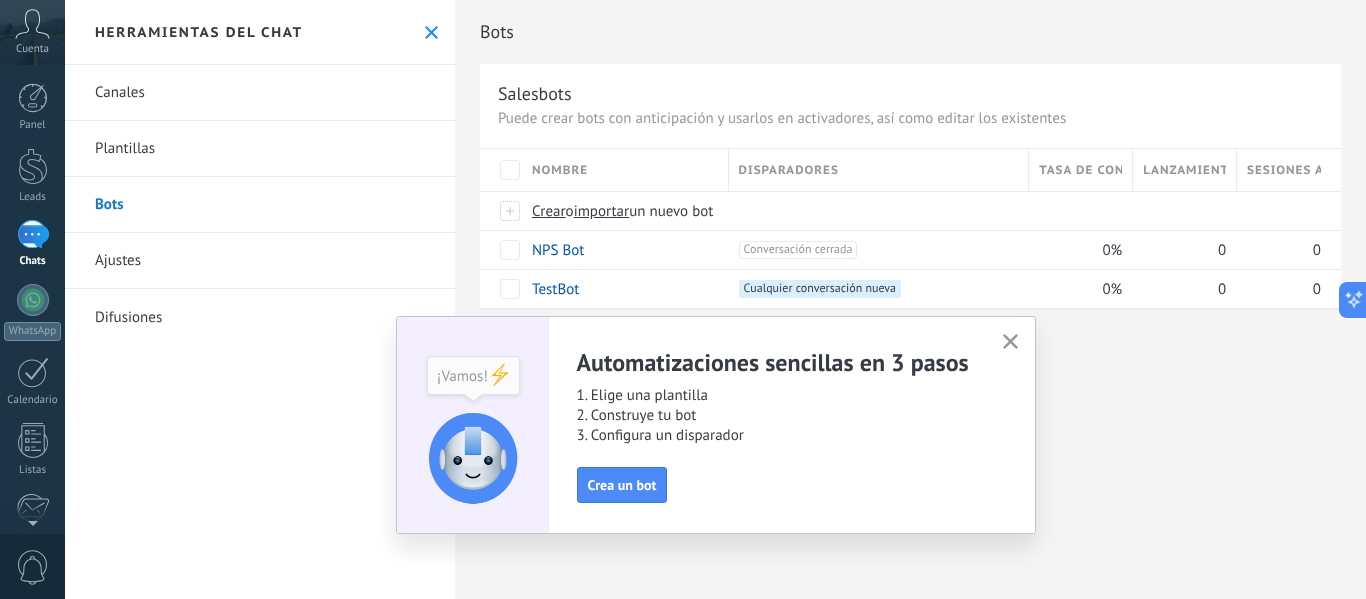 click on "Plantillas" at bounding box center (260, 149) 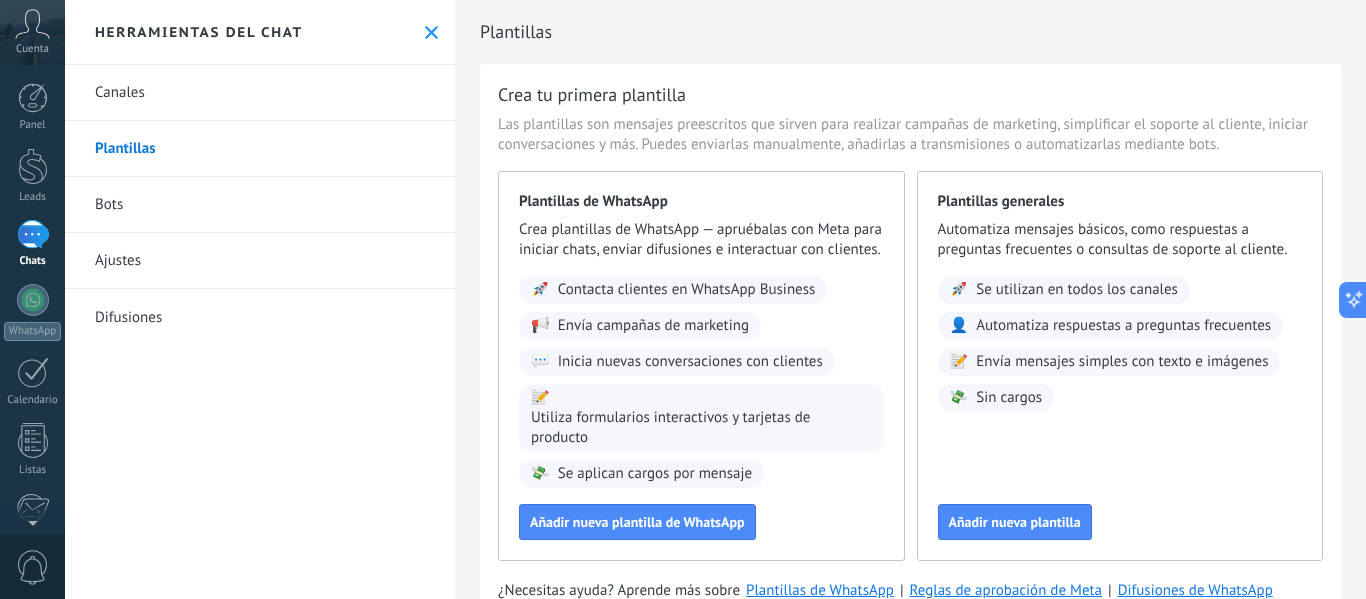 click on "Bots" at bounding box center (260, 205) 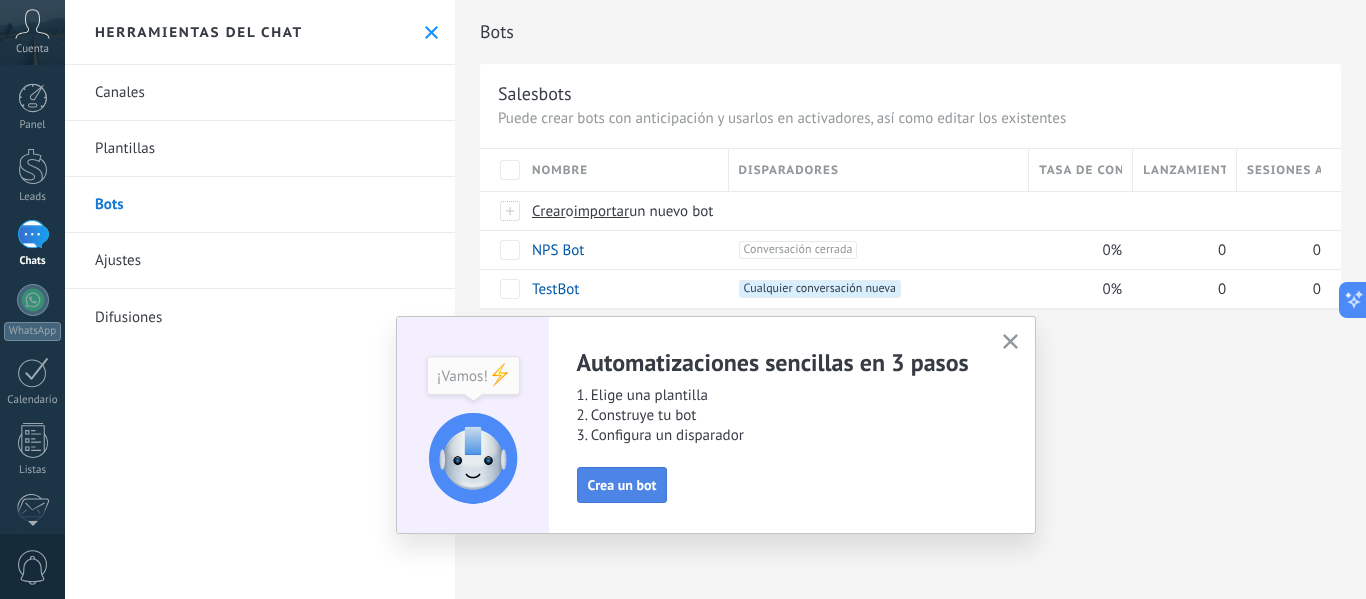 click on "Crea un bot" at bounding box center (622, 485) 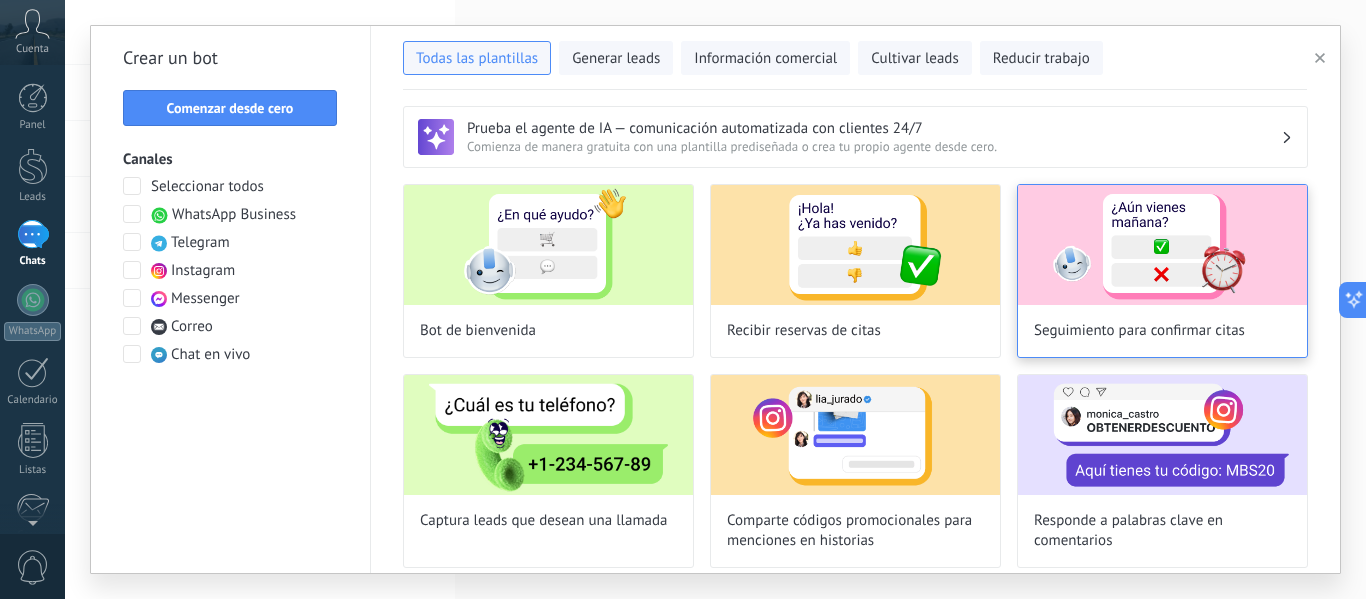 scroll, scrollTop: 200, scrollLeft: 0, axis: vertical 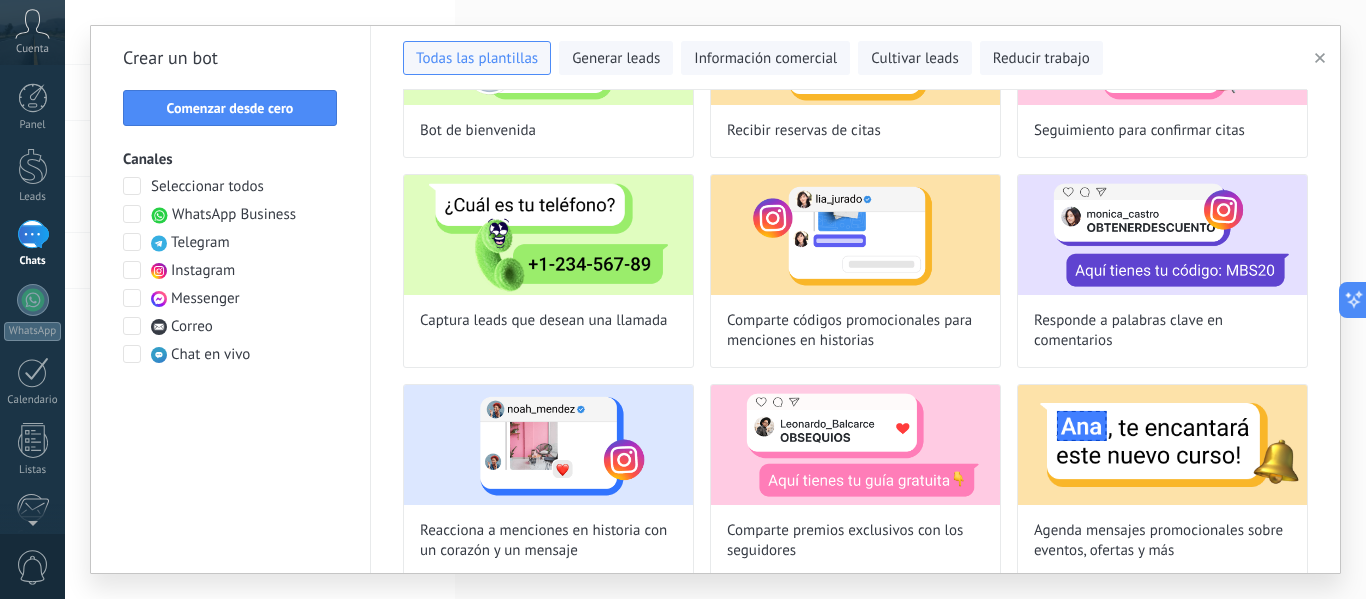 click at bounding box center (132, 186) 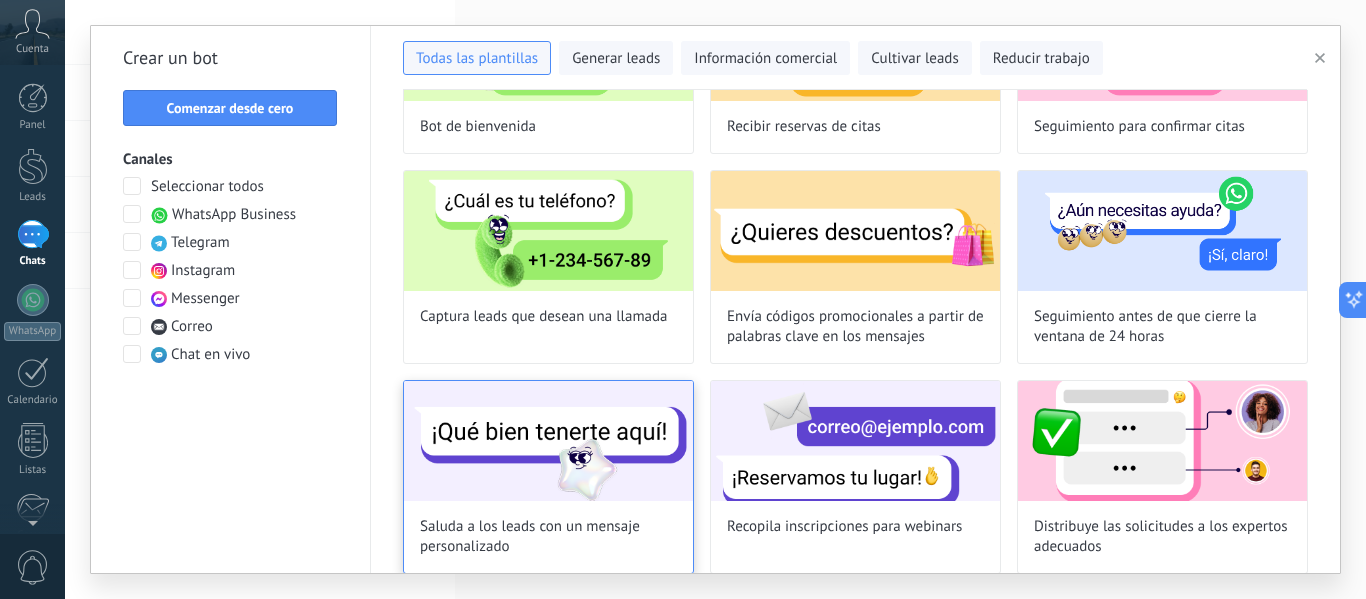 scroll, scrollTop: 0, scrollLeft: 0, axis: both 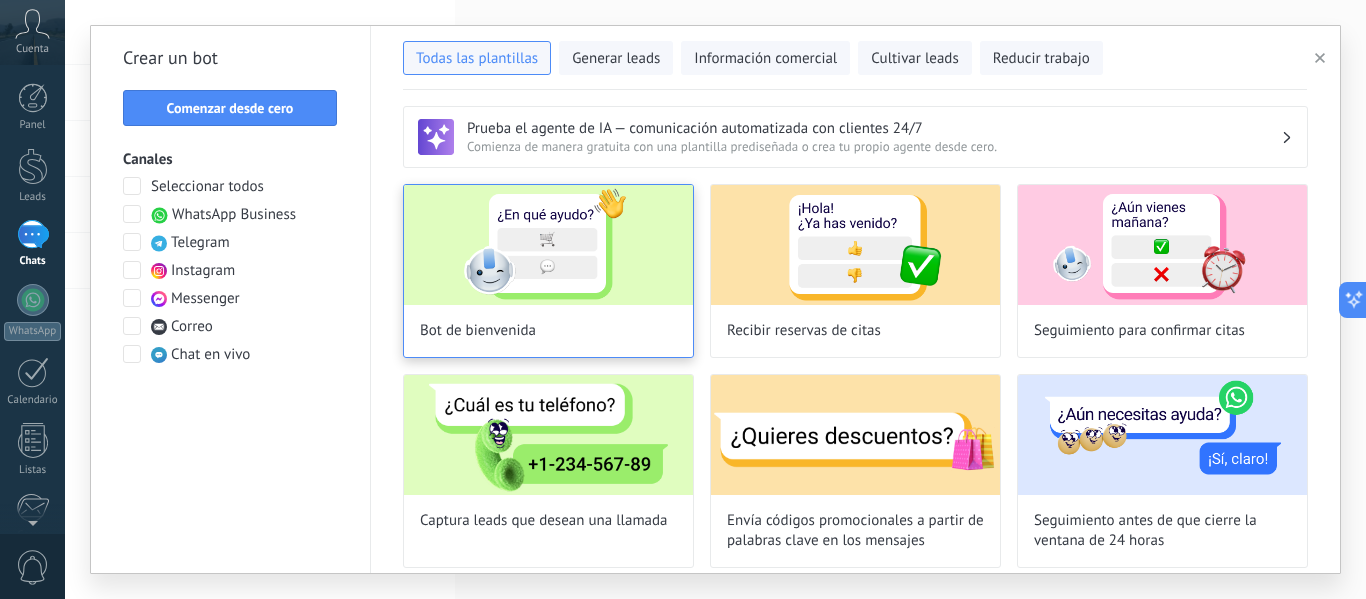 click on "Bot de bienvenida" at bounding box center (548, 271) 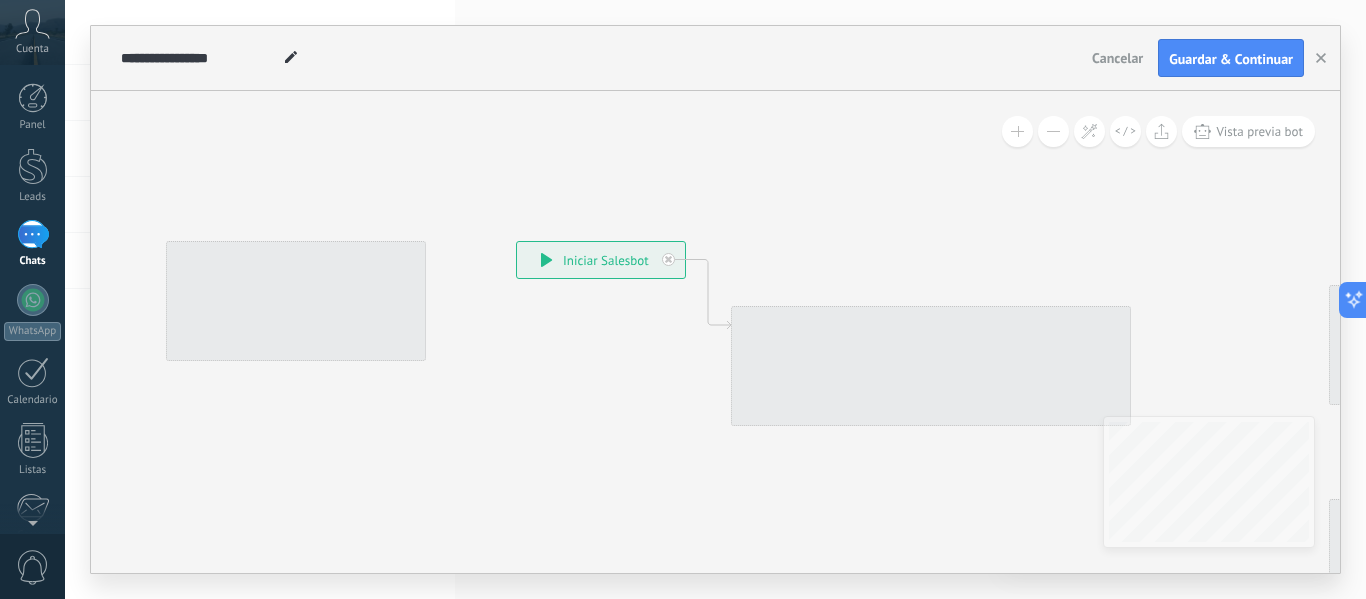 drag, startPoint x: 553, startPoint y: 310, endPoint x: 402, endPoint y: 342, distance: 154.35349 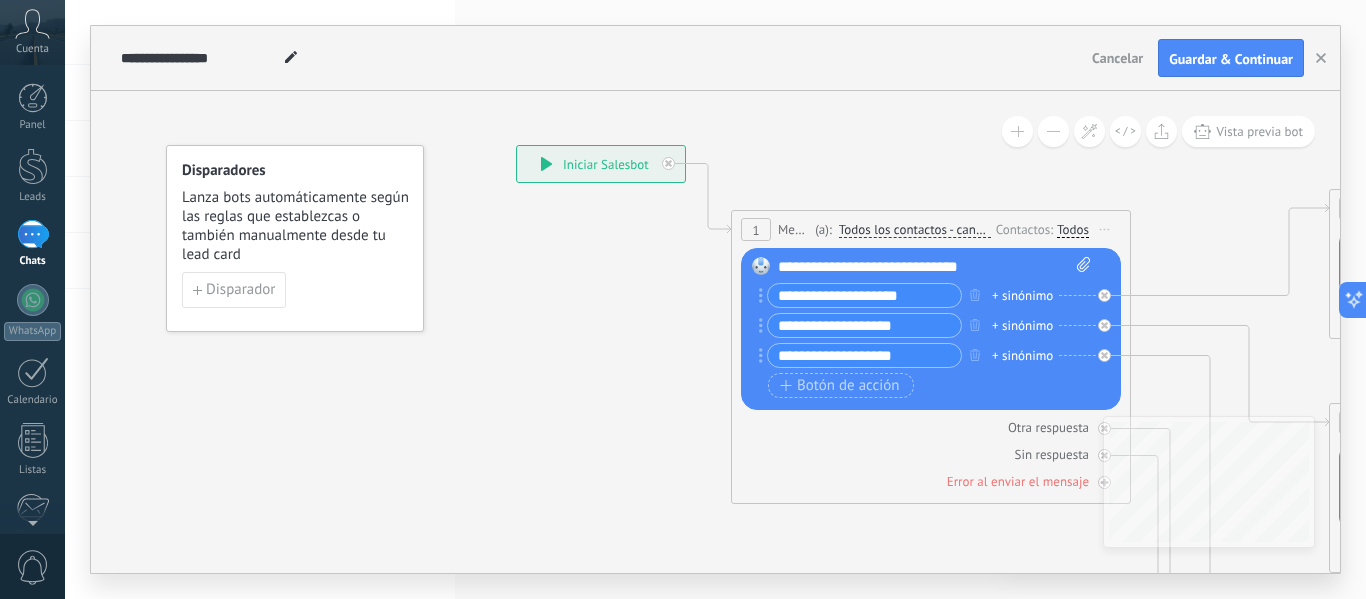click on "**********" at bounding box center [864, 295] 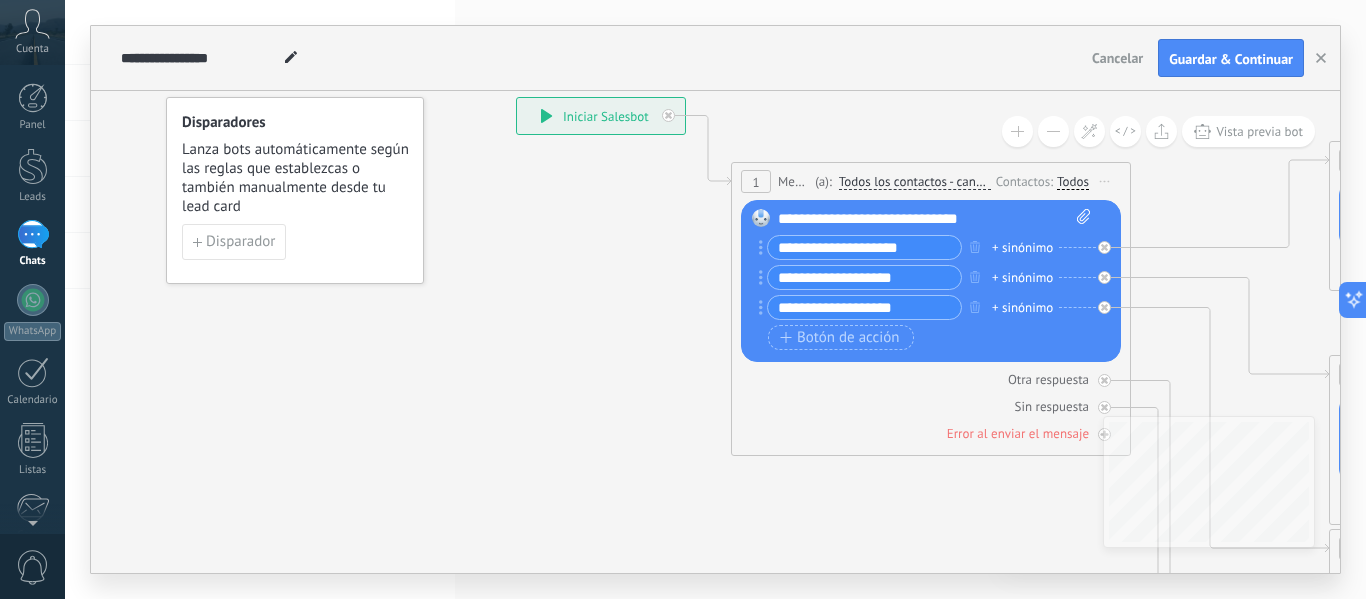 click on "**********" at bounding box center (864, 277) 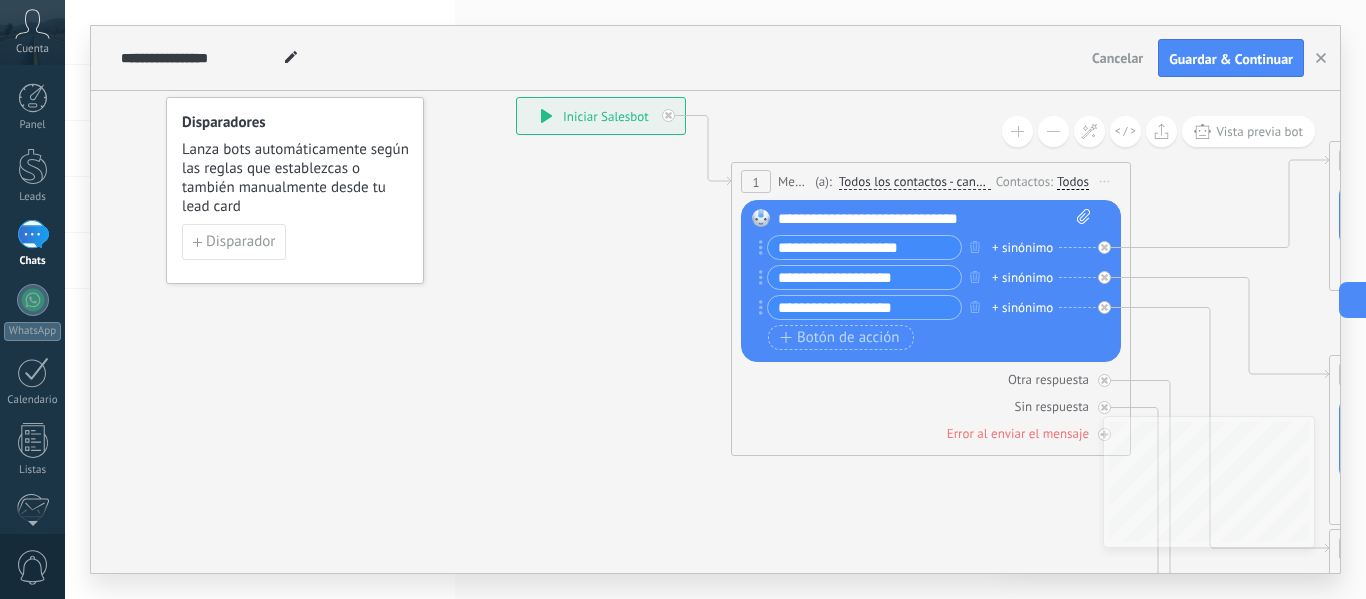click on "+ sinónimo" at bounding box center (1022, 308) 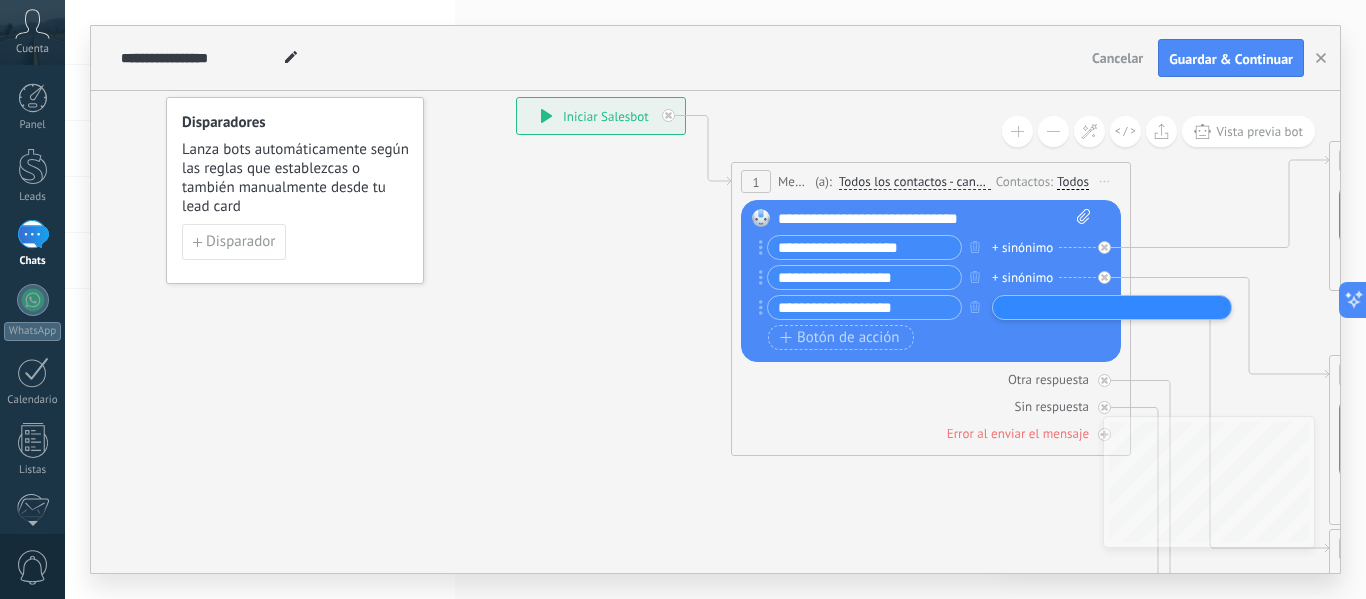 click at bounding box center (1048, 307) 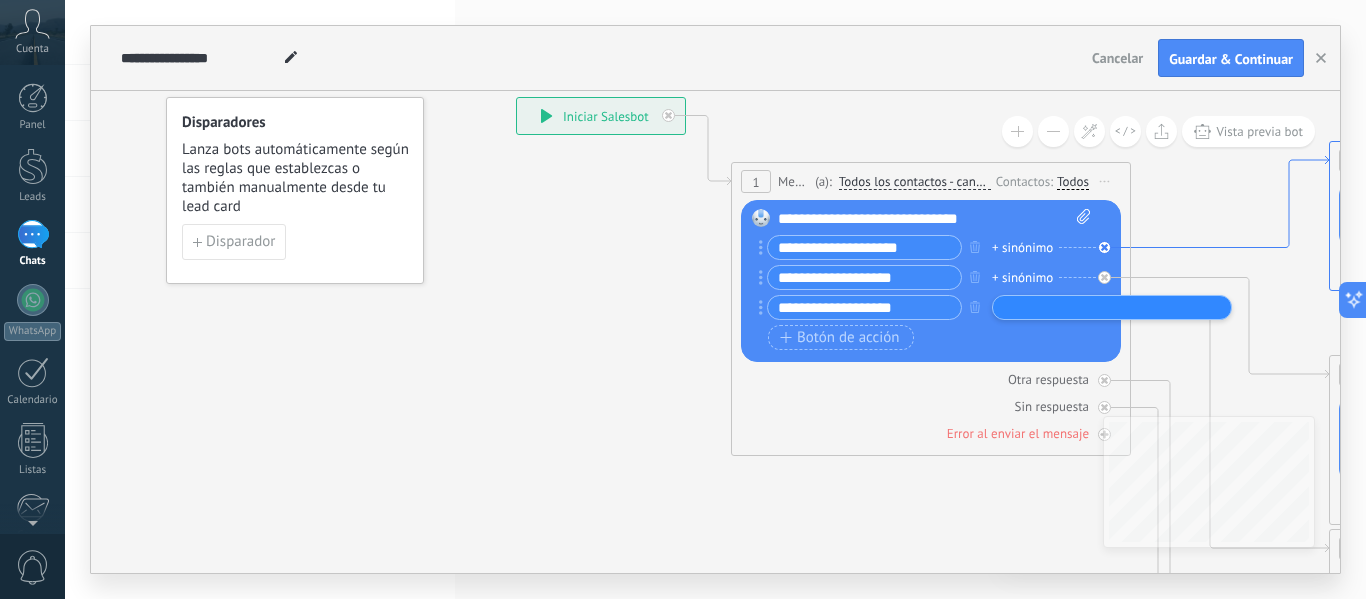 click 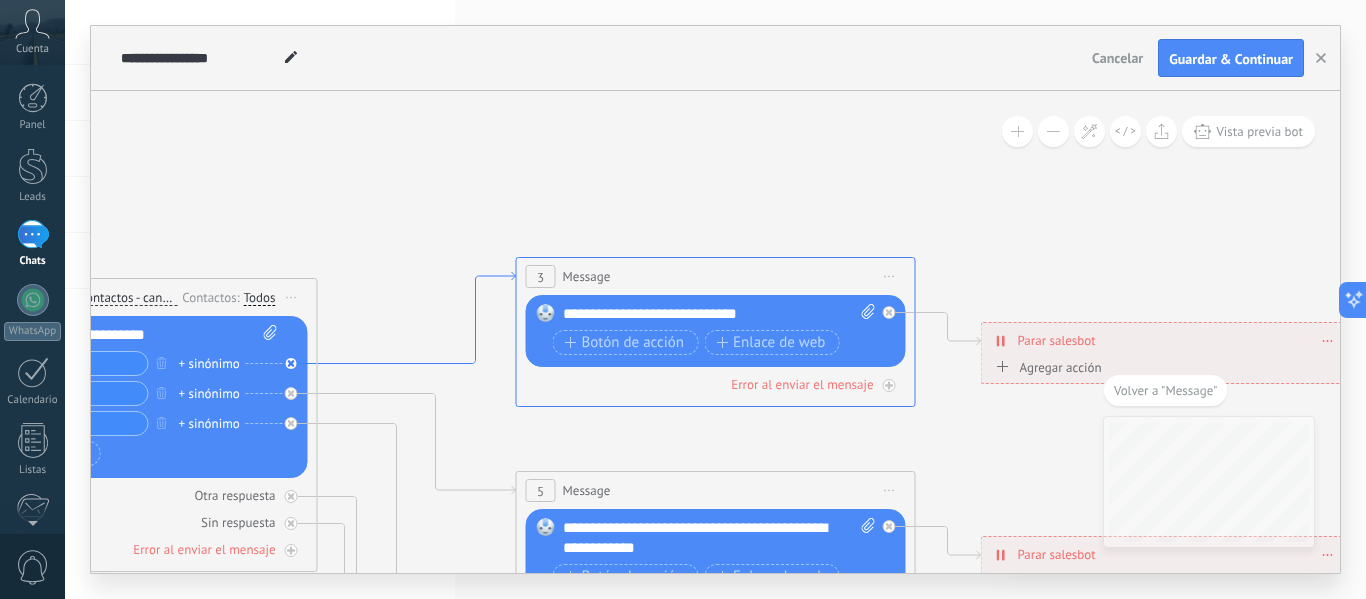 click 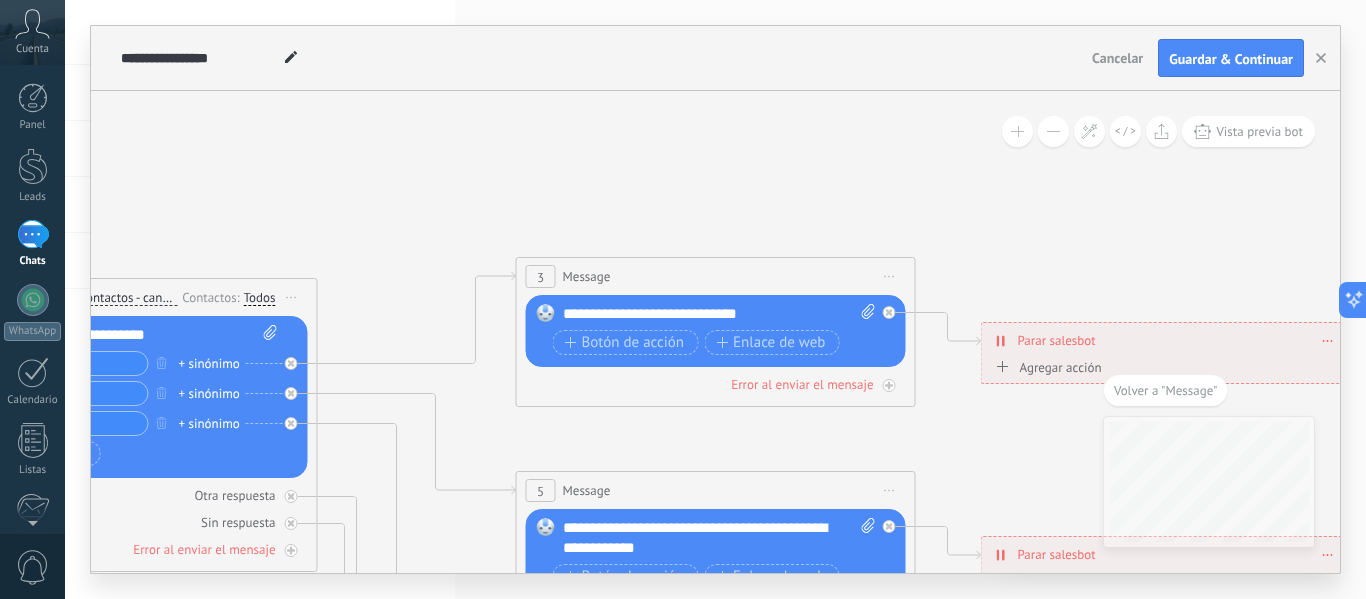 drag, startPoint x: 281, startPoint y: 231, endPoint x: 542, endPoint y: 239, distance: 261.1226 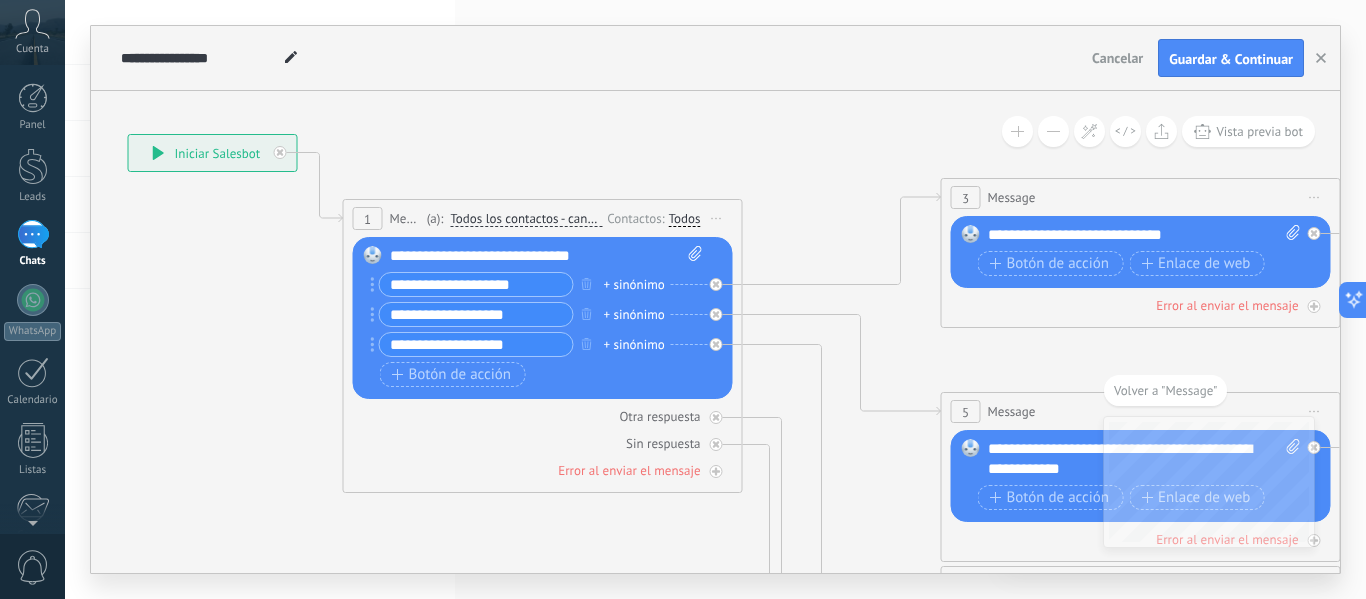 drag, startPoint x: 542, startPoint y: 239, endPoint x: 836, endPoint y: 145, distance: 308.66162 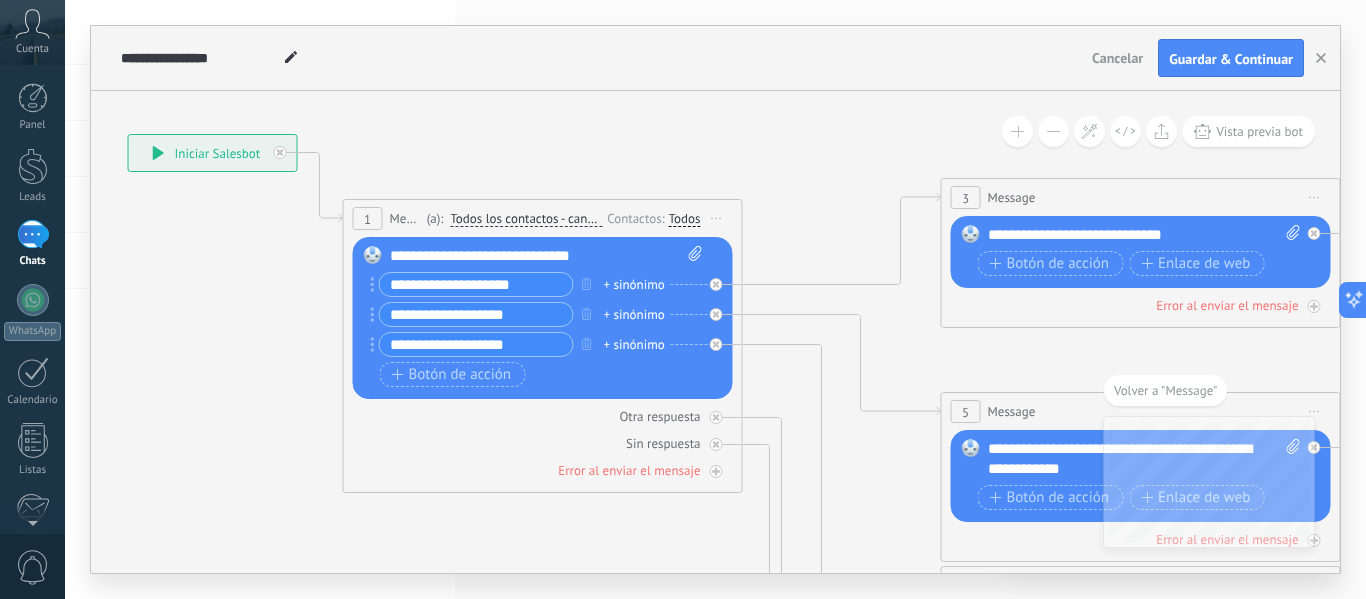 click 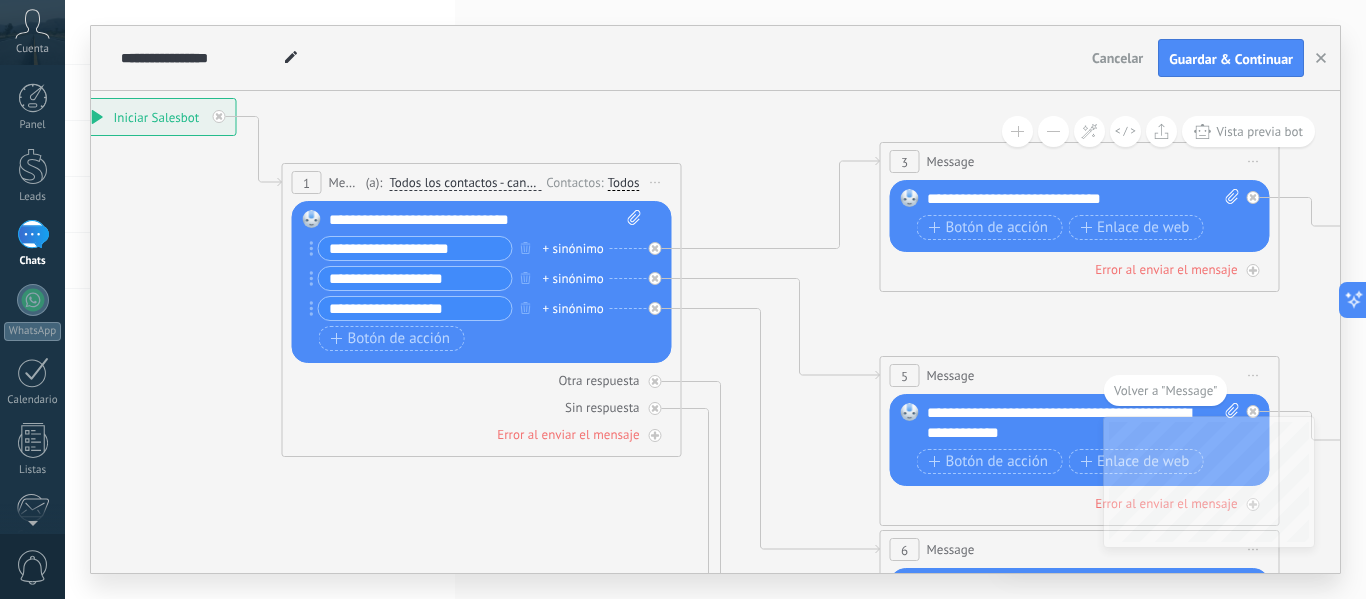 drag, startPoint x: 843, startPoint y: 431, endPoint x: 791, endPoint y: 411, distance: 55.713554 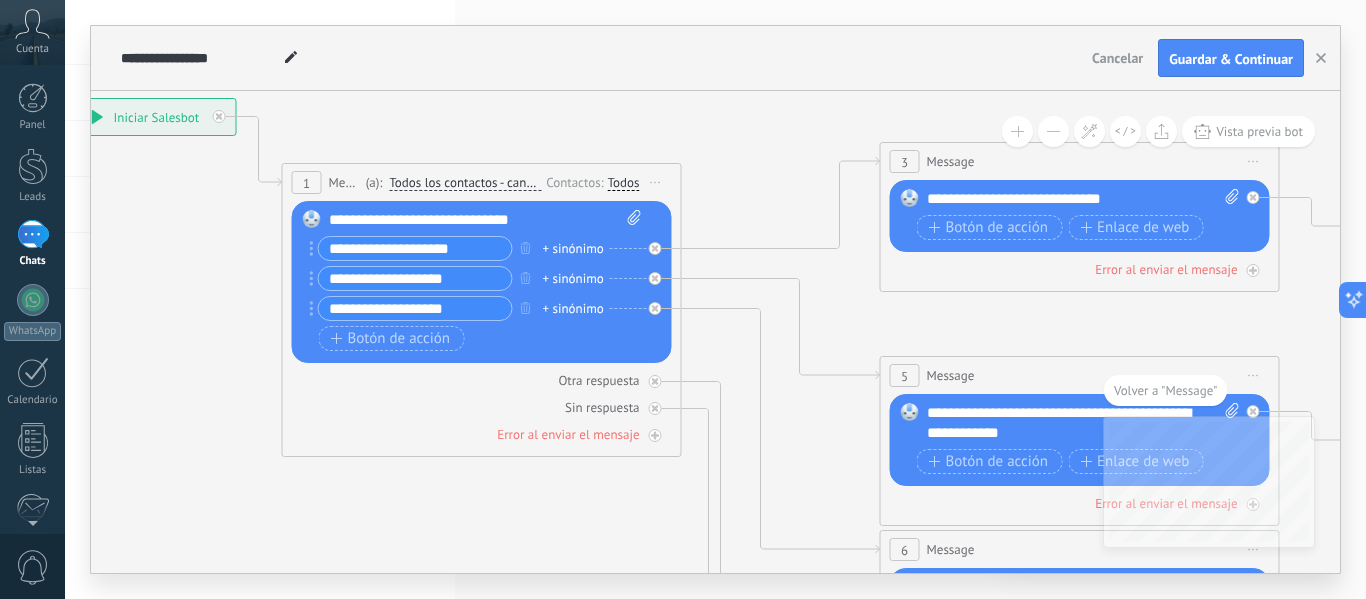 click 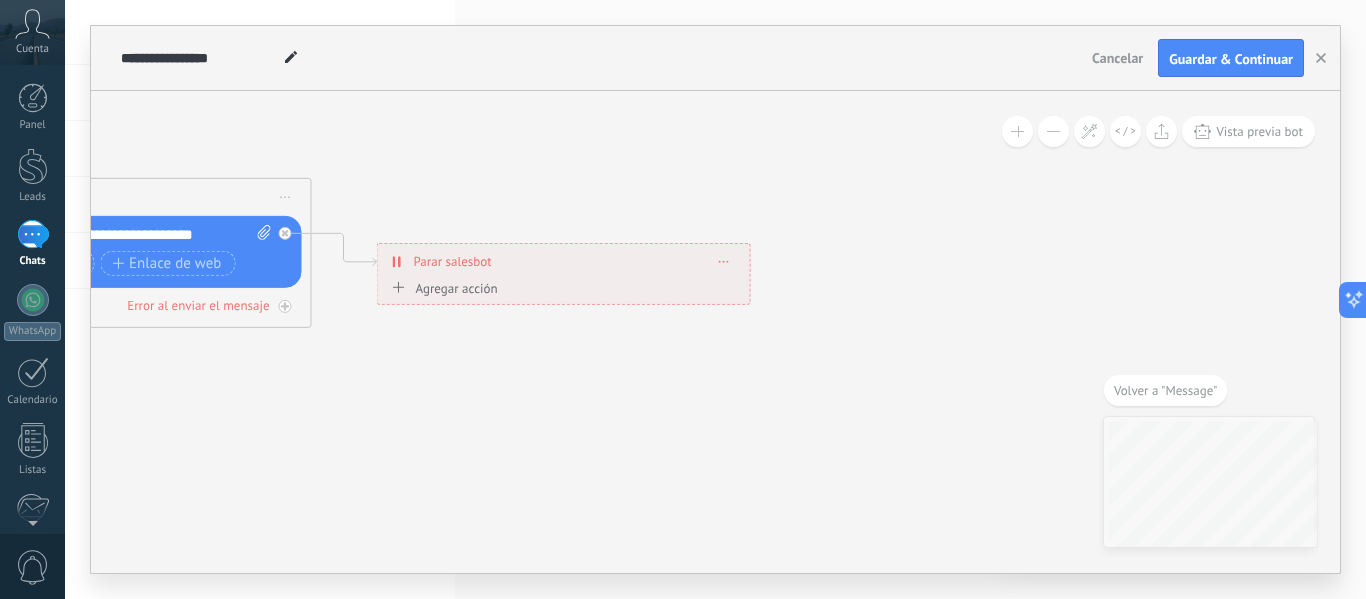 drag, startPoint x: 752, startPoint y: 462, endPoint x: 699, endPoint y: 459, distance: 53.08484 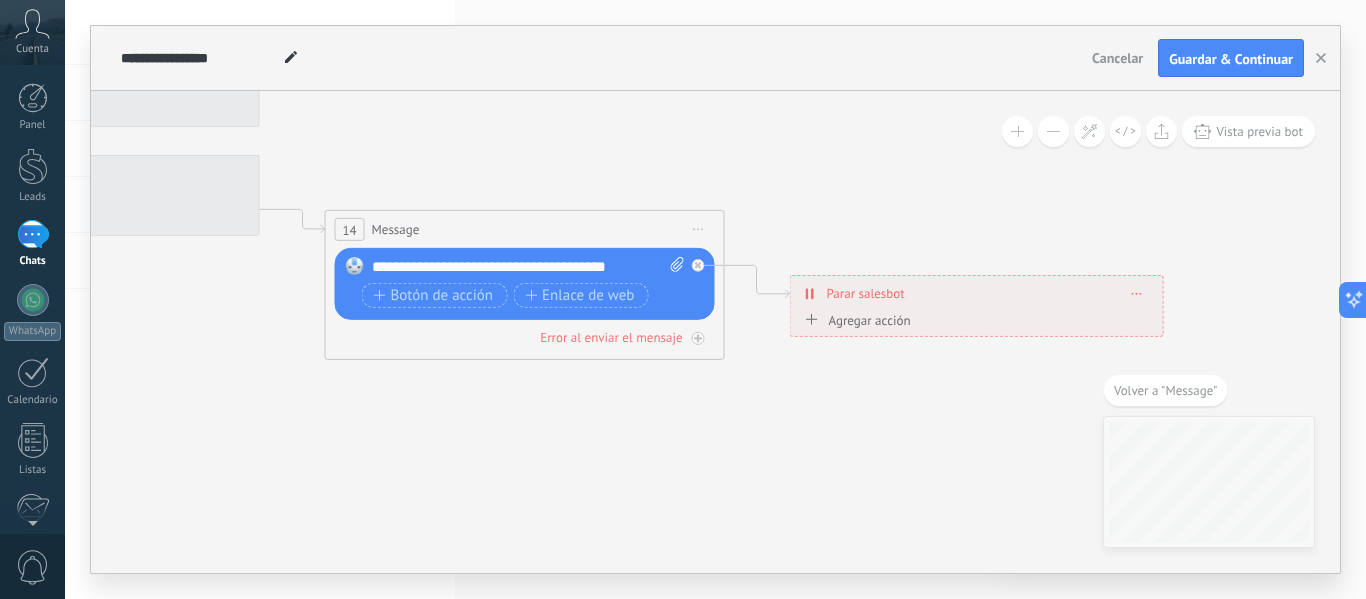 drag, startPoint x: 575, startPoint y: 436, endPoint x: 1012, endPoint y: 471, distance: 438.39935 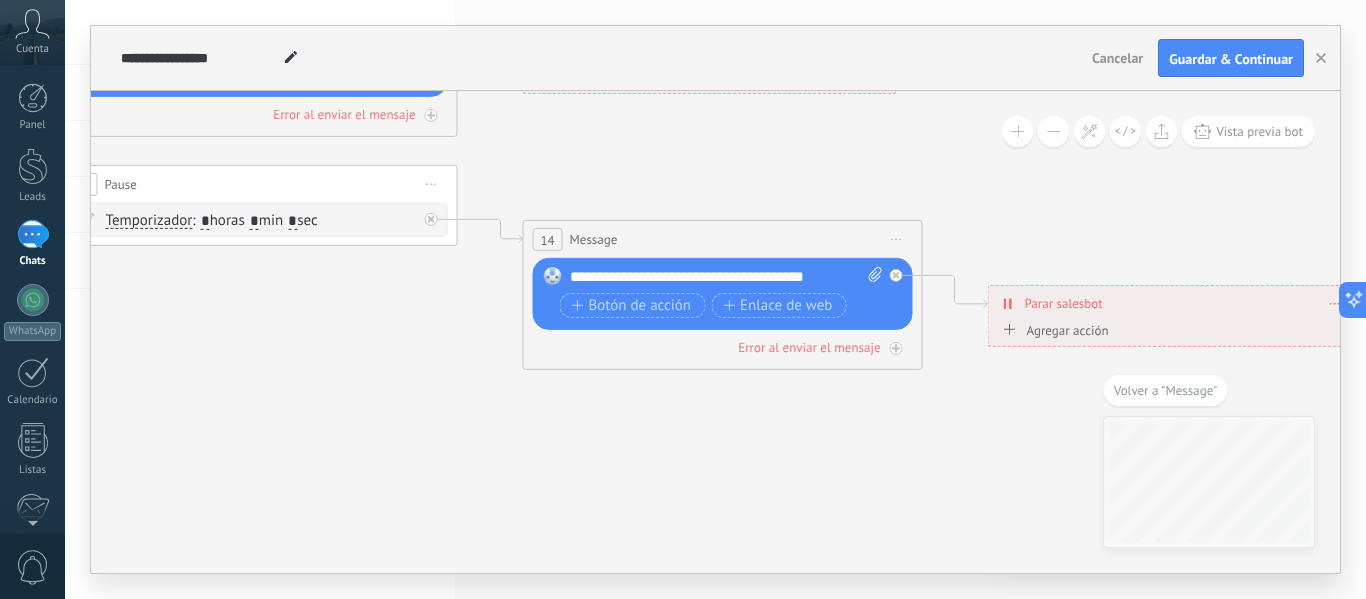 drag, startPoint x: 490, startPoint y: 440, endPoint x: 695, endPoint y: 450, distance: 205.24376 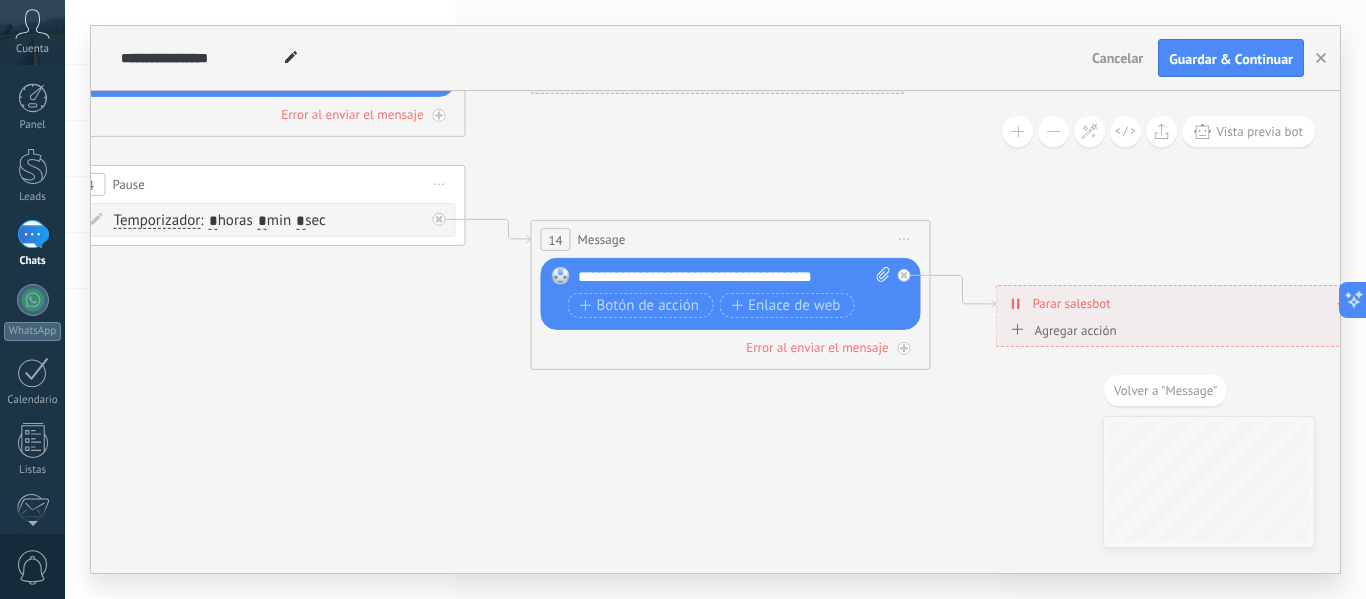 drag, startPoint x: 445, startPoint y: 334, endPoint x: 507, endPoint y: 327, distance: 62.39391 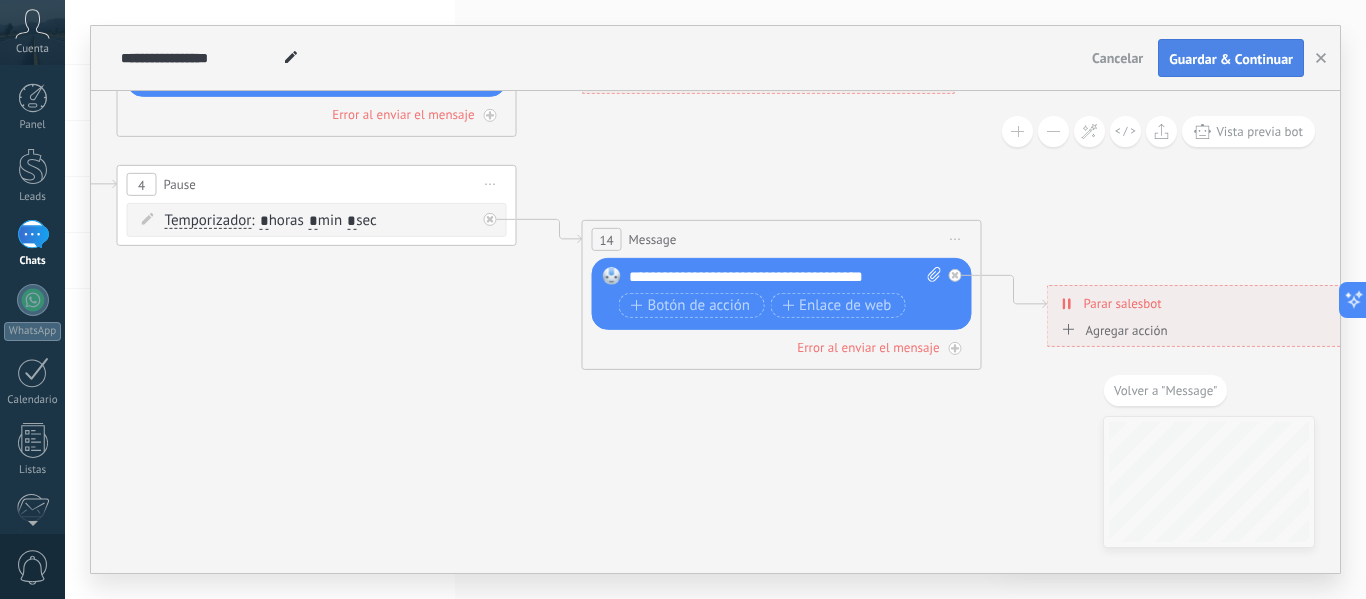 click on "Guardar & Continuar" at bounding box center [1231, 59] 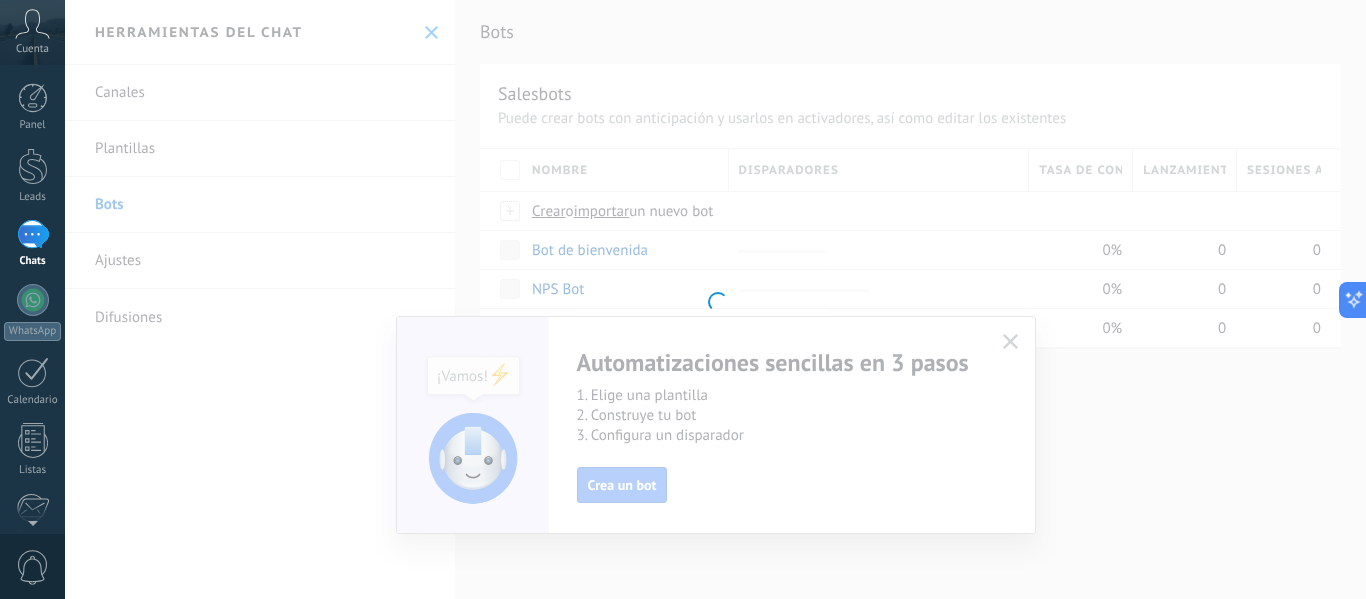 click at bounding box center (715, 299) 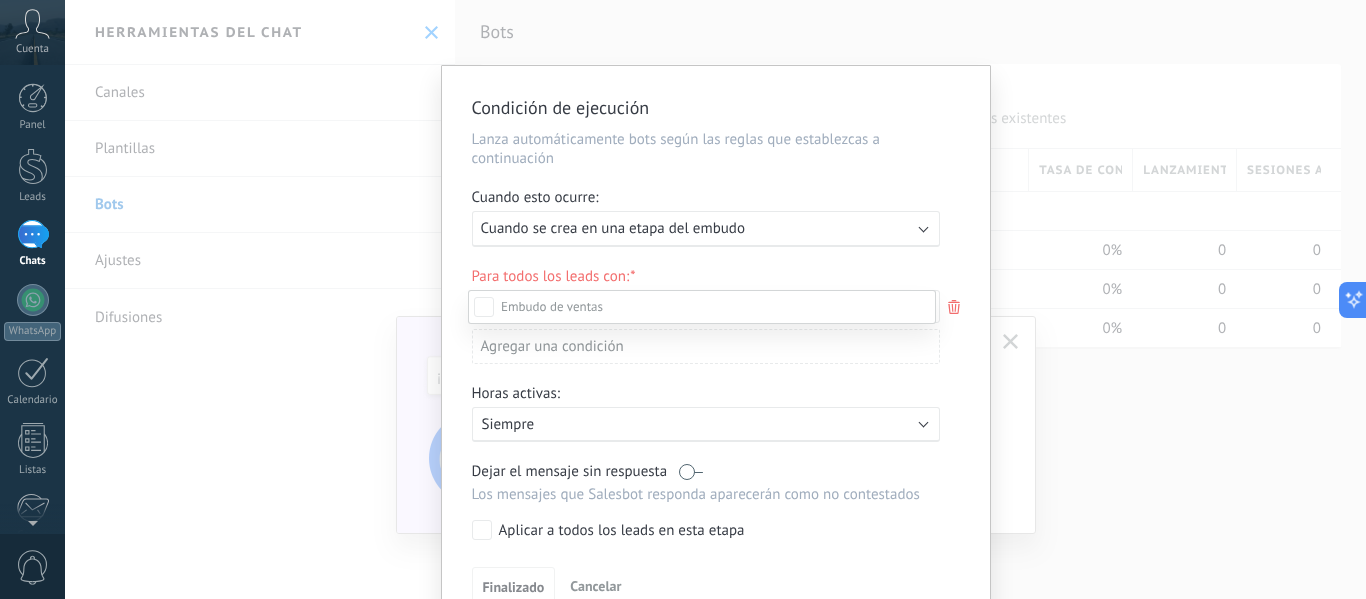 scroll, scrollTop: 0, scrollLeft: 0, axis: both 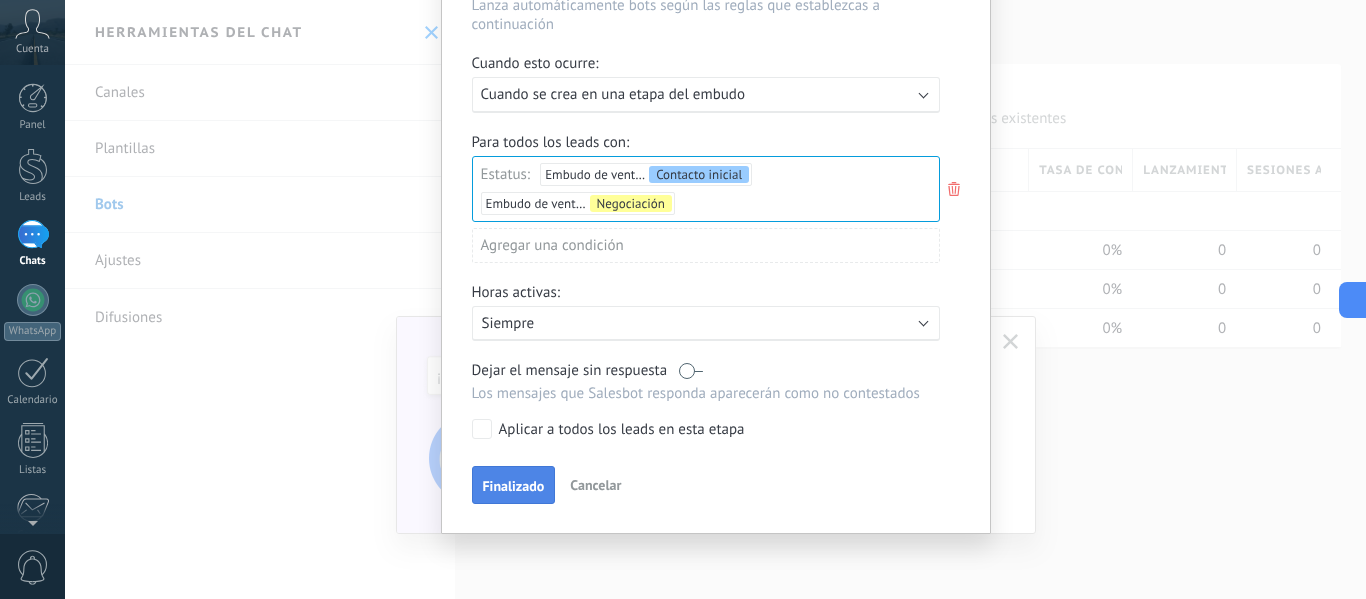click on "Finalizado" at bounding box center (514, 485) 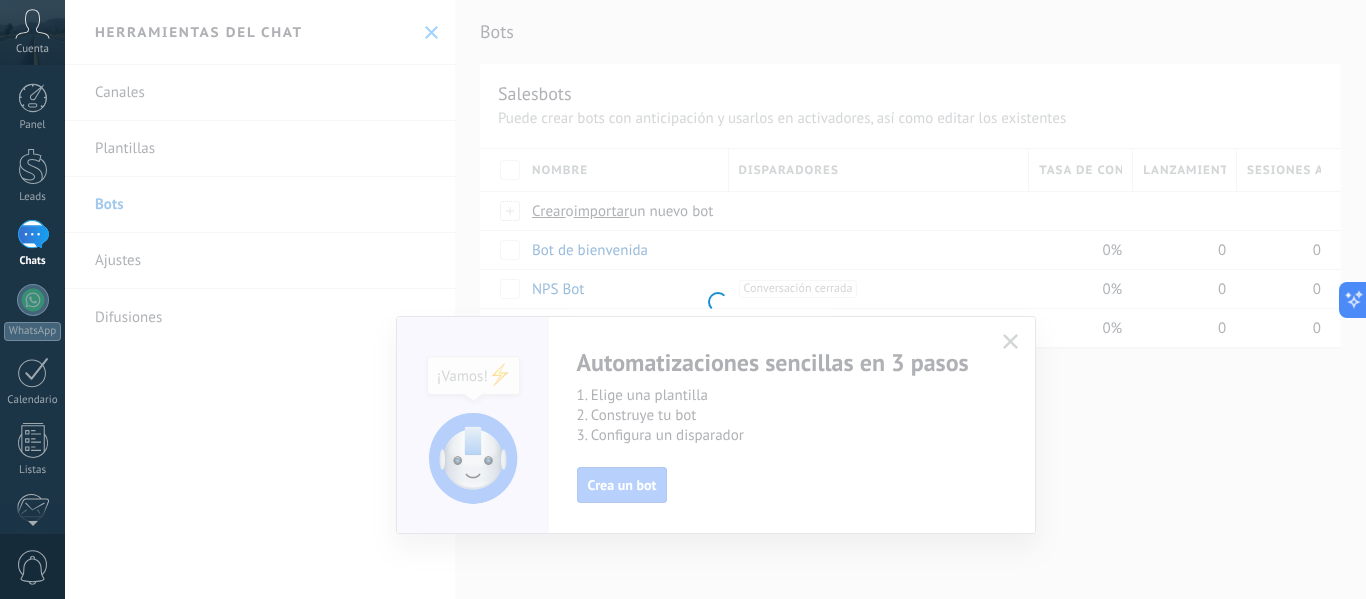 scroll, scrollTop: 0, scrollLeft: 0, axis: both 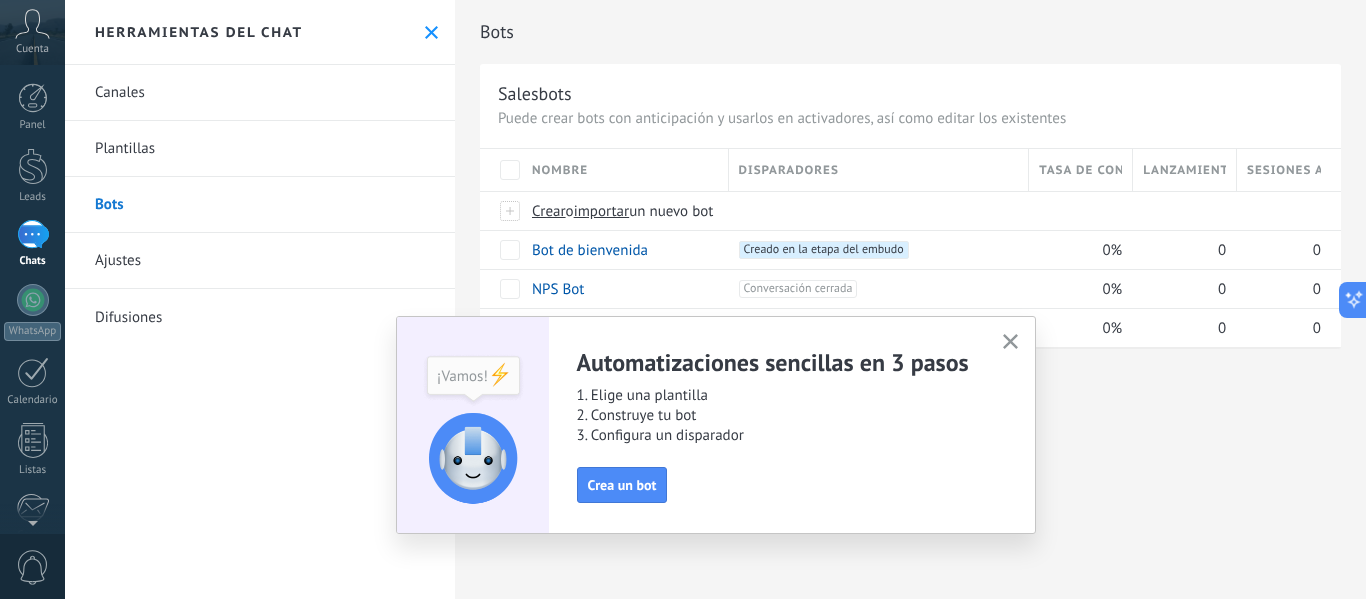 click 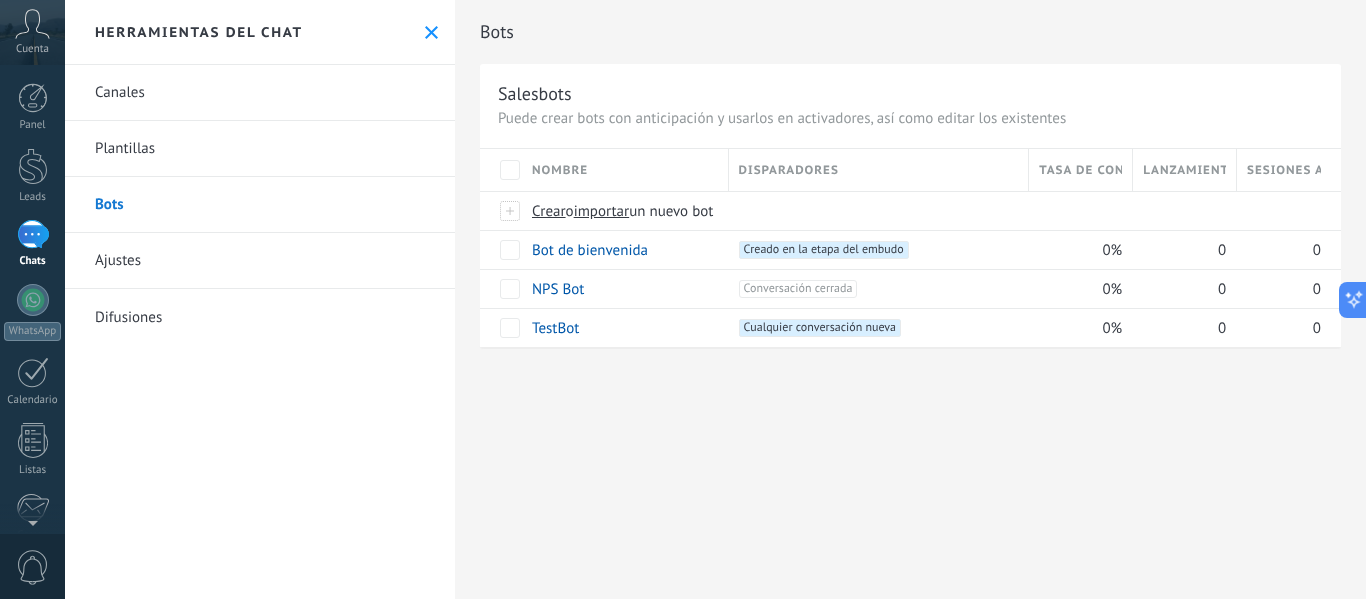 click at bounding box center (33, 234) 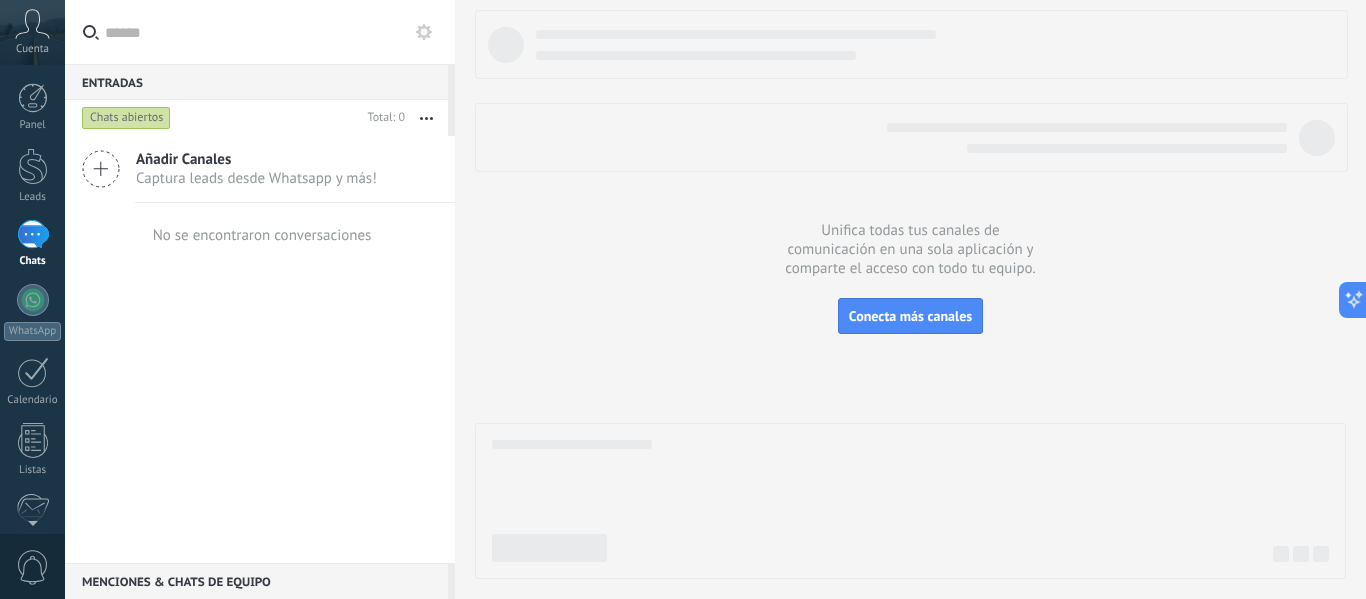 click on "Captura leads desde Whatsapp y más!" at bounding box center (256, 178) 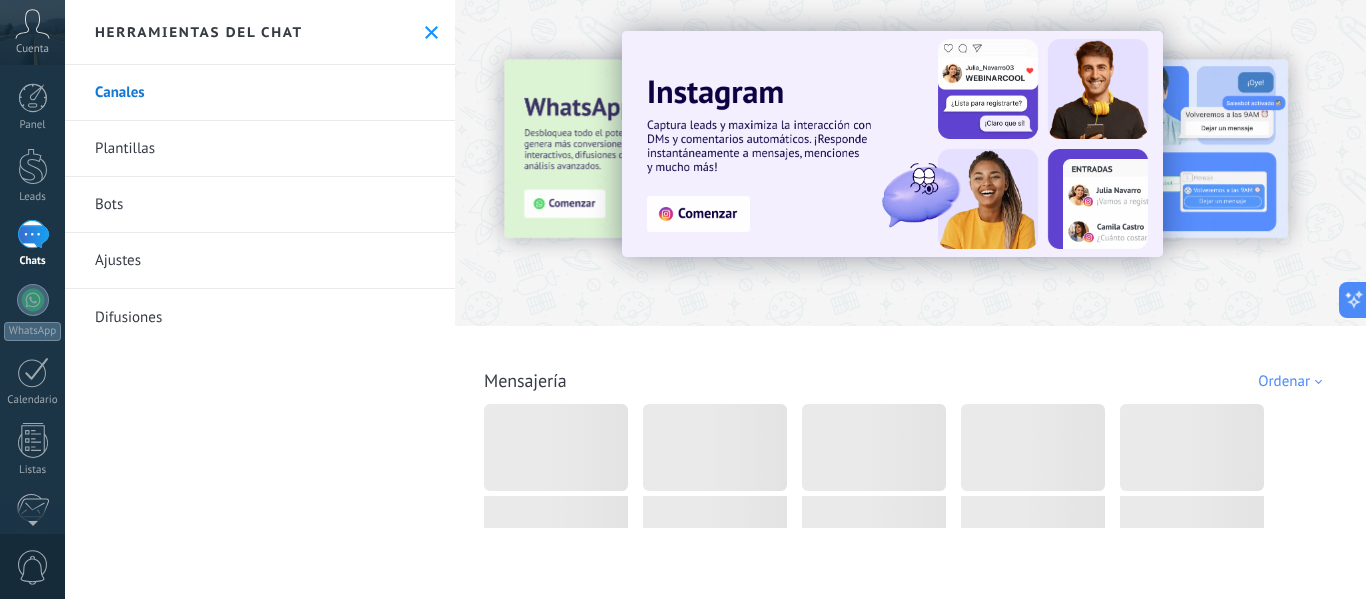 click on "Bots" at bounding box center (260, 205) 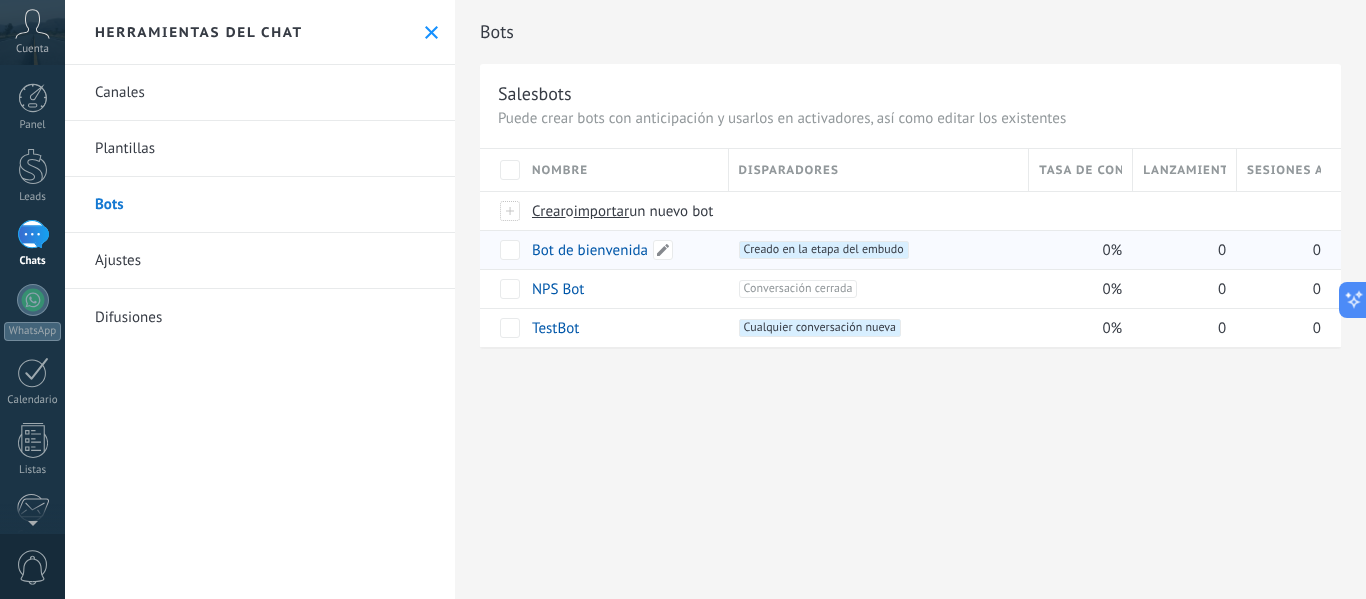 click on "Bot de bienvenida" at bounding box center (590, 250) 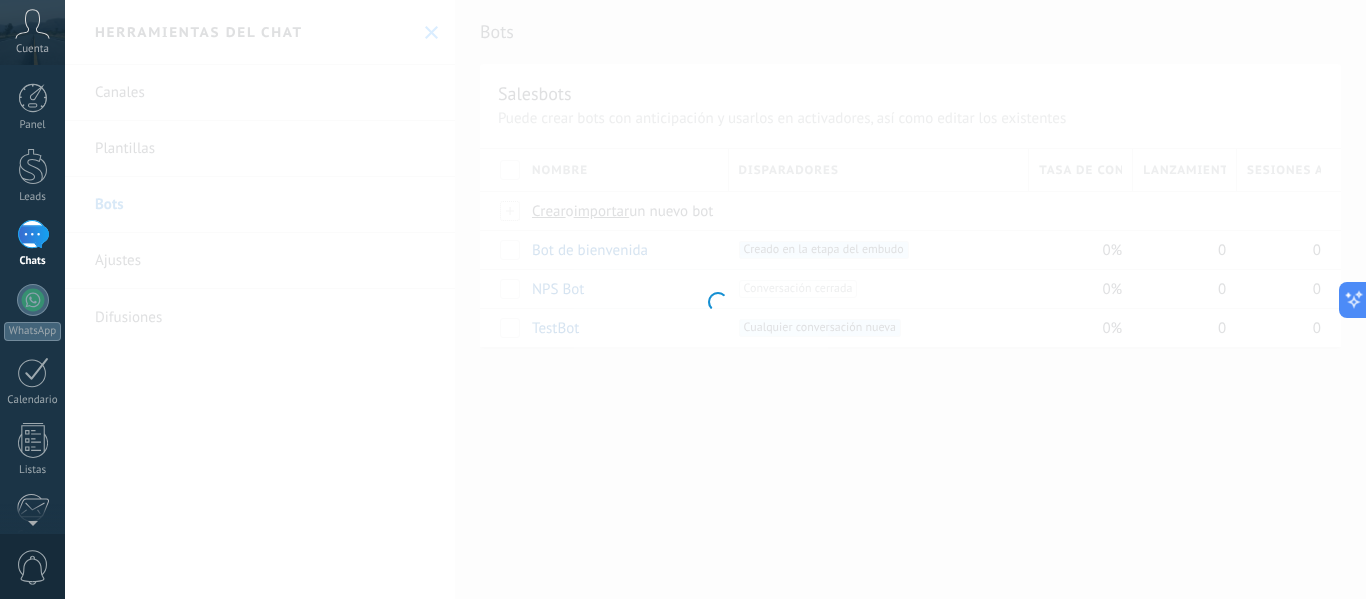 type on "**********" 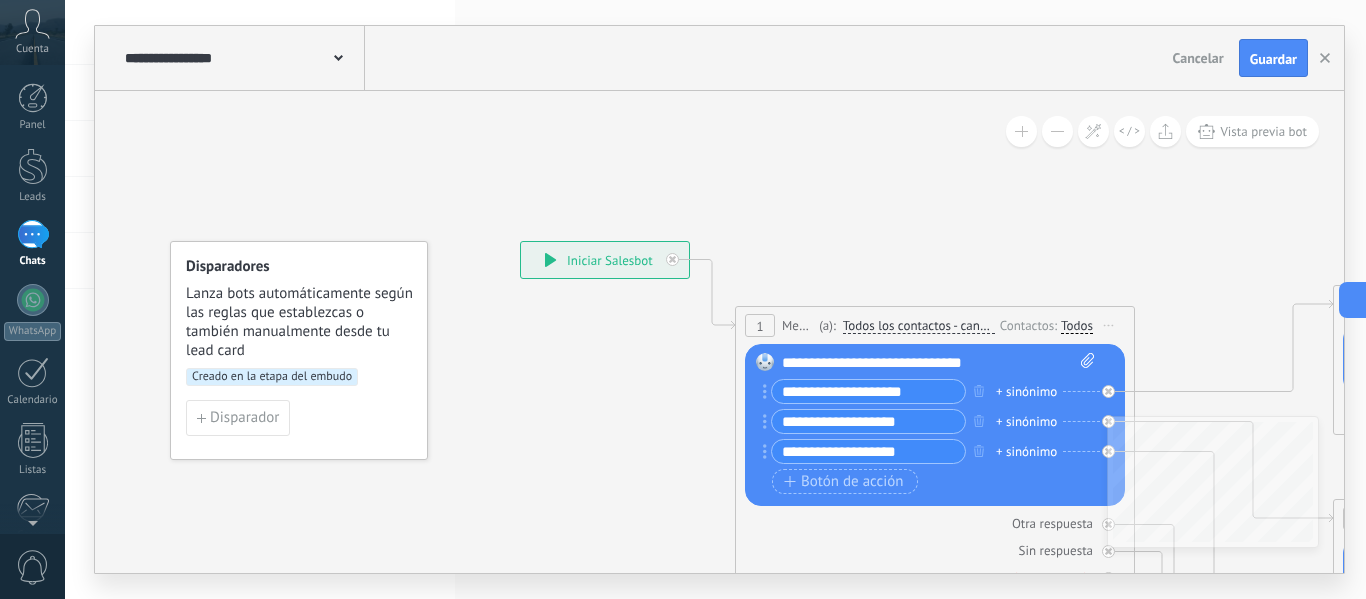 click on "**********" at bounding box center (605, 260) 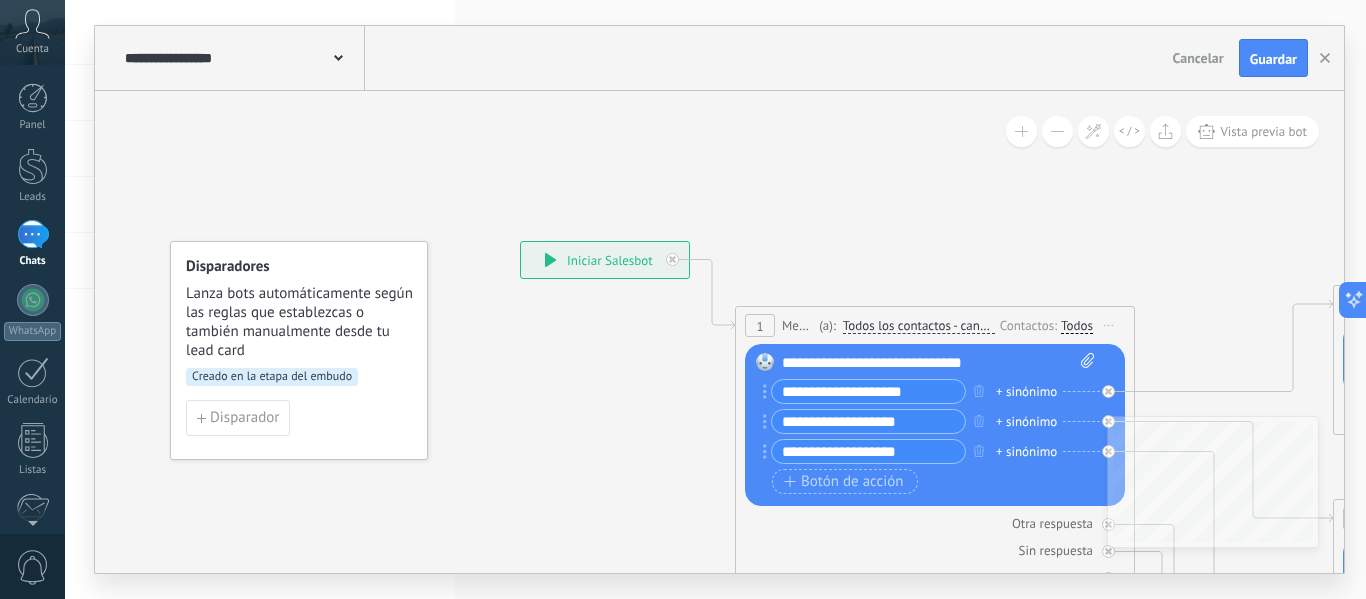 click on "**********" at bounding box center [605, 260] 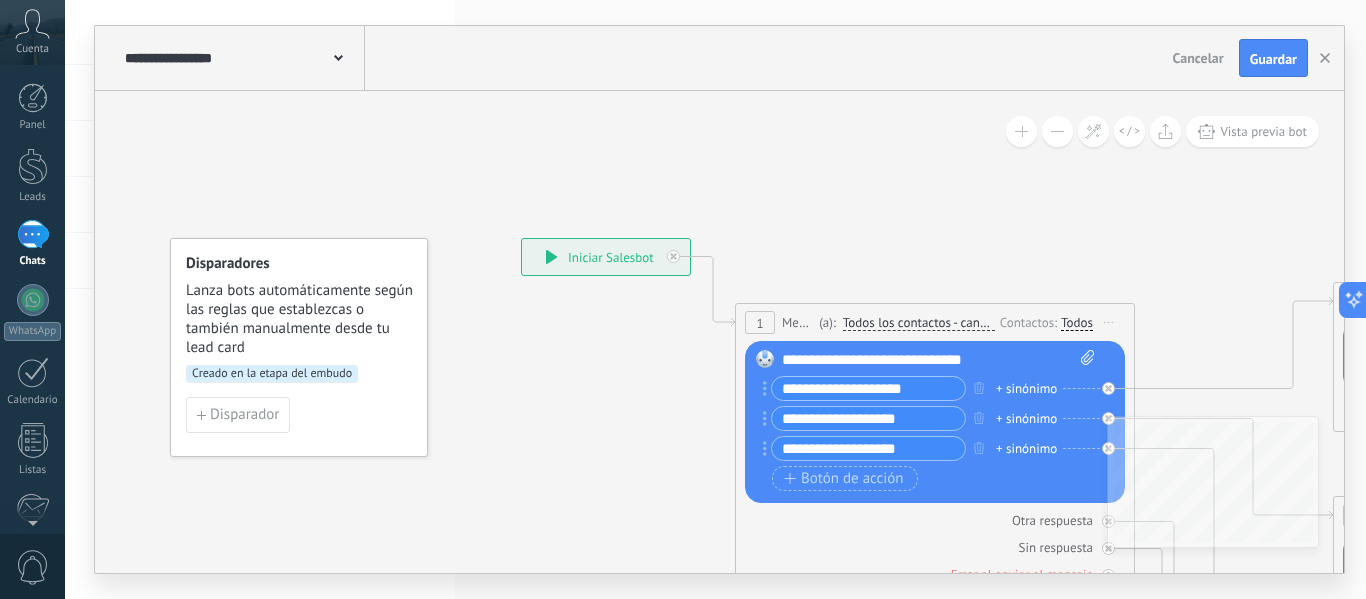 click 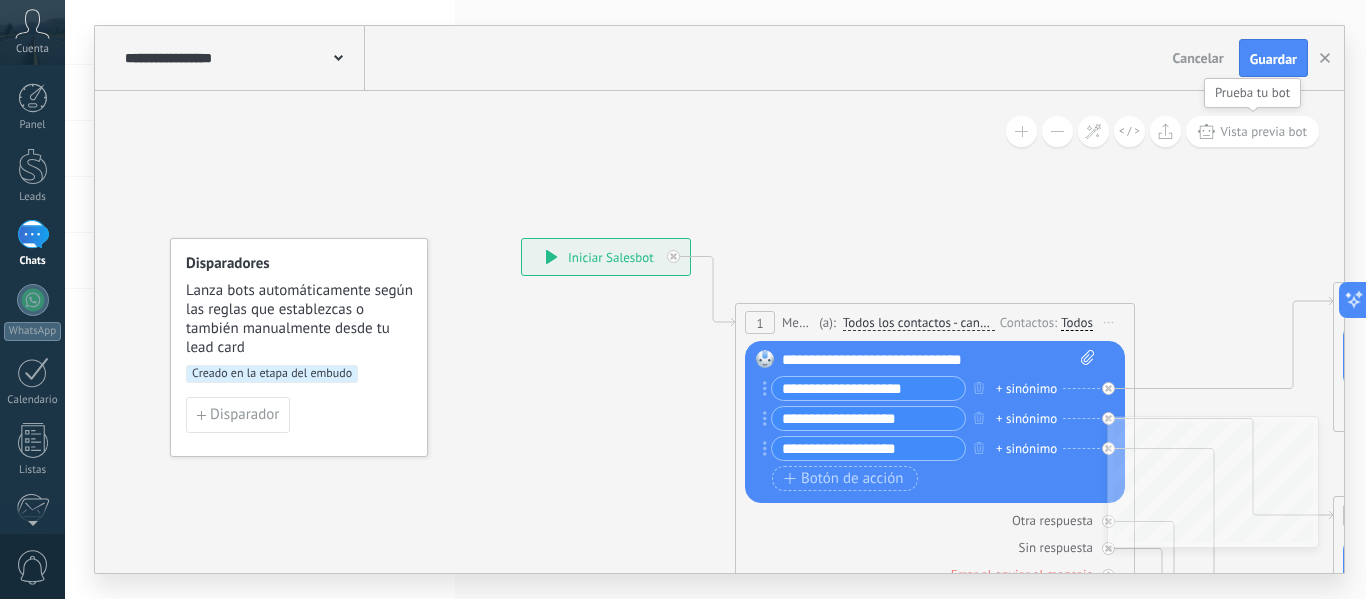 click on "Vista previa bot" at bounding box center [1263, 131] 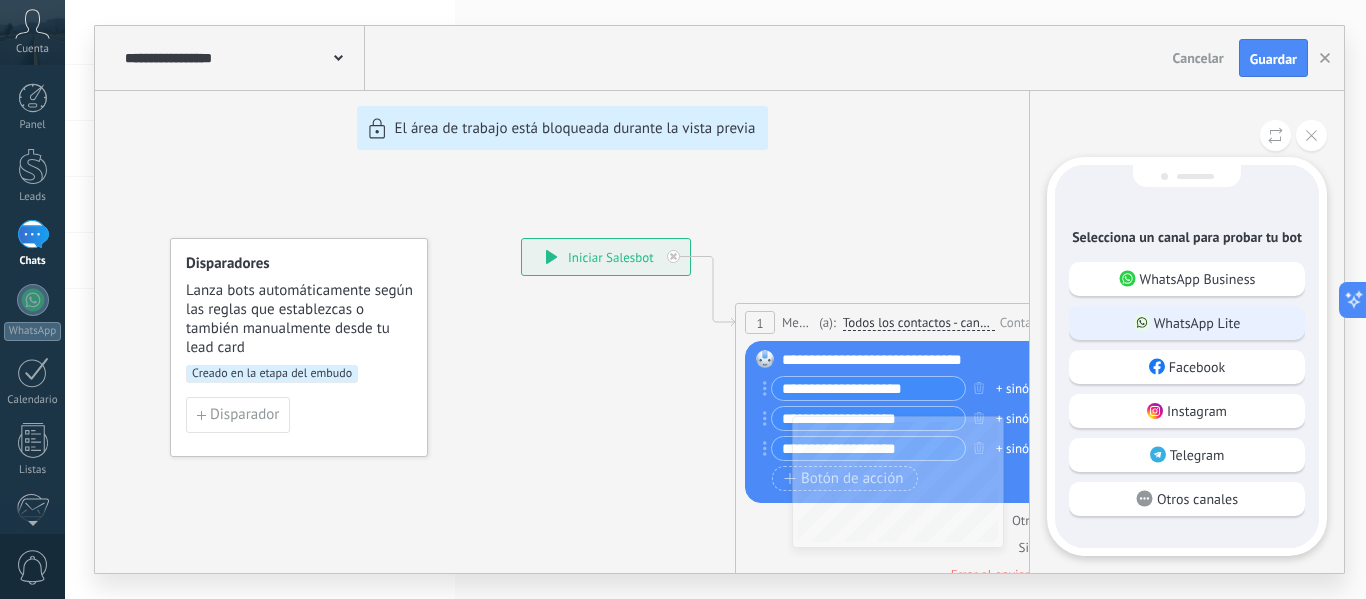 click on "WhatsApp Lite" at bounding box center (1187, 323) 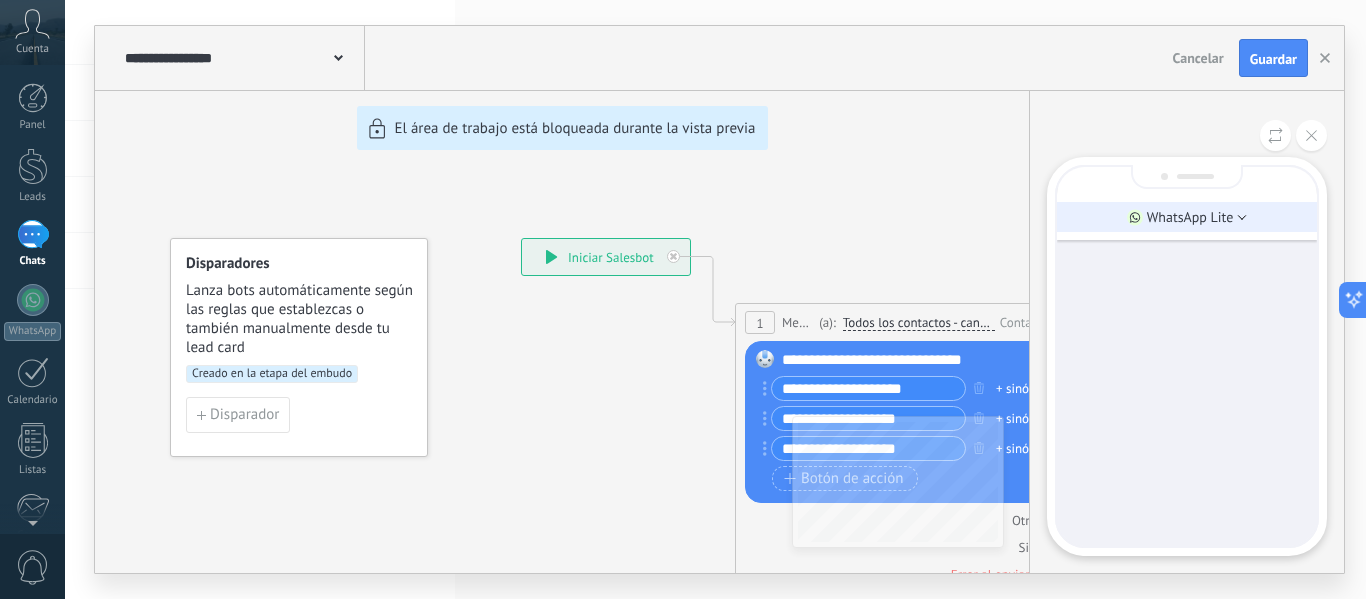 click on "WhatsApp Lite" at bounding box center [1187, 217] 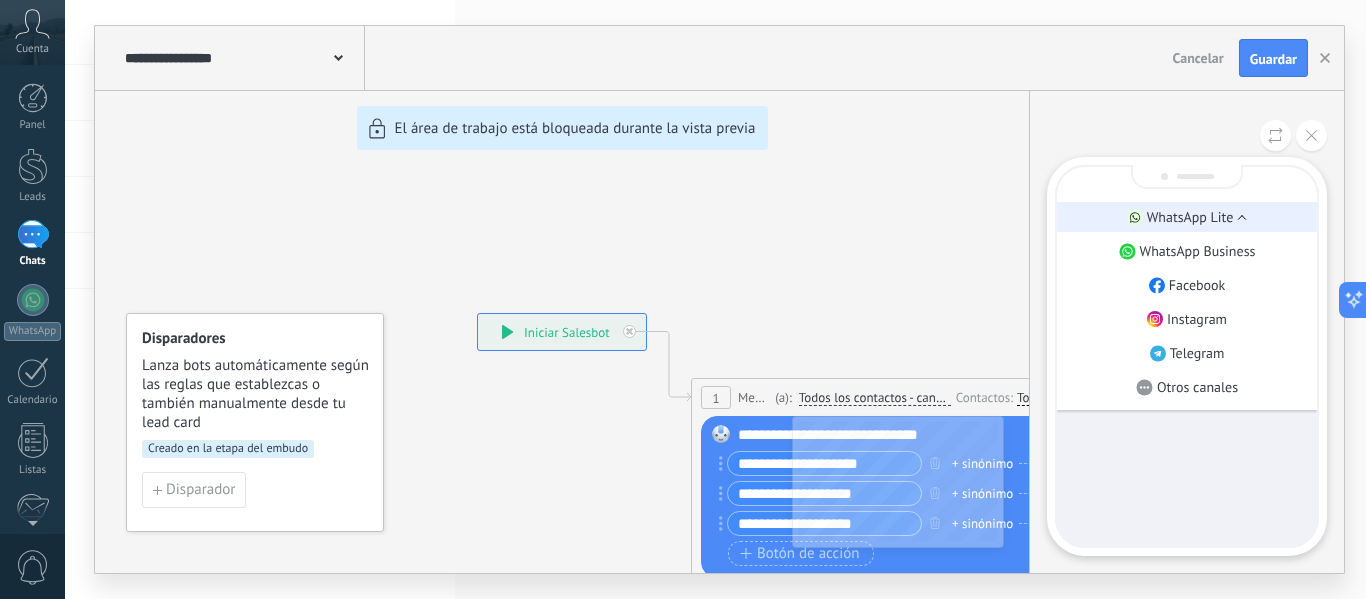 click on "WhatsApp Lite" at bounding box center (1187, 217) 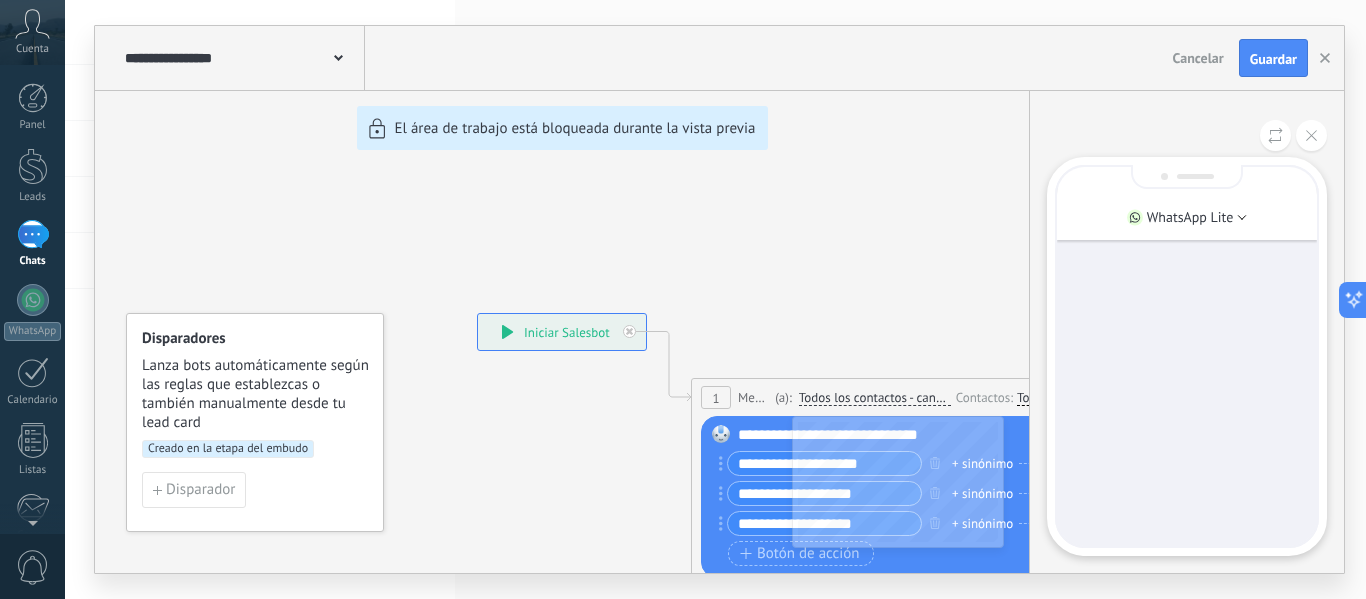 click at bounding box center (1187, 356) 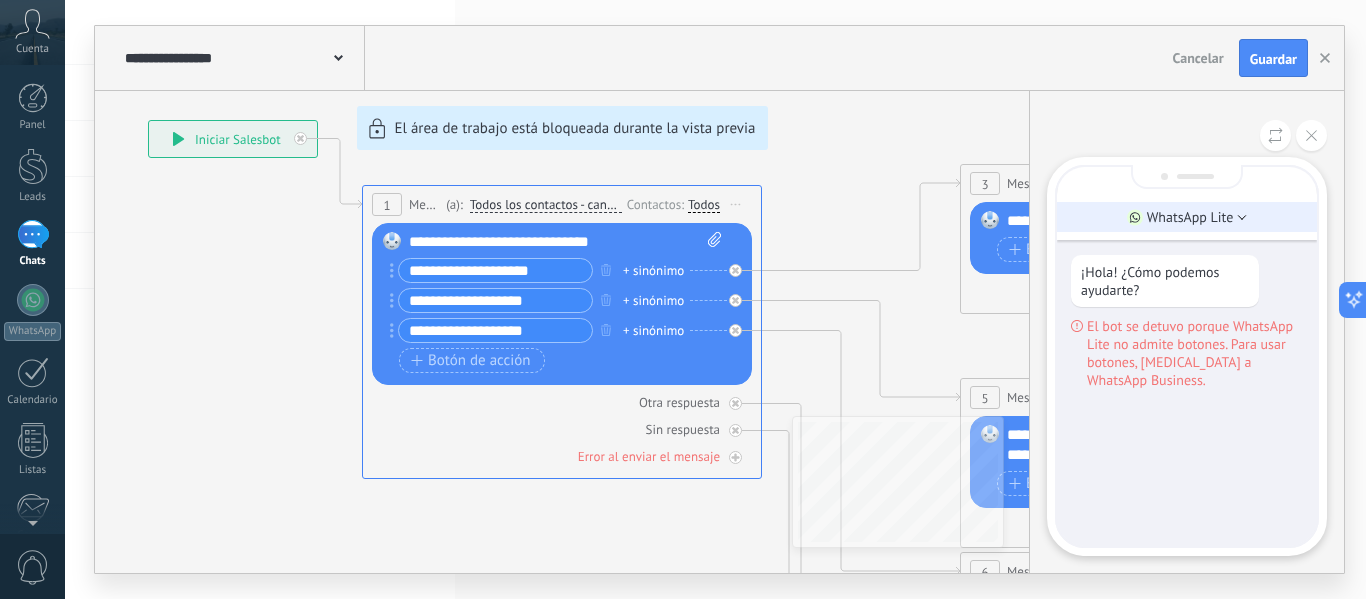 click on "WhatsApp Lite" at bounding box center [1190, 217] 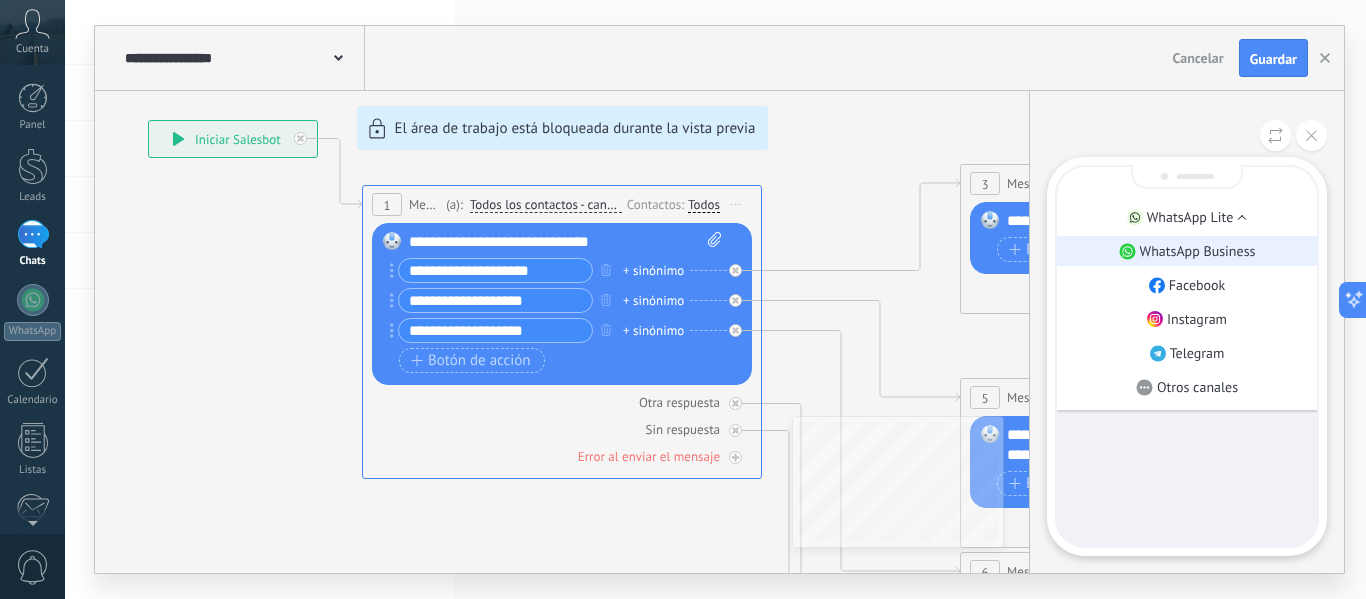 click on "WhatsApp Business" at bounding box center (1187, 251) 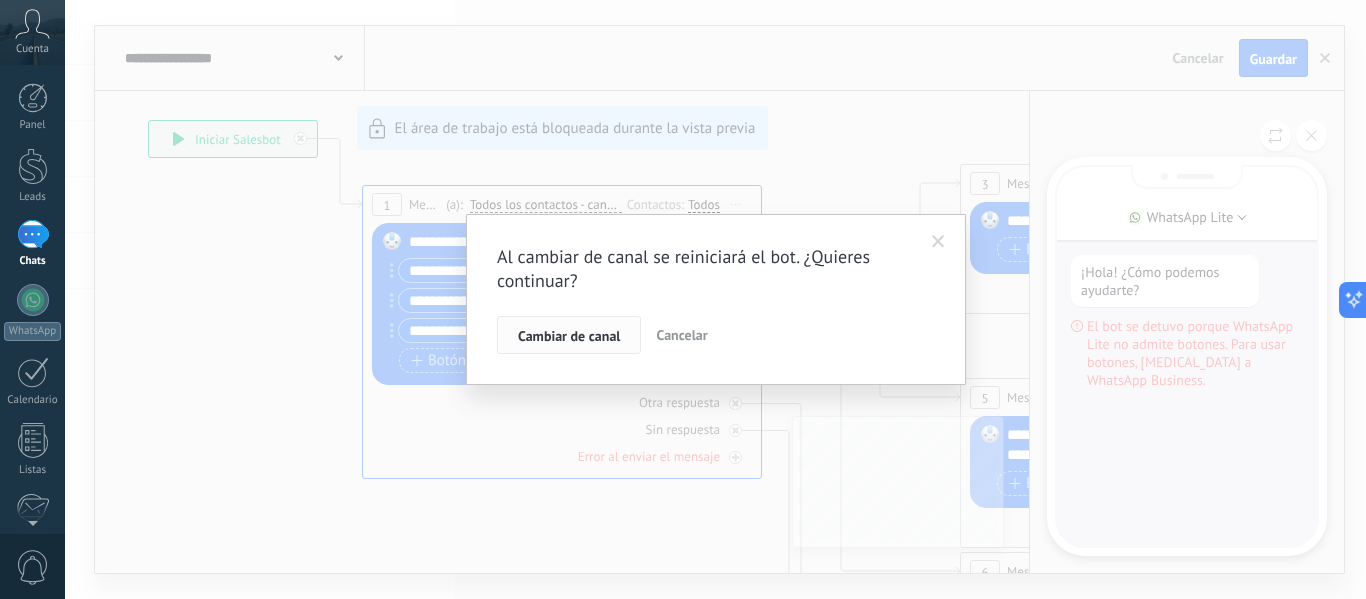 click on "Cambiar de canal" at bounding box center [569, 336] 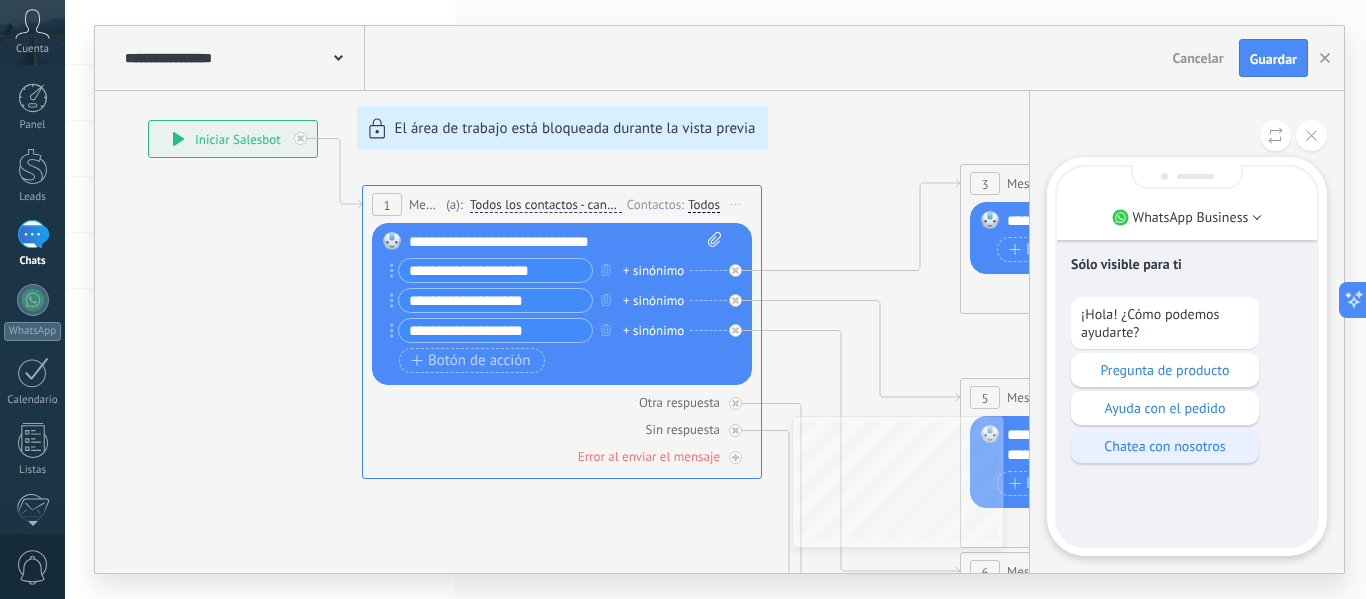 click on "Chatea con nosotros" at bounding box center (1165, 446) 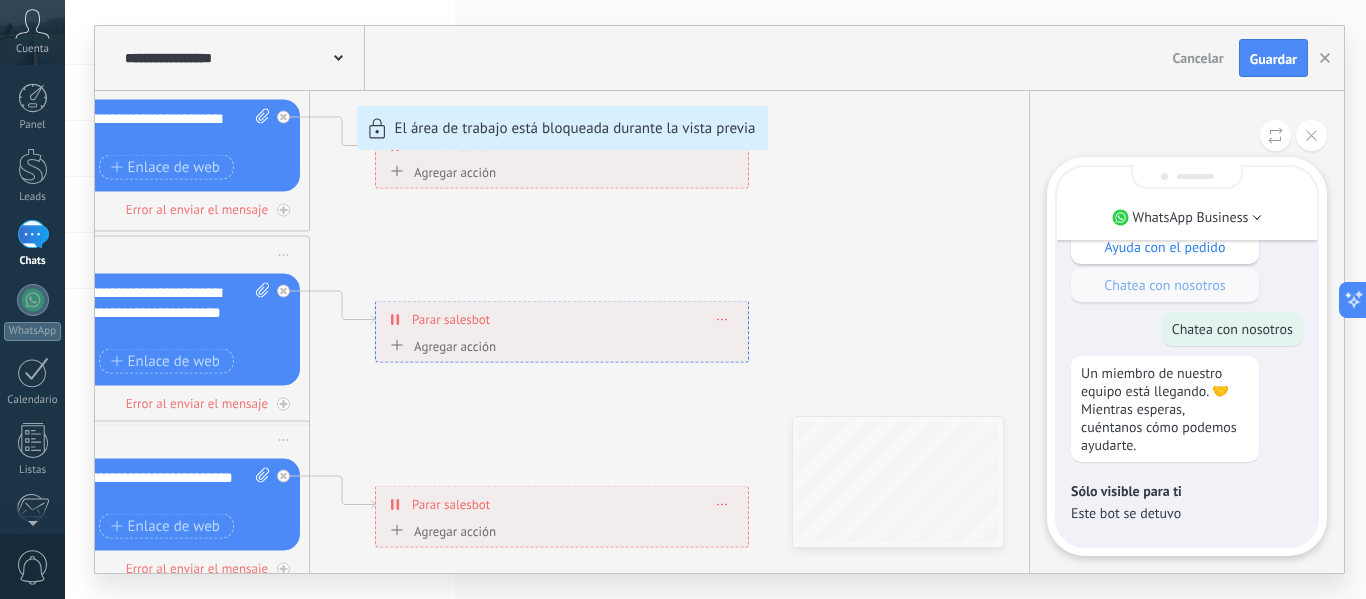 click on "**********" at bounding box center [719, 299] 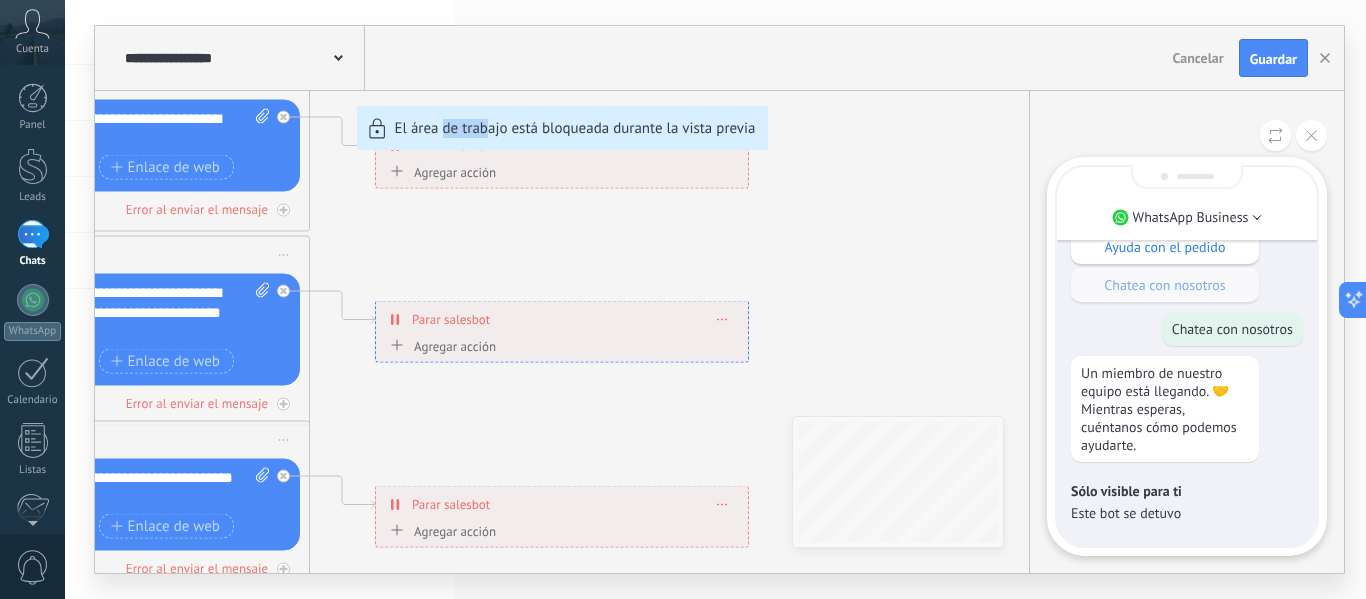 drag, startPoint x: 462, startPoint y: 369, endPoint x: 492, endPoint y: 410, distance: 50.803543 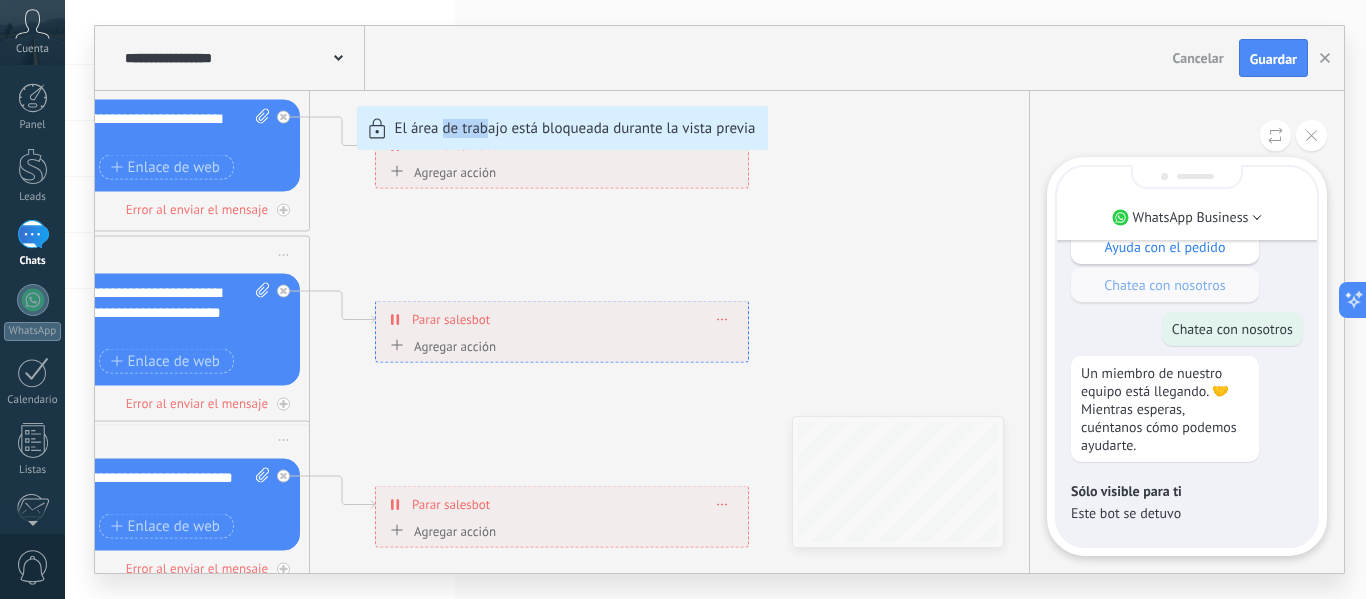 click on "**********" at bounding box center (719, 299) 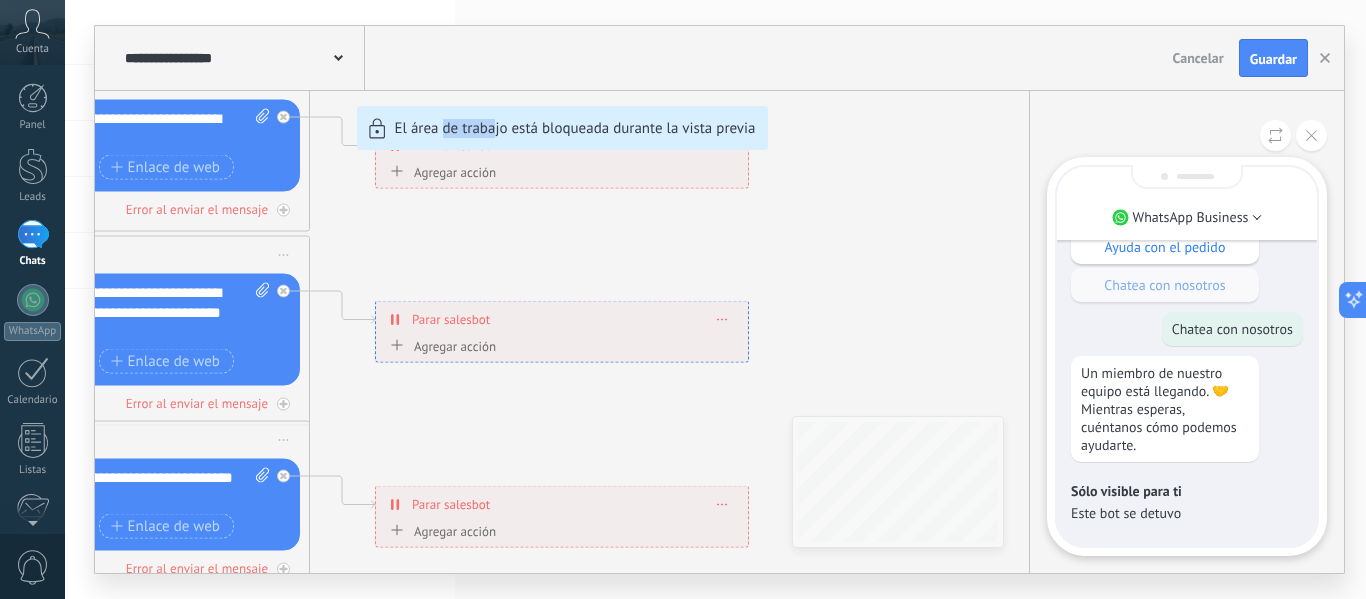 click on "**********" at bounding box center (719, 299) 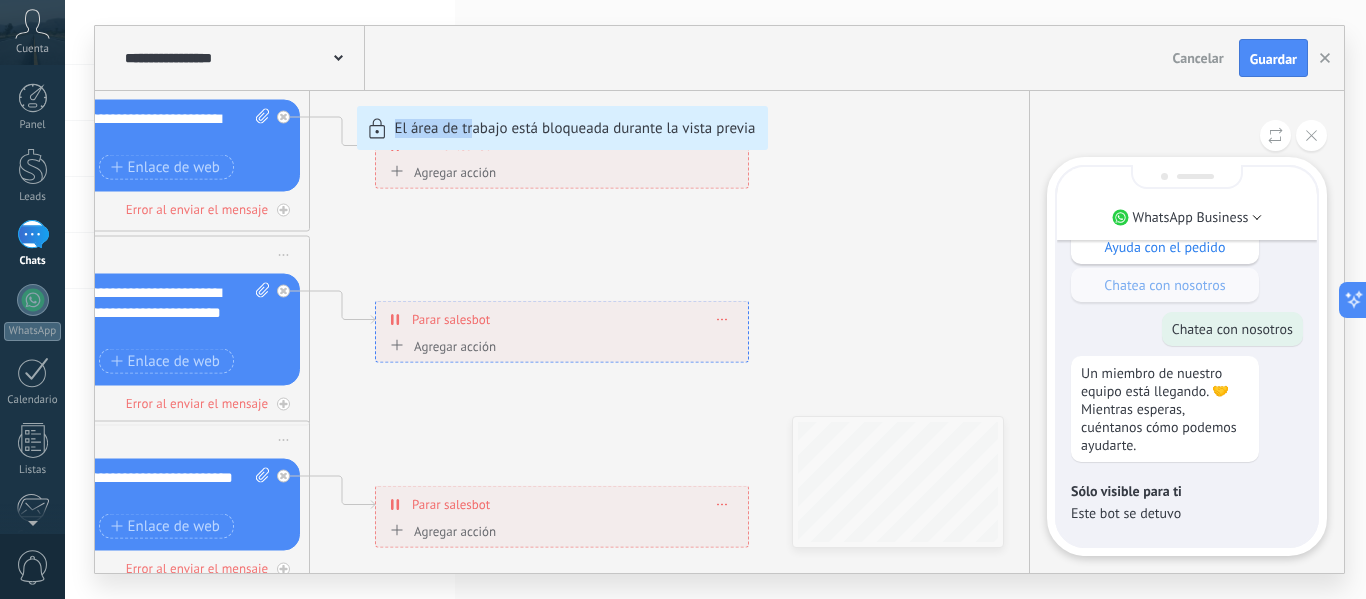 drag, startPoint x: 390, startPoint y: 377, endPoint x: 470, endPoint y: 338, distance: 89 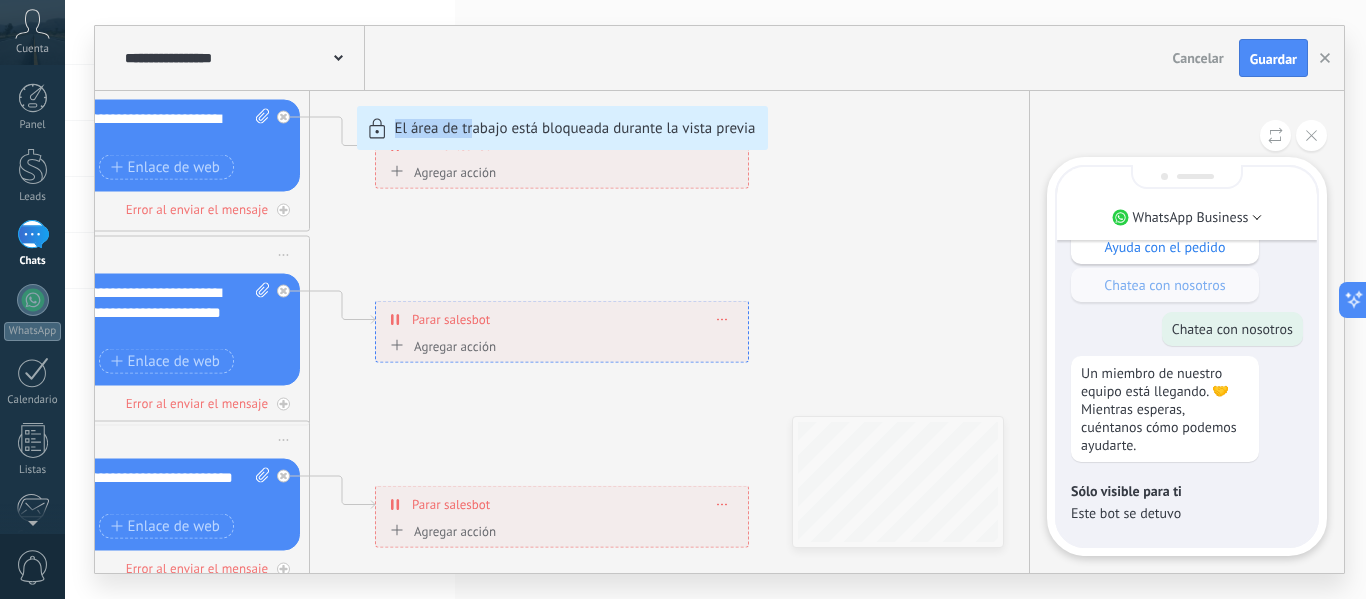 click on "**********" at bounding box center (719, 299) 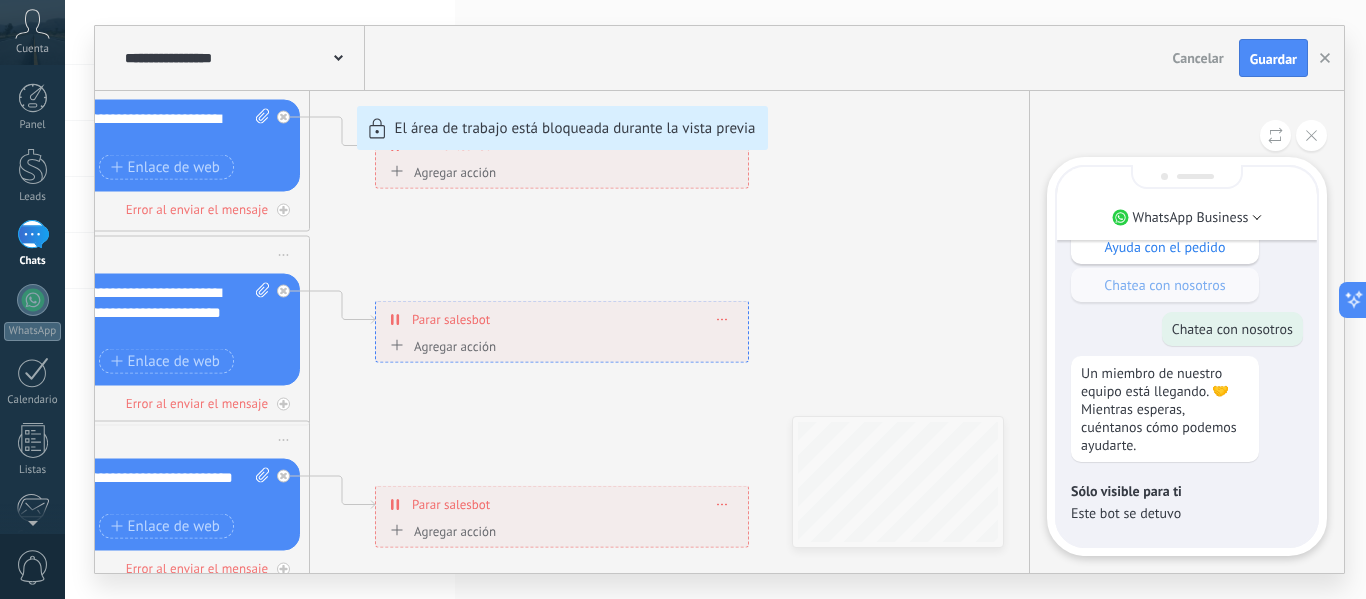 drag, startPoint x: 778, startPoint y: 262, endPoint x: 784, endPoint y: 251, distance: 12.529964 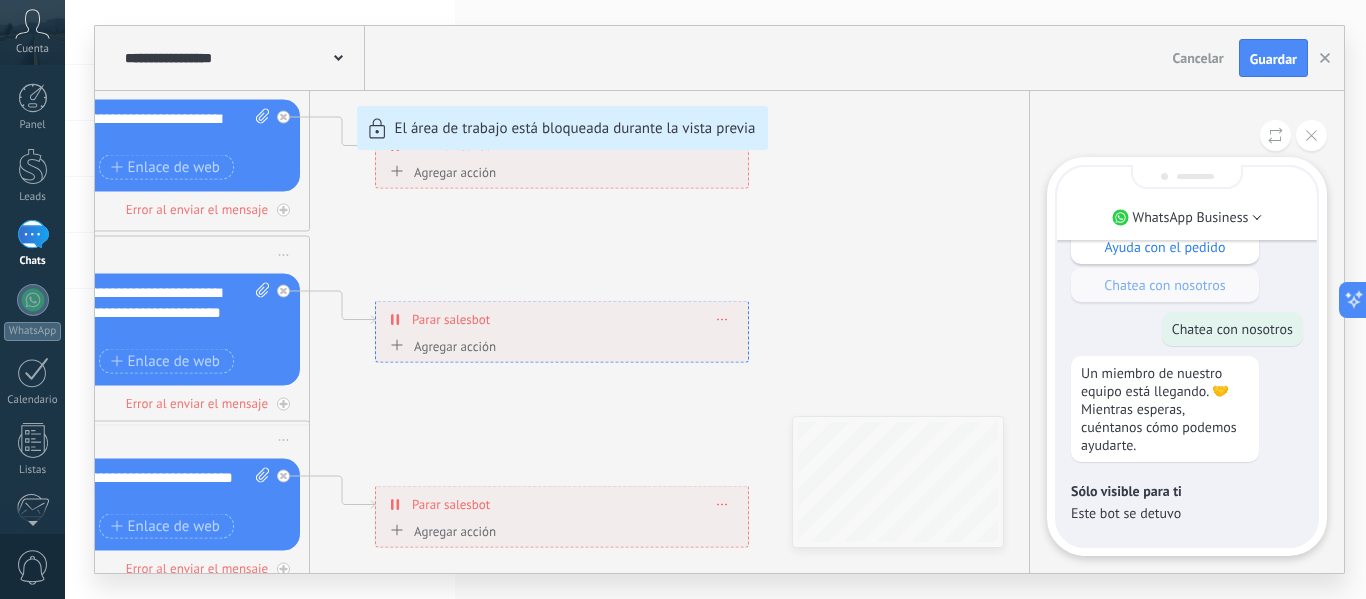 drag, startPoint x: 784, startPoint y: 251, endPoint x: 729, endPoint y: 250, distance: 55.00909 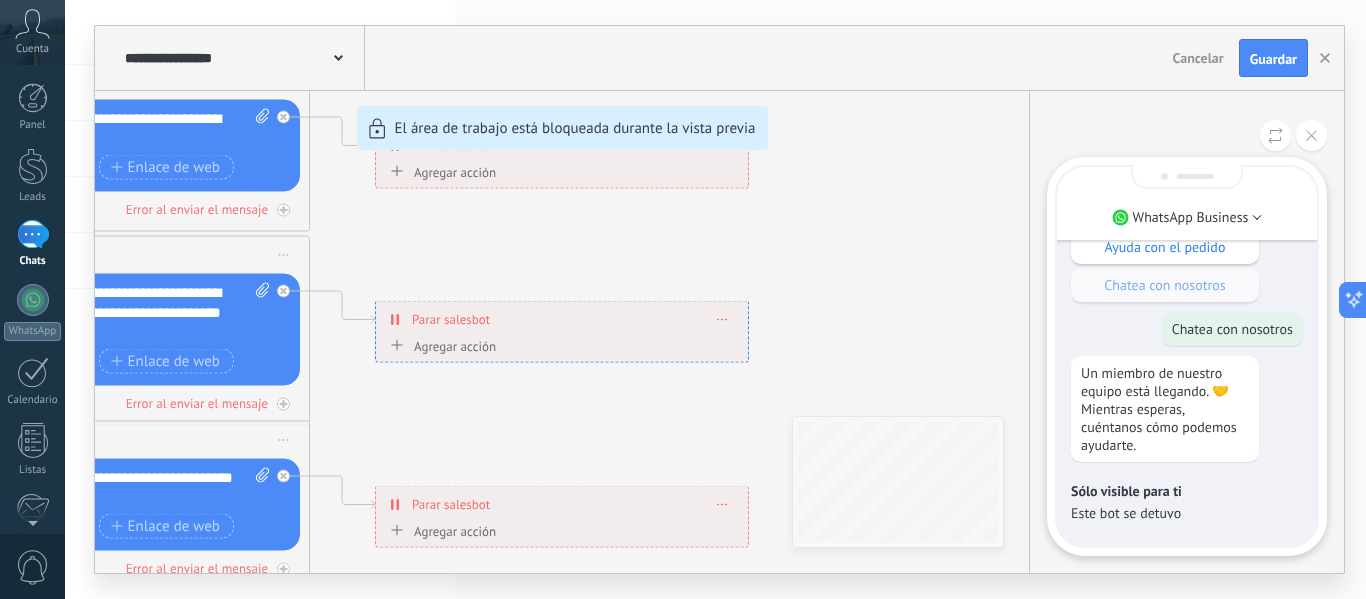 click on "**********" at bounding box center [719, 299] 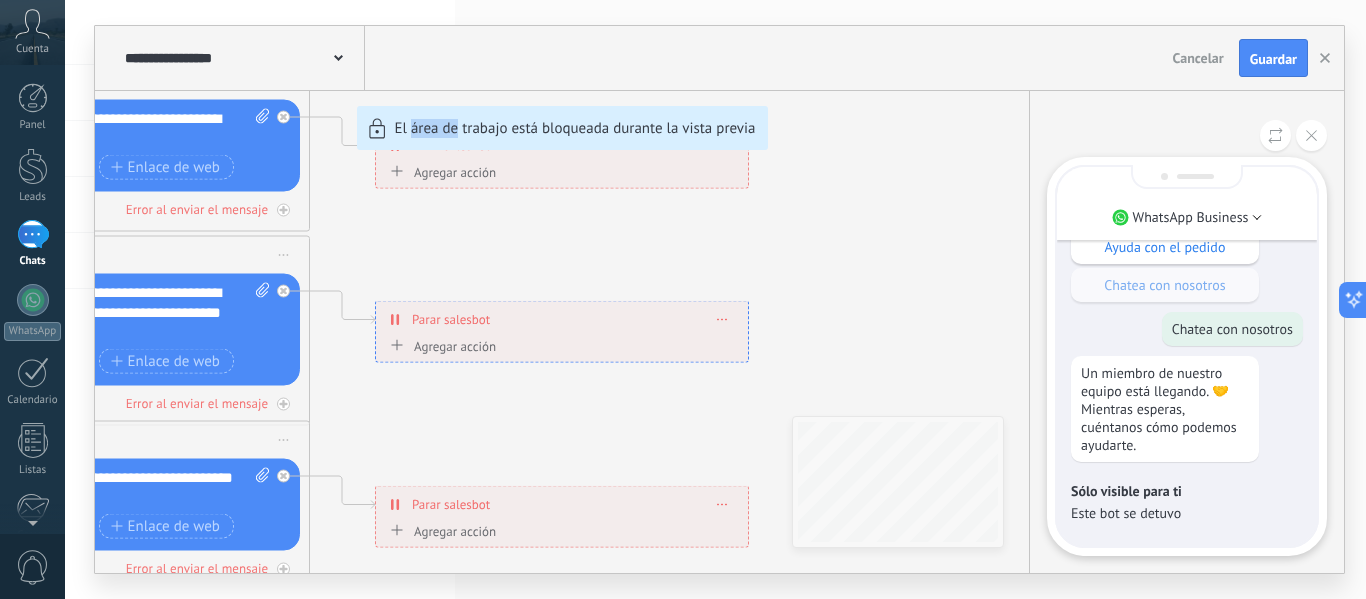 drag, startPoint x: 409, startPoint y: 245, endPoint x: 455, endPoint y: 245, distance: 46 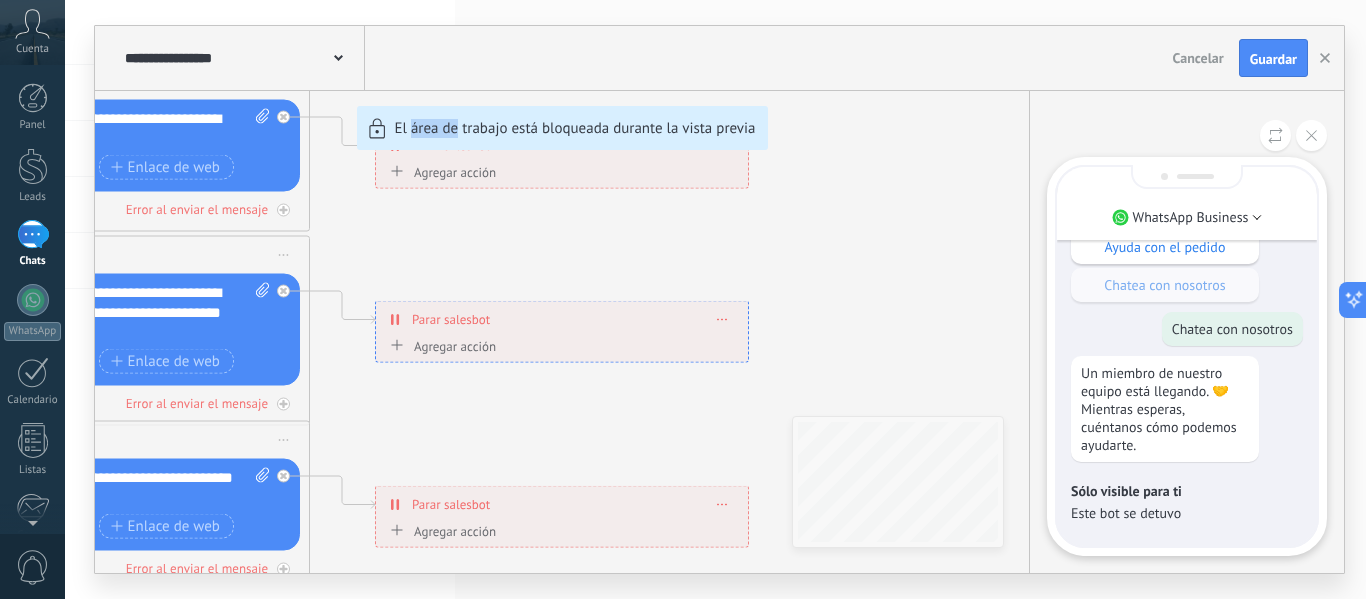 click on "**********" at bounding box center (719, 299) 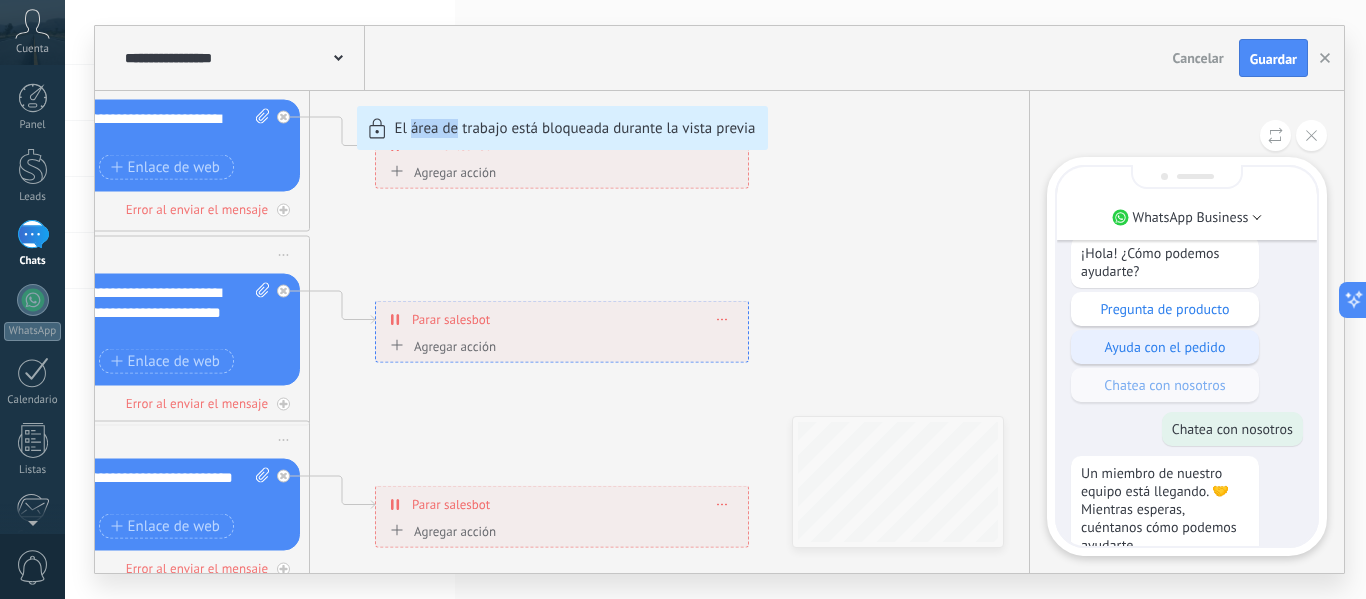 click on "Ayuda con el pedido" at bounding box center [1165, 347] 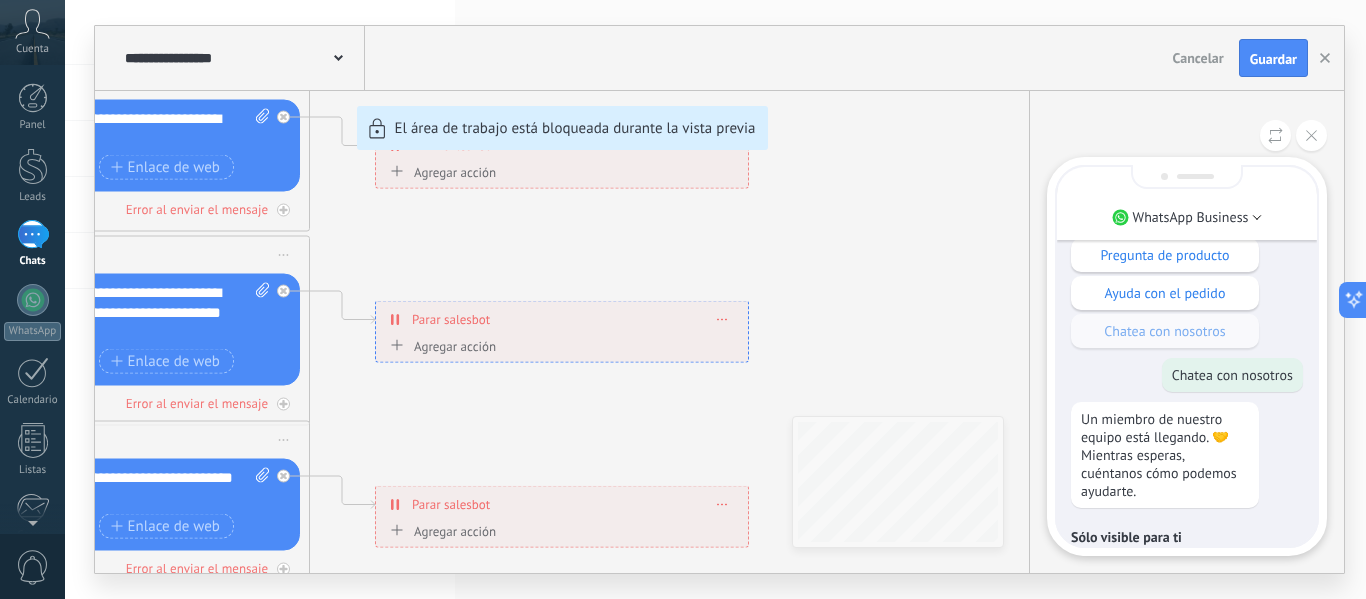 scroll, scrollTop: -154, scrollLeft: 0, axis: vertical 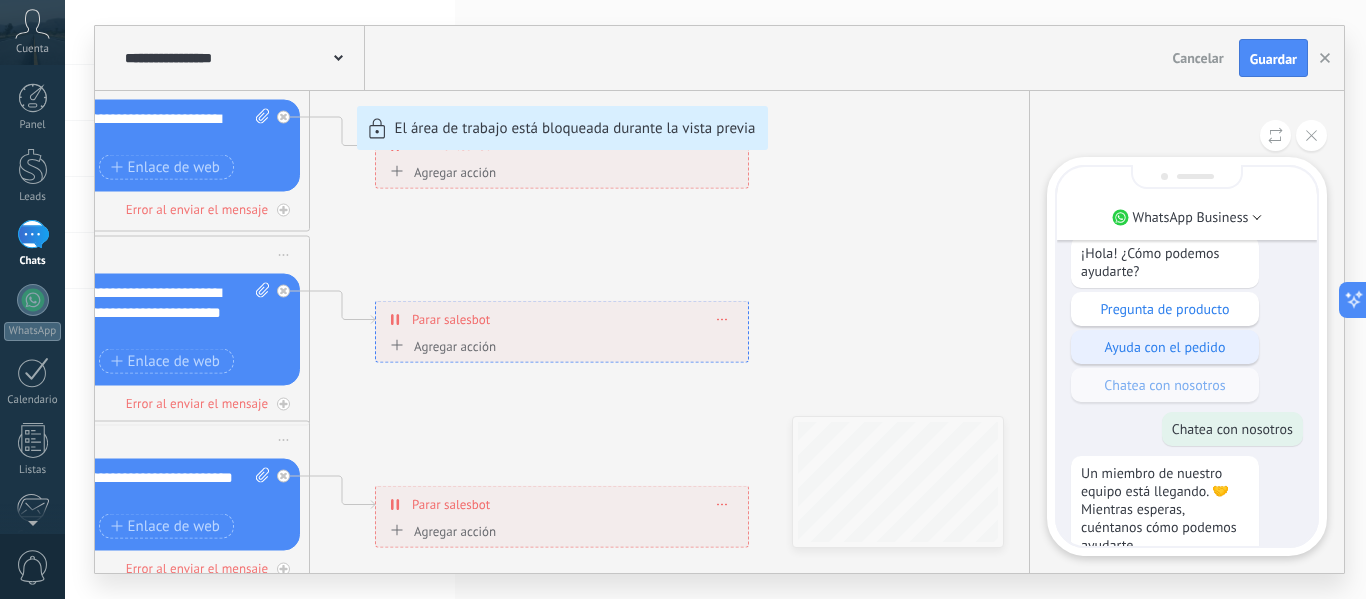 click on "Ayuda con el pedido" at bounding box center (1165, 347) 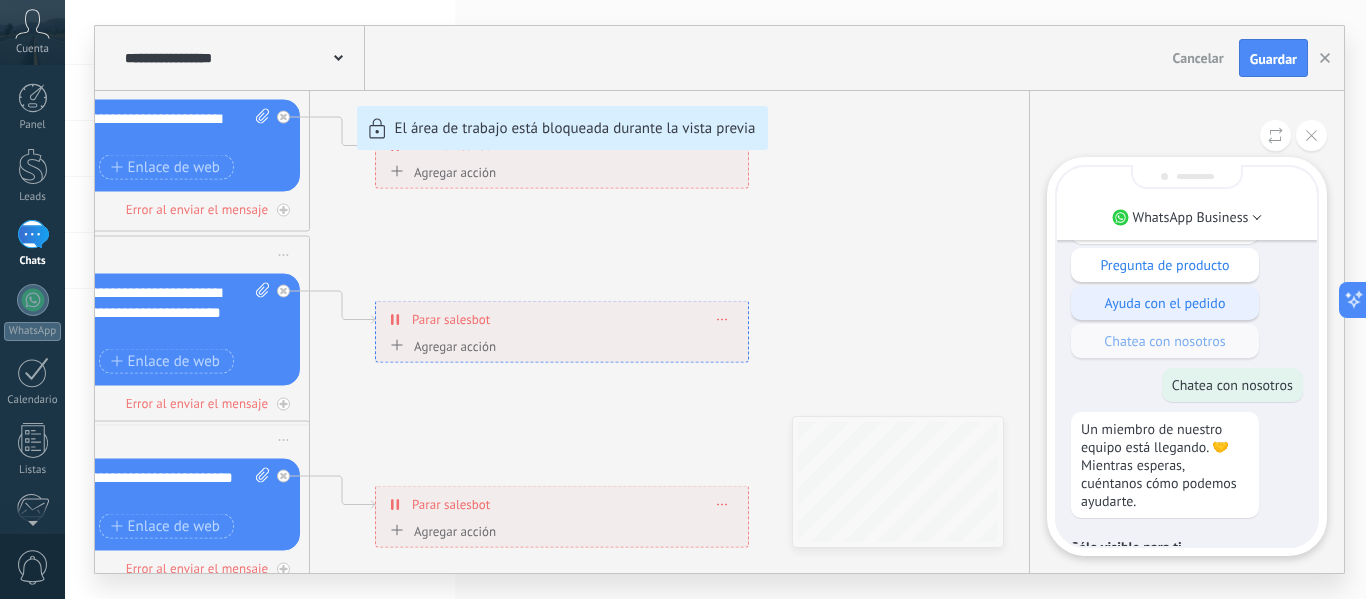 scroll, scrollTop: -198, scrollLeft: 0, axis: vertical 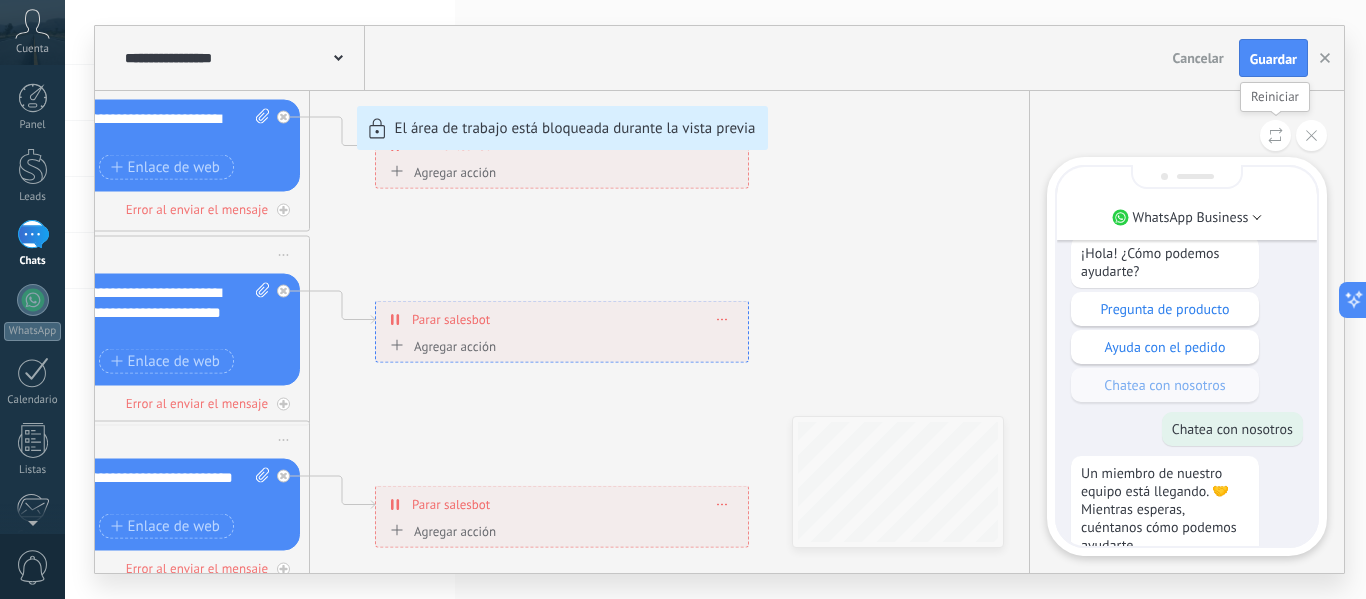 click at bounding box center [1275, 135] 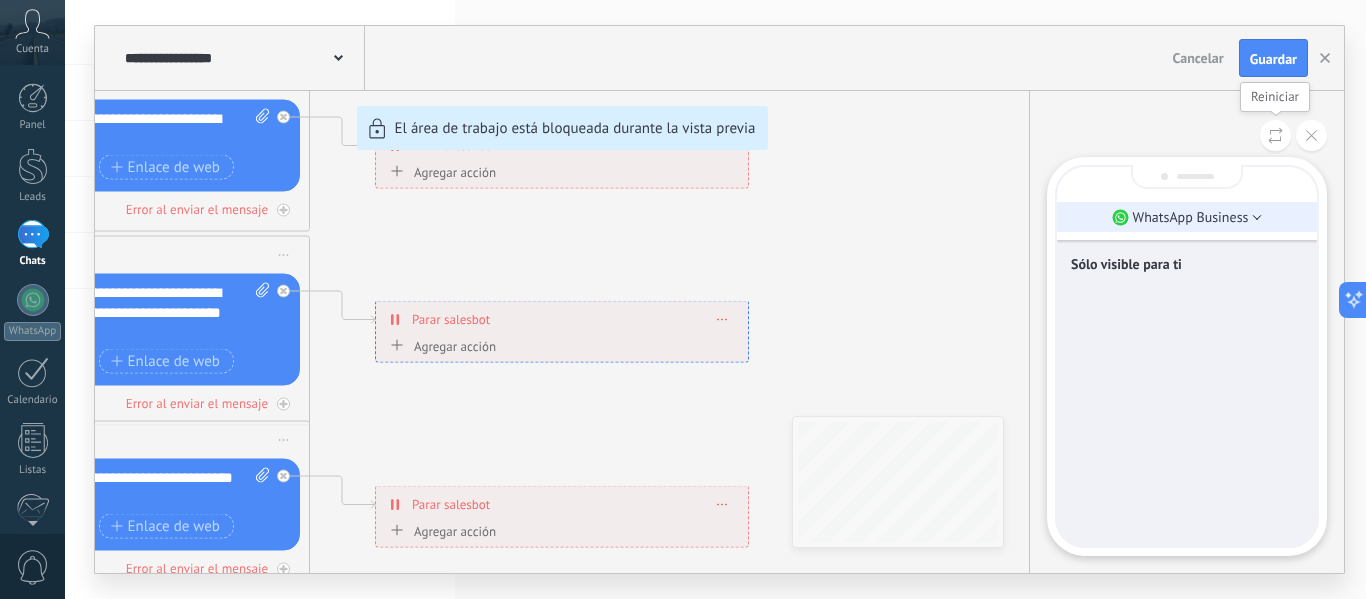 scroll, scrollTop: 0, scrollLeft: 0, axis: both 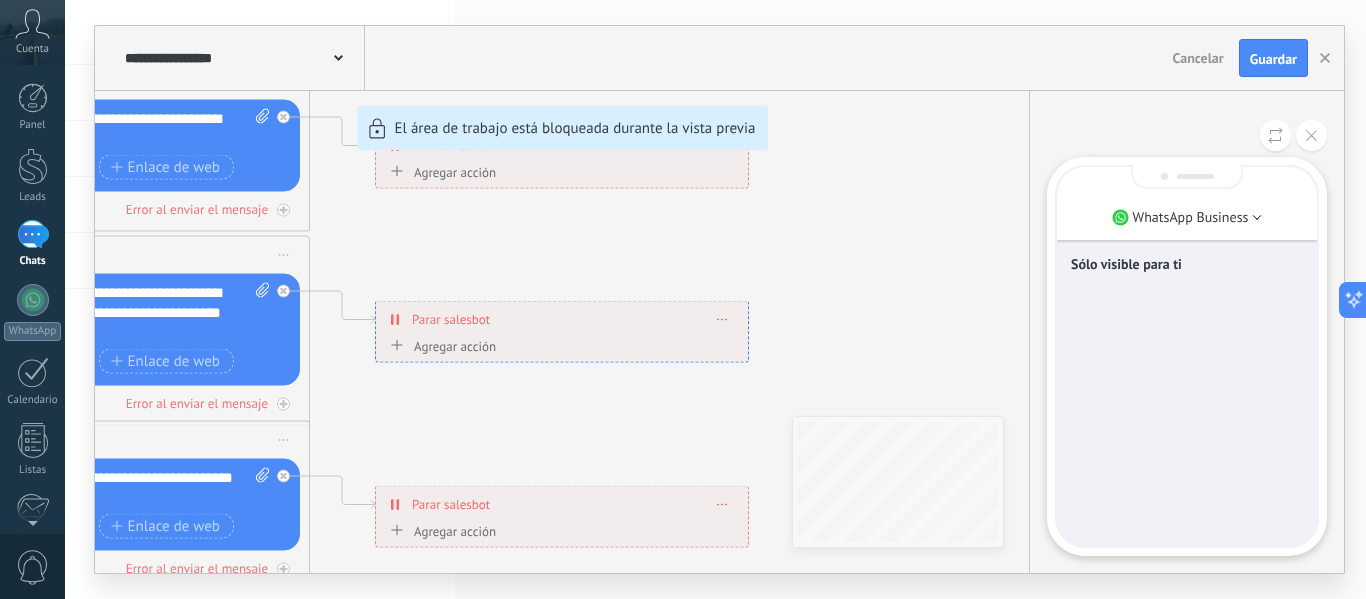 drag, startPoint x: 775, startPoint y: 337, endPoint x: 1024, endPoint y: 334, distance: 249.01807 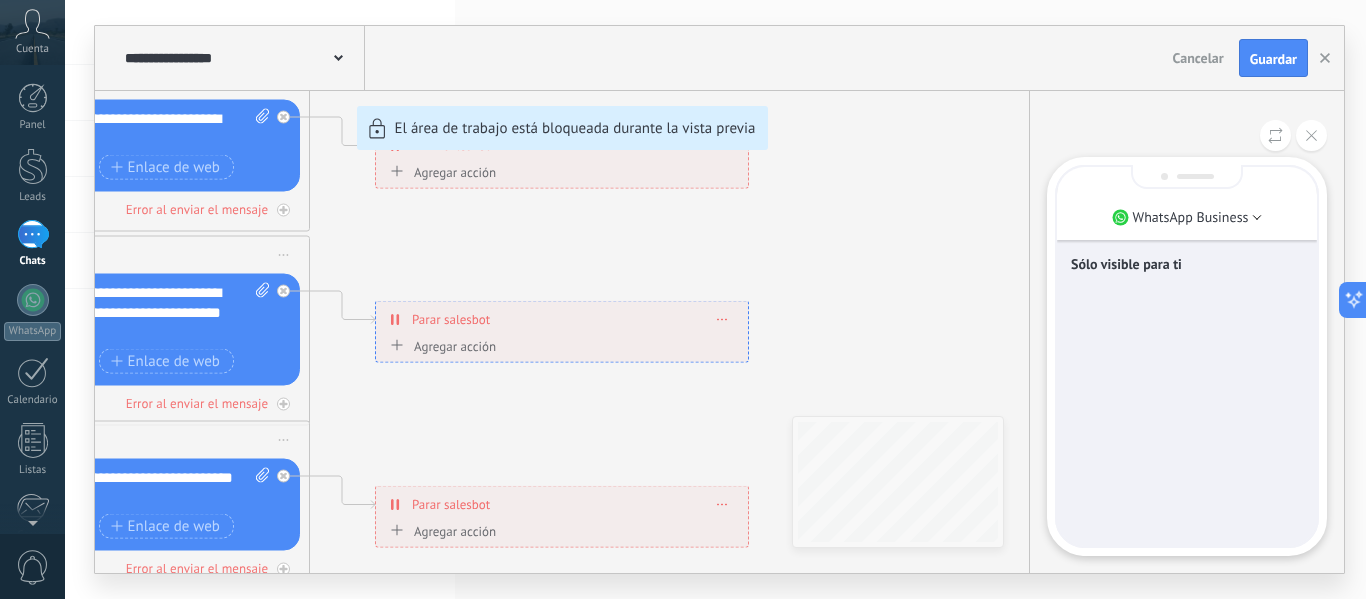 click on "**********" at bounding box center (719, 299) 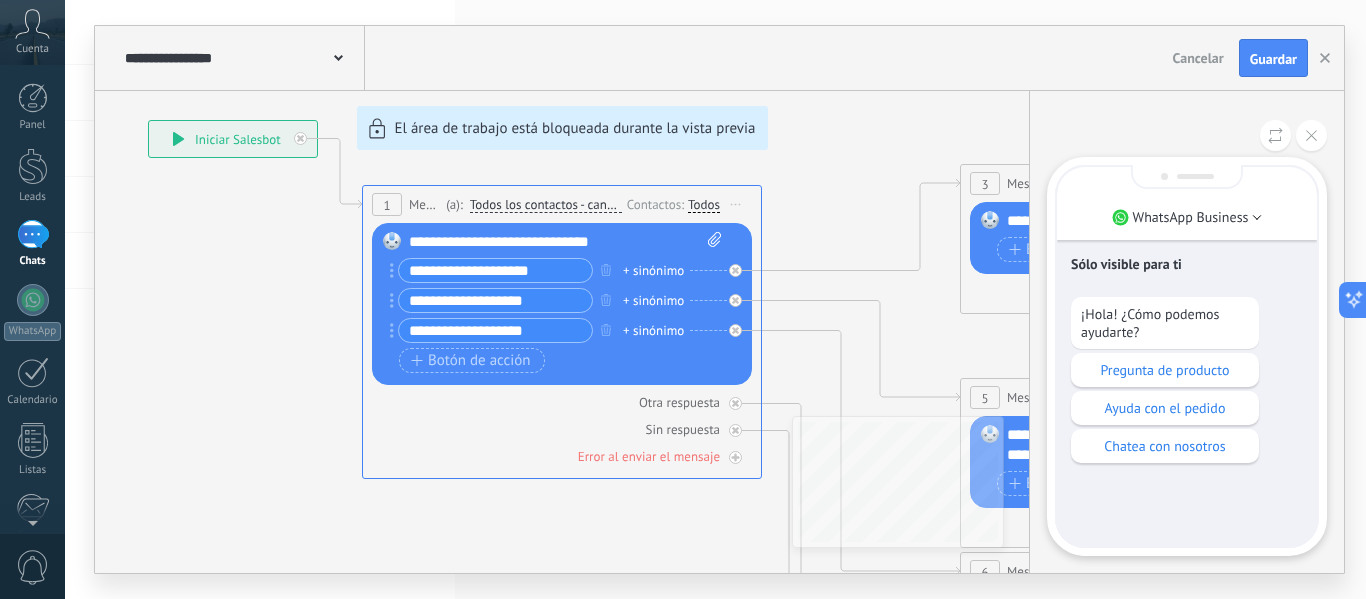 click on "**********" at bounding box center (719, 299) 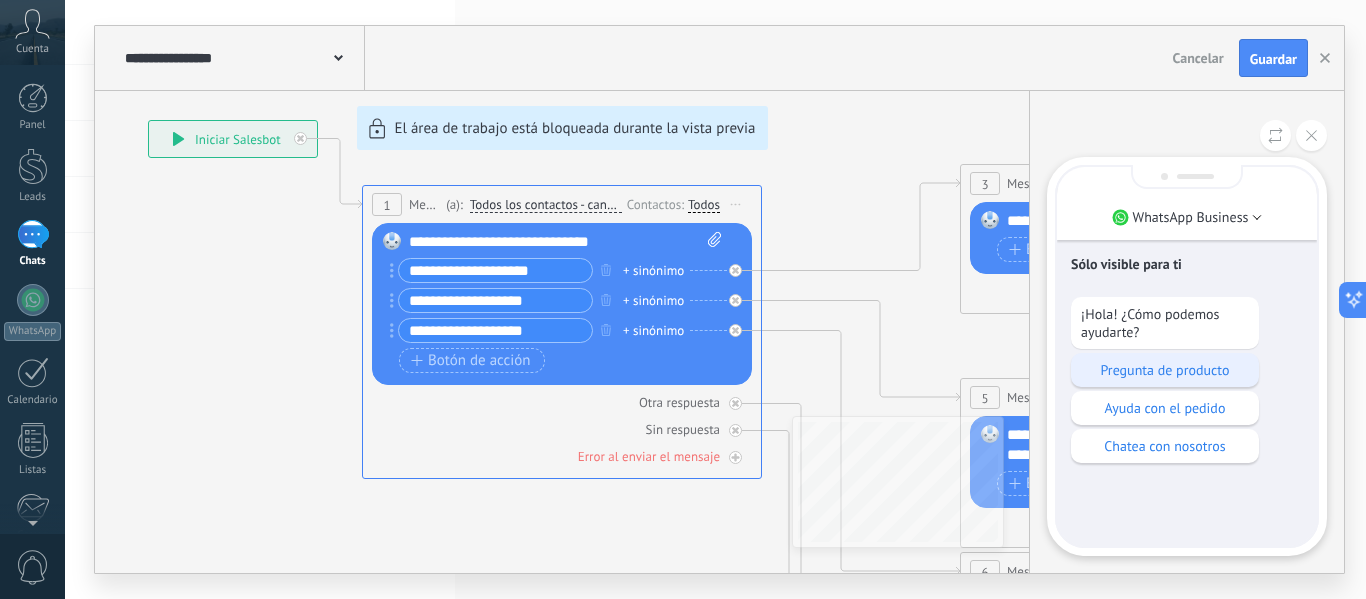 click on "Pregunta de producto" at bounding box center [1165, 370] 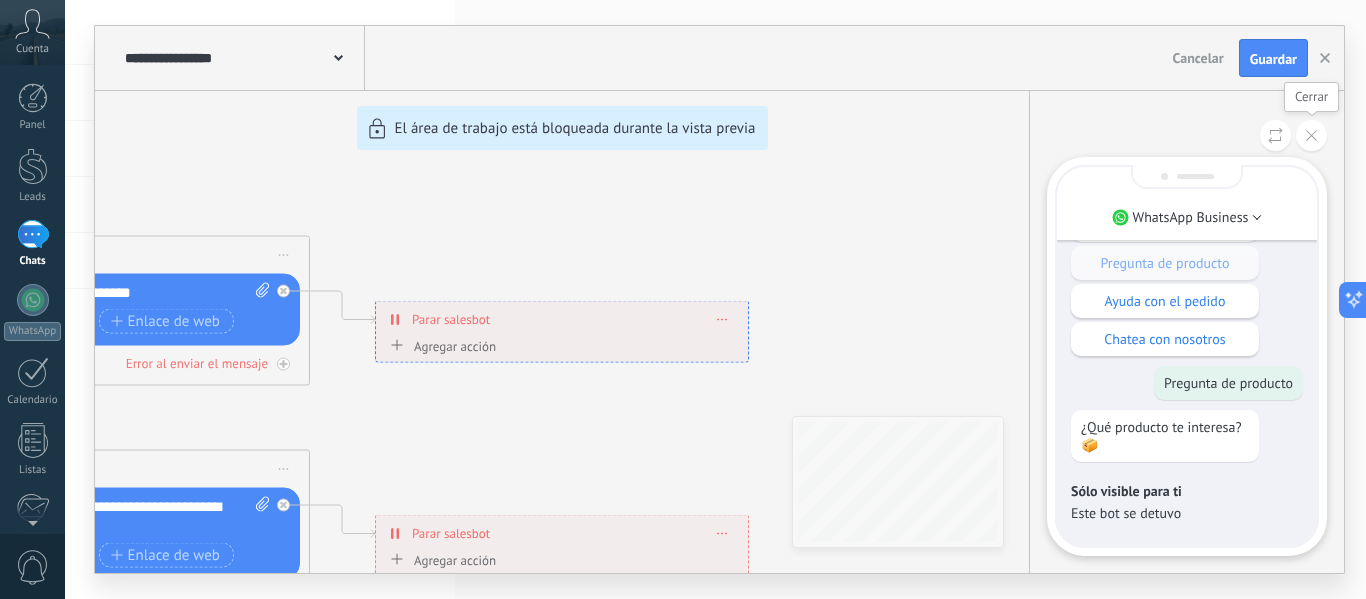 click 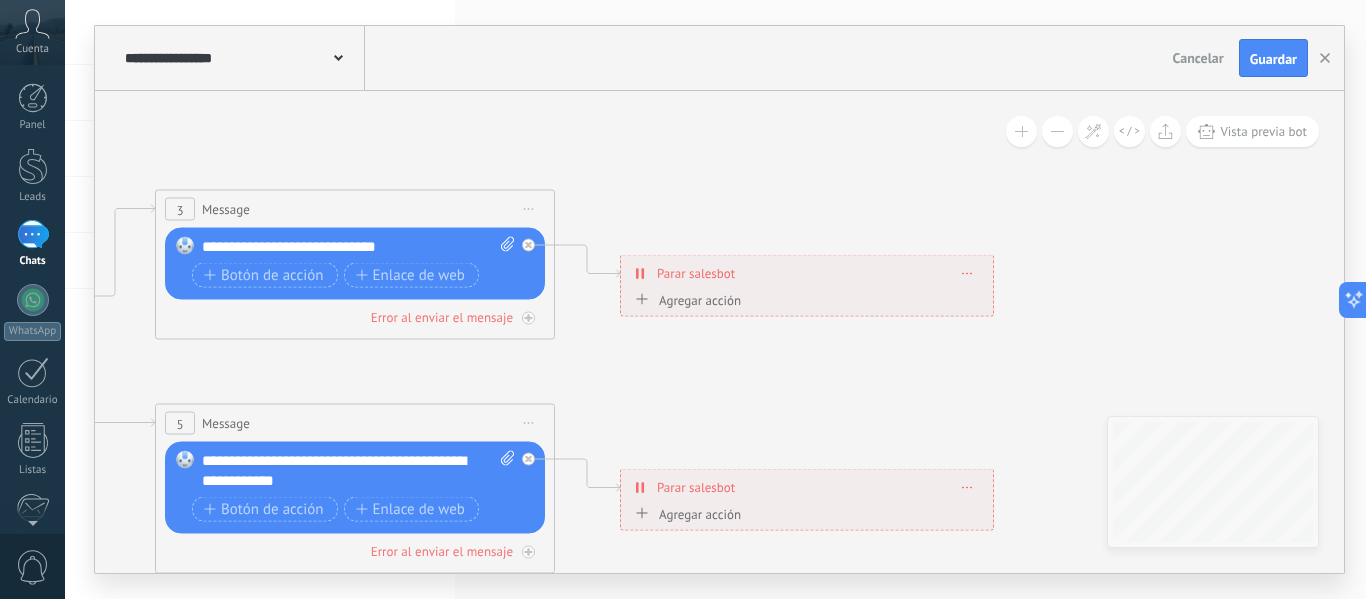 drag, startPoint x: 673, startPoint y: 441, endPoint x: 1014, endPoint y: 353, distance: 352.17184 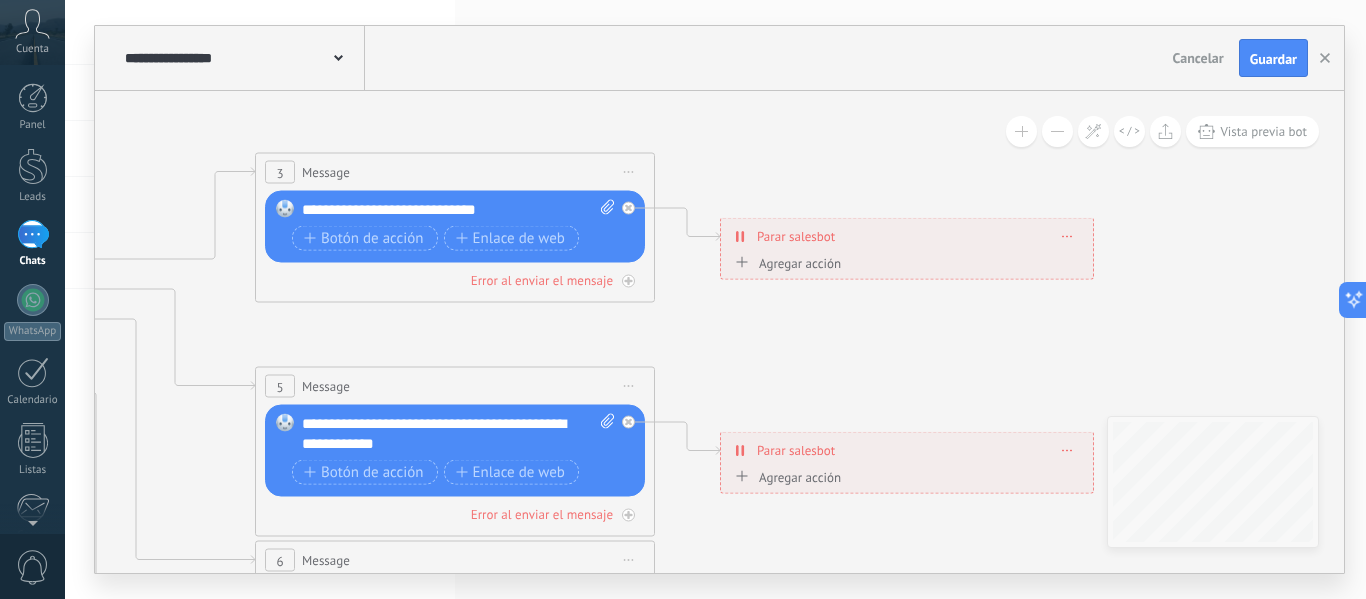 click 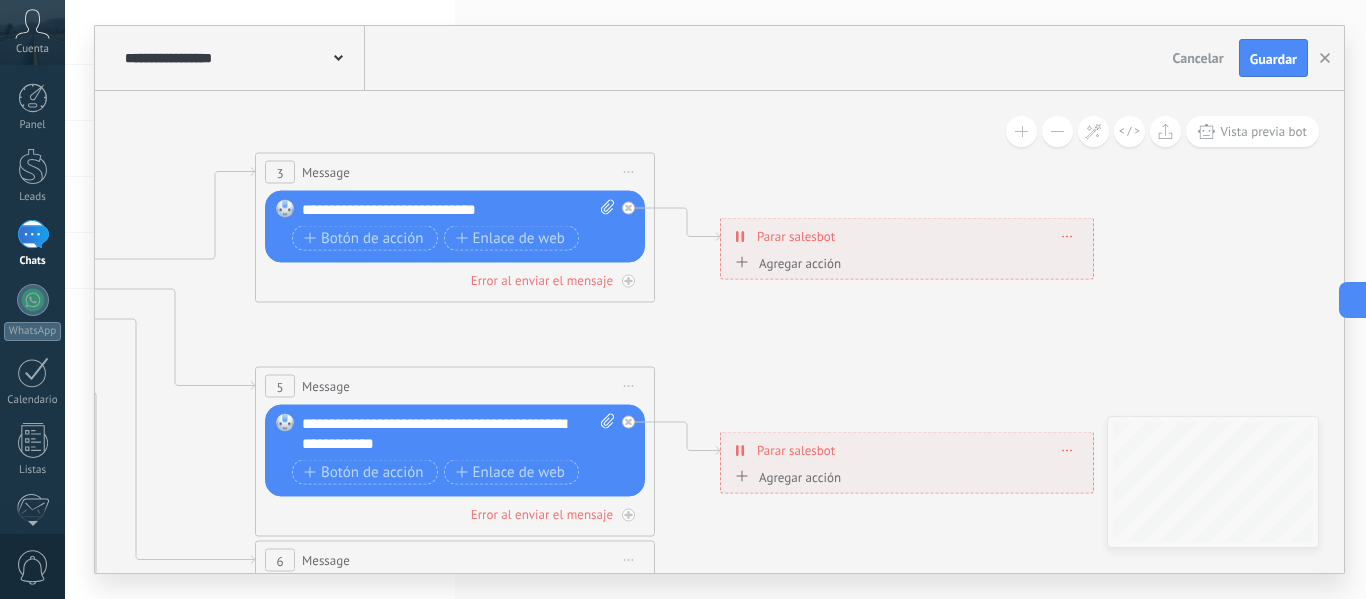 drag, startPoint x: 764, startPoint y: 244, endPoint x: 788, endPoint y: 273, distance: 37.64306 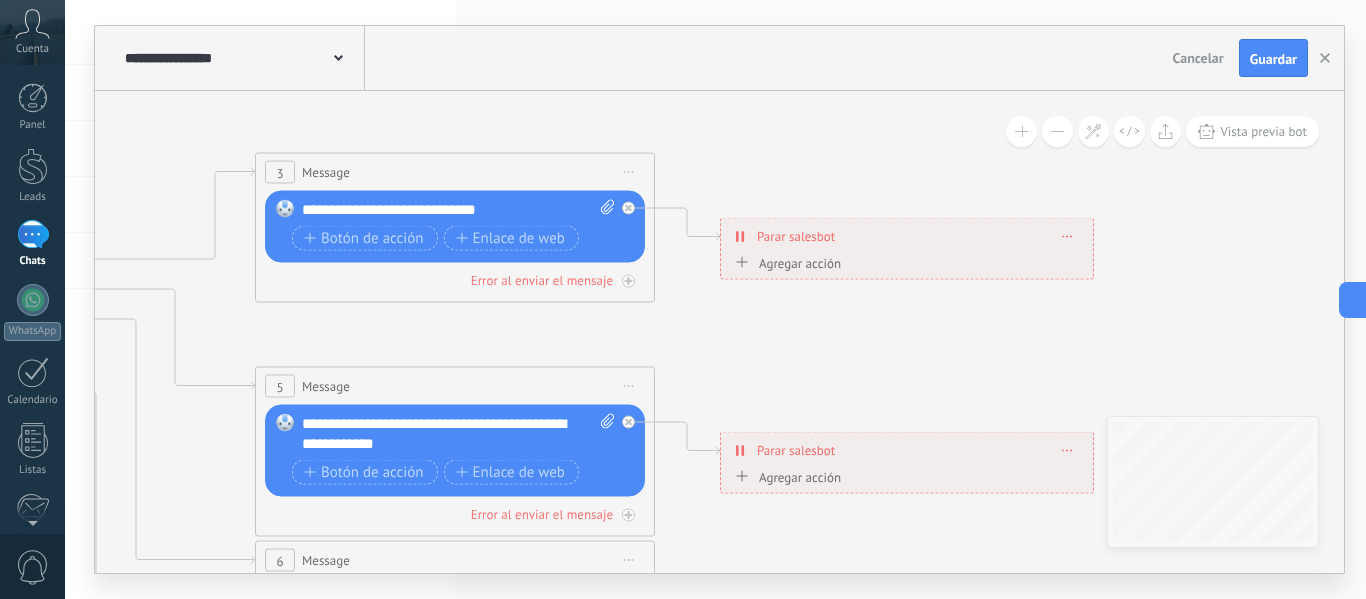 click on "Parar salesbot" at bounding box center (796, 236) 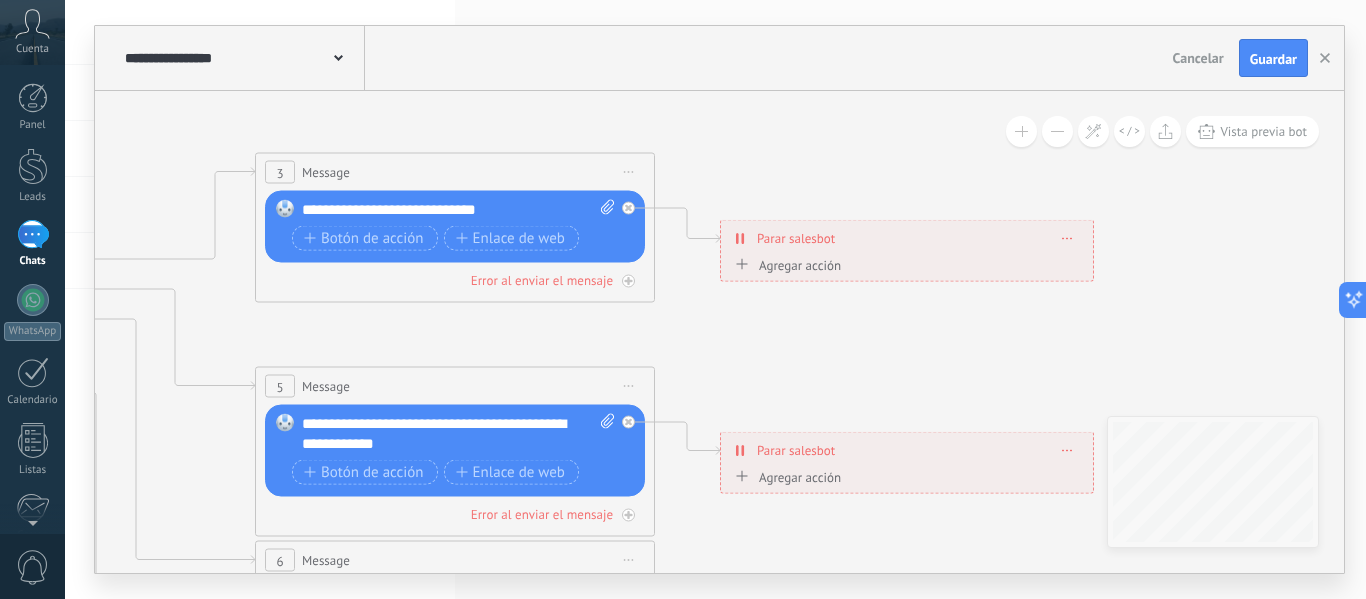click on "Agregar acción" at bounding box center (785, 264) 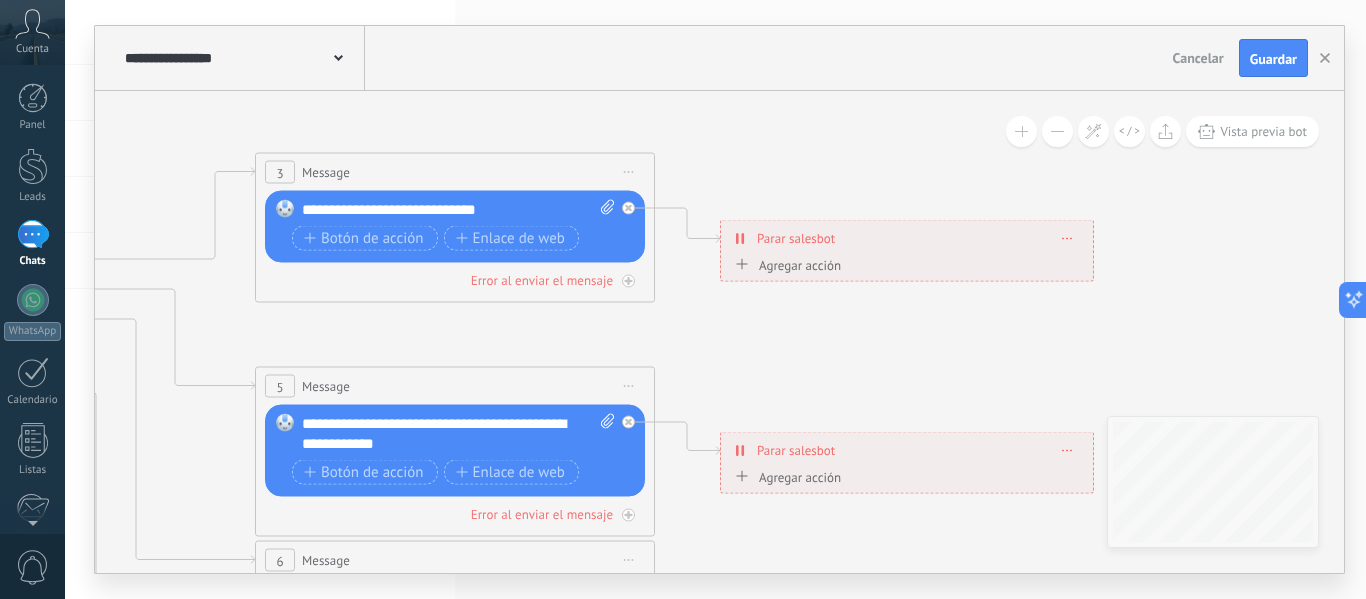 click on "Conversación marcada como cerrada" at bounding box center [845, 265] 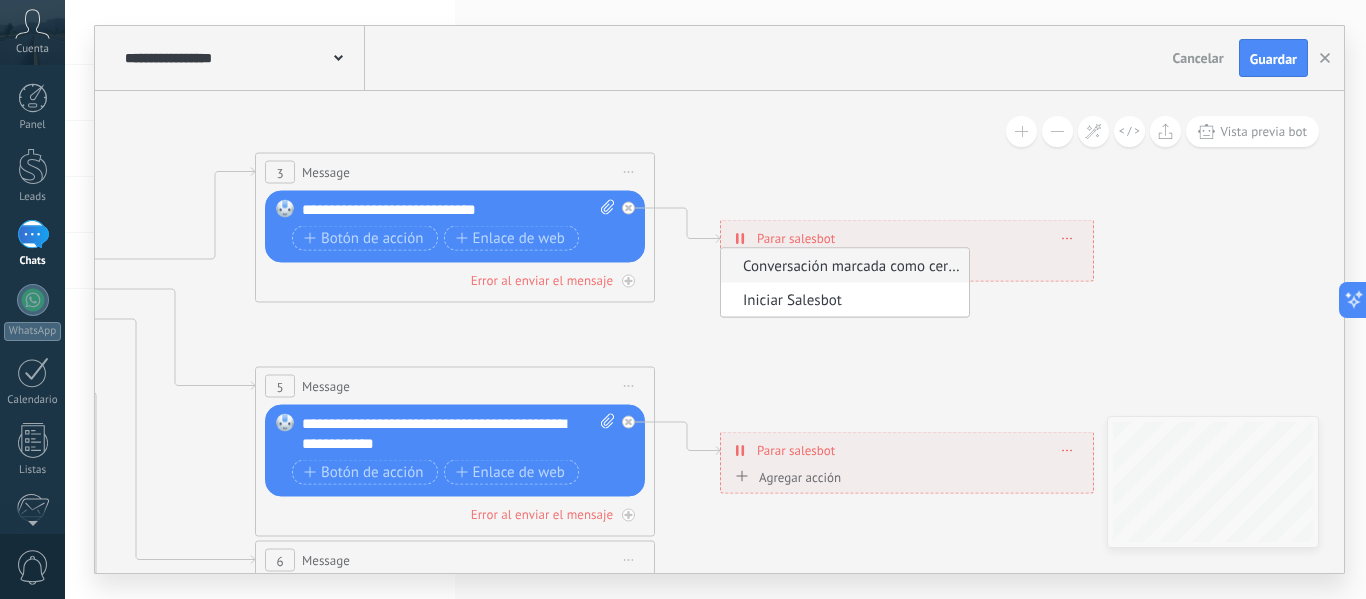 click on "Conversación marcada como cerrada" at bounding box center [842, 265] 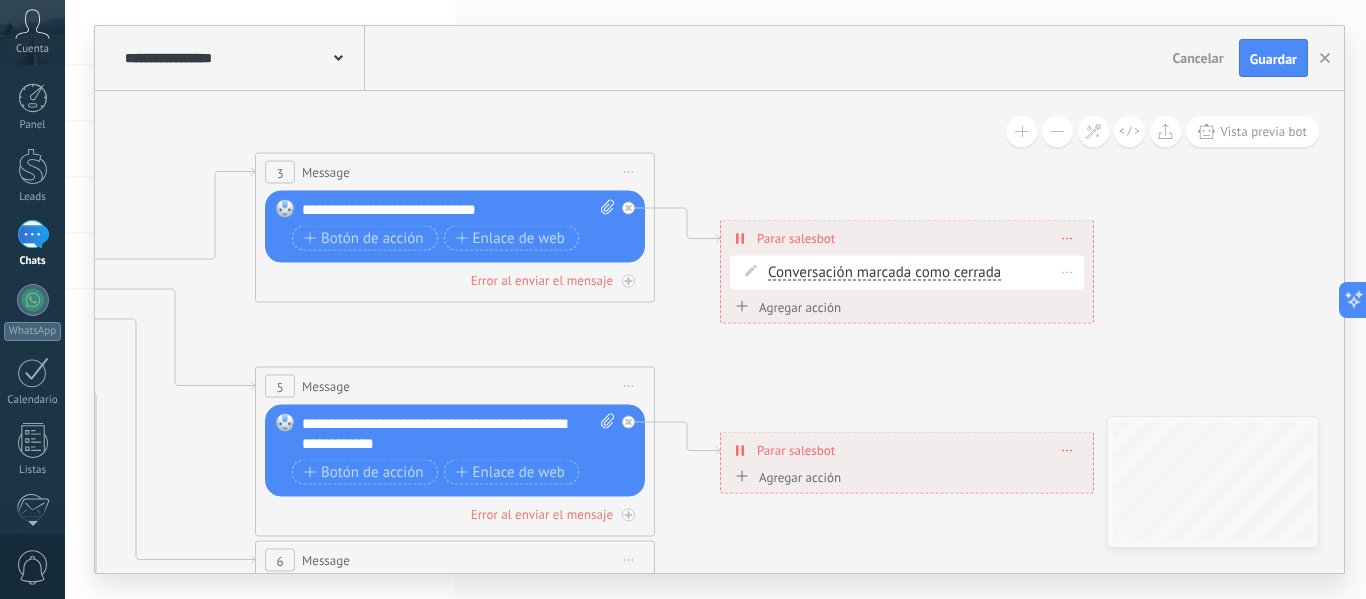 click on "Conversación marcada como cerrada" at bounding box center [884, 273] 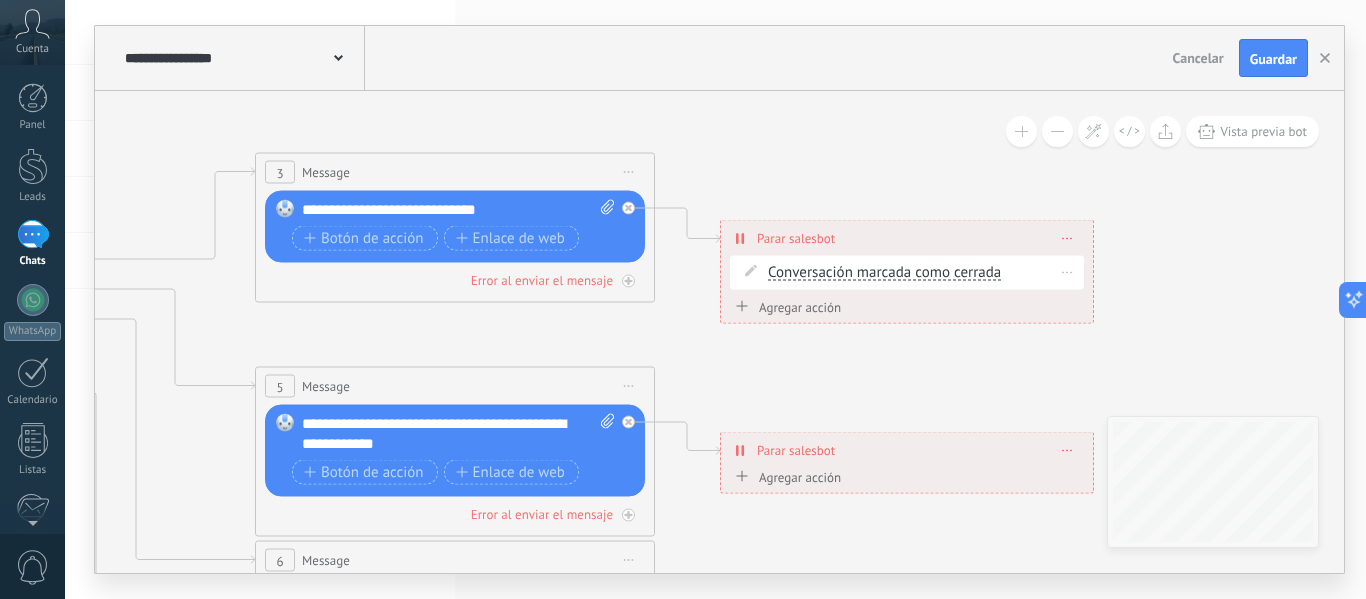 click on "Conversación marcada como cerrada" at bounding box center (883, 273) 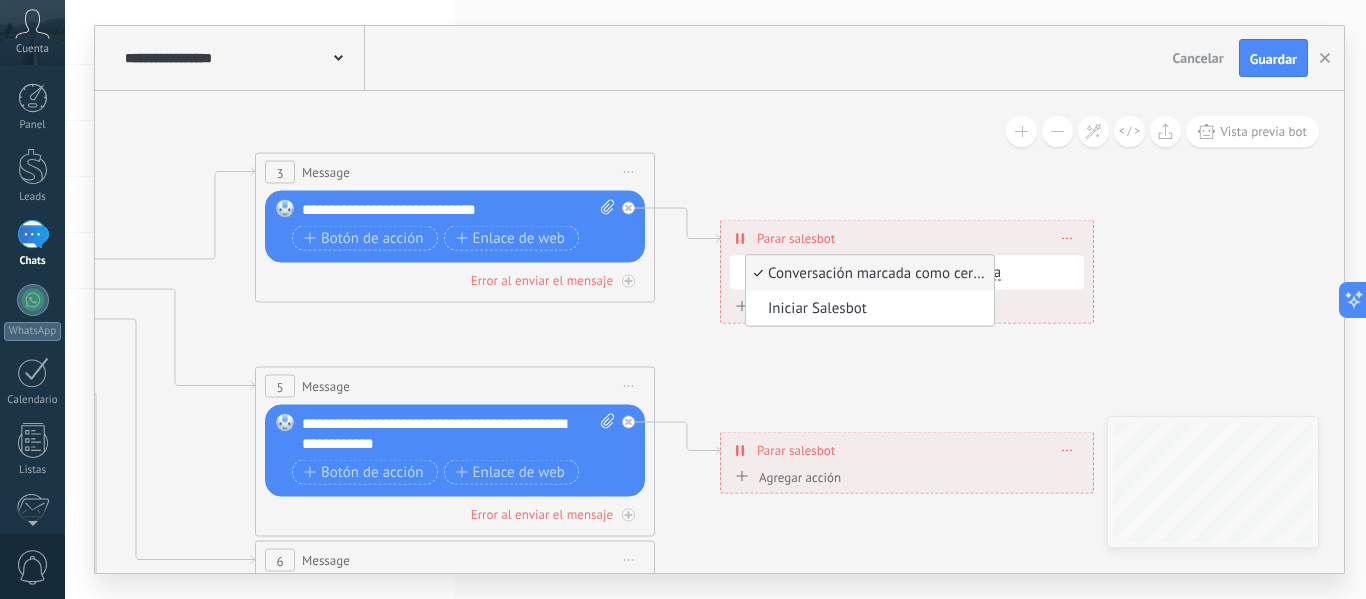 click 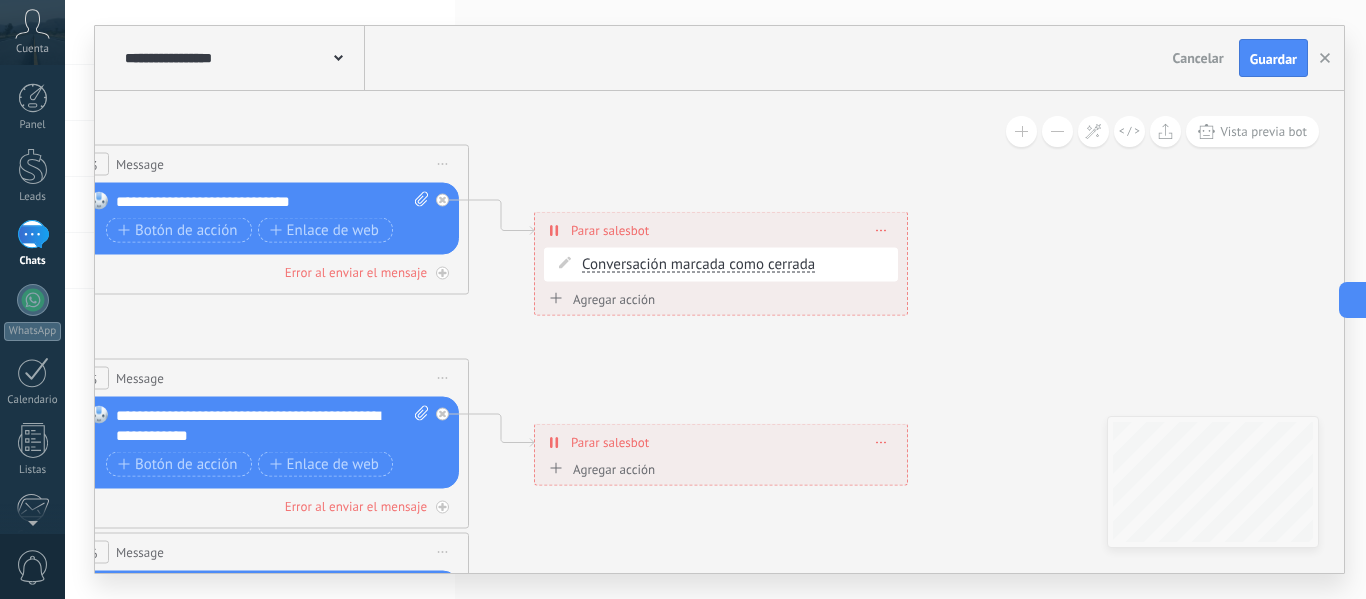 drag, startPoint x: 1023, startPoint y: 359, endPoint x: 838, endPoint y: 350, distance: 185.2188 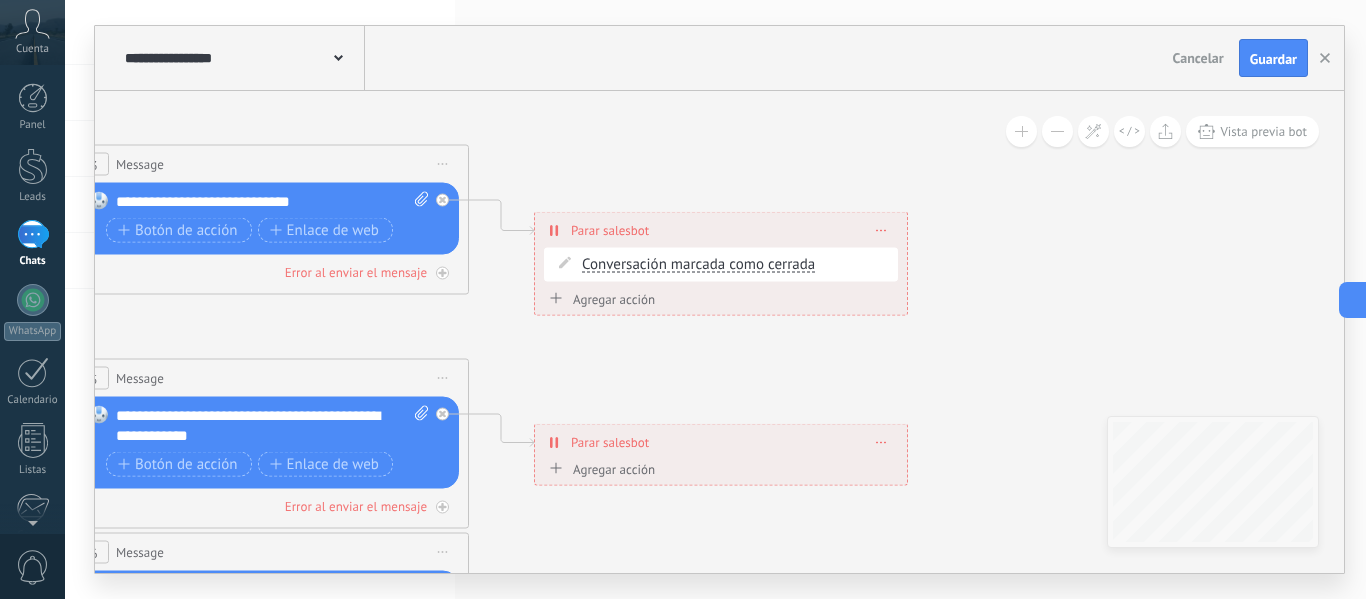 click 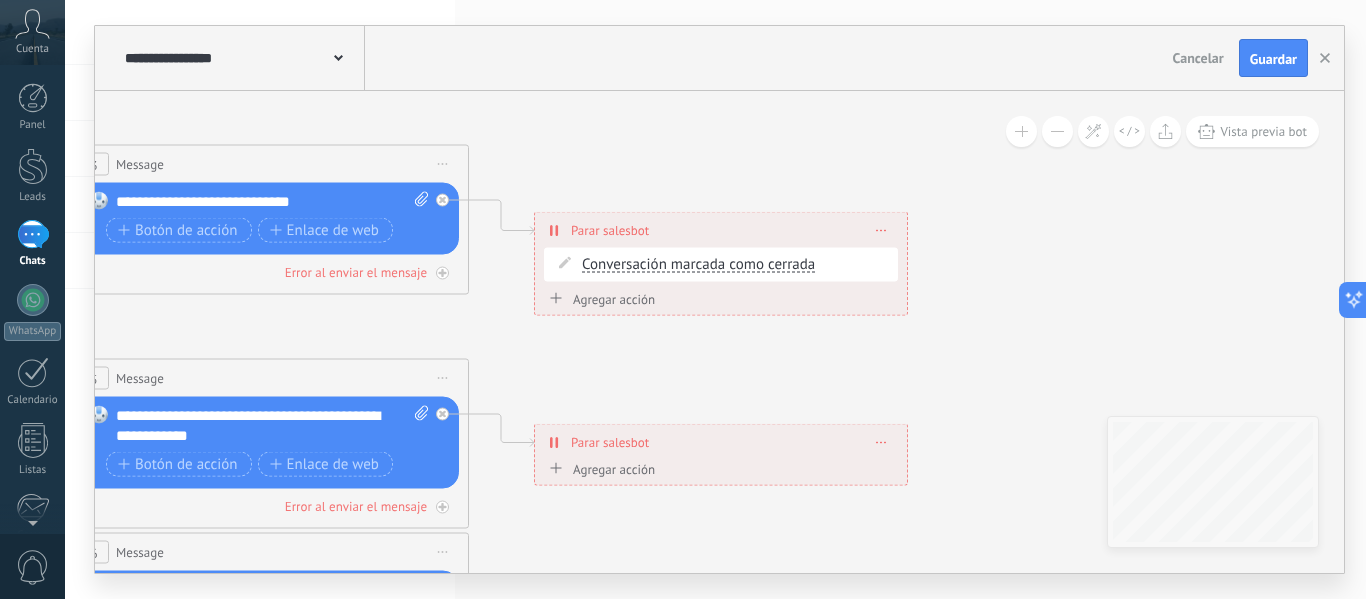 click at bounding box center (881, 230) 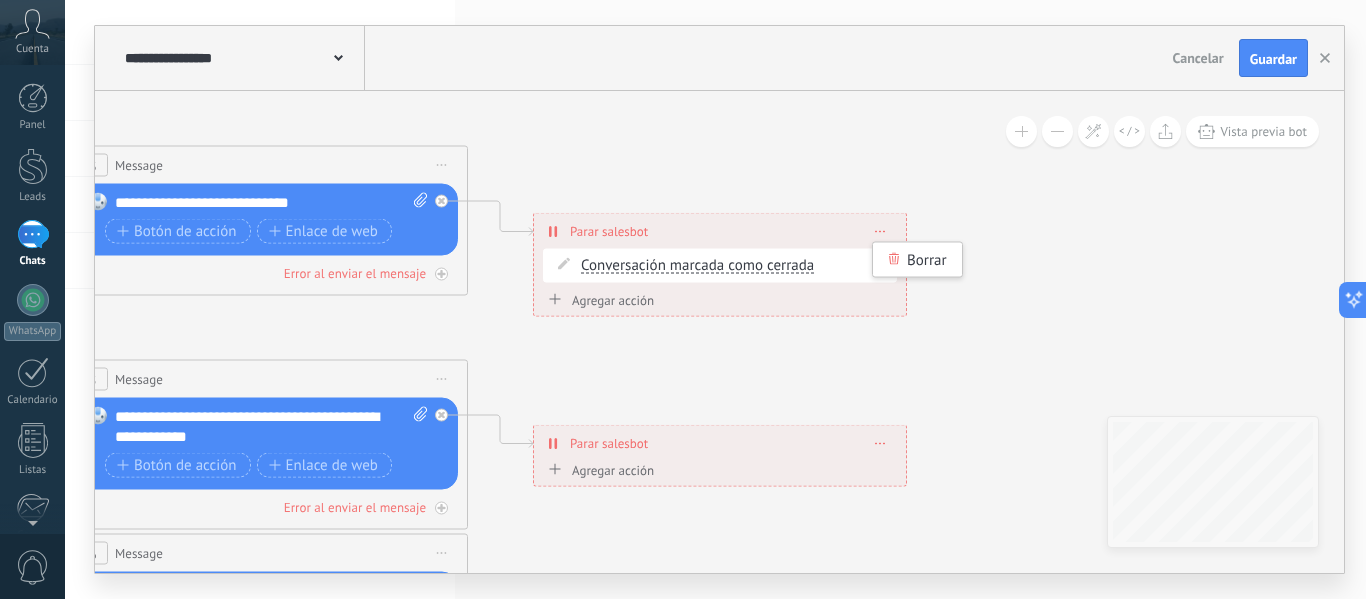 click 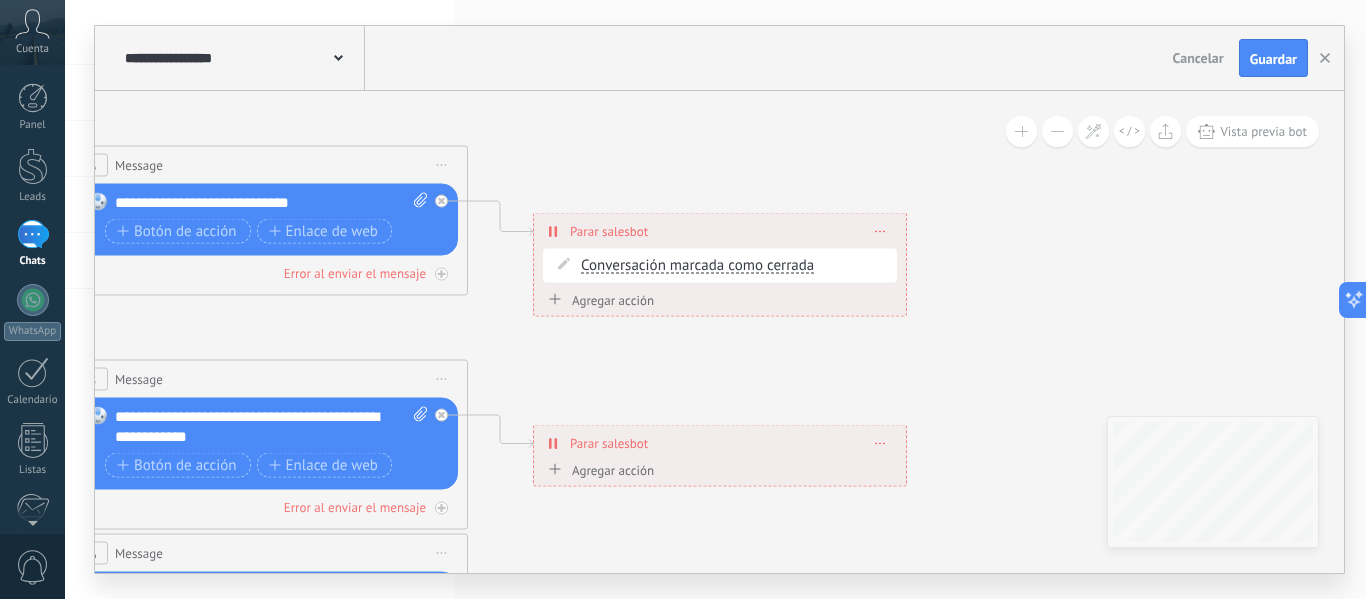 click on "Agregar acción
Conversación marcada como cerrada
Iniciar Salesbot
Conversación marcada como cerrada
Conversación marcada como cerrada
Iniciar Salesbot" at bounding box center (720, 303) 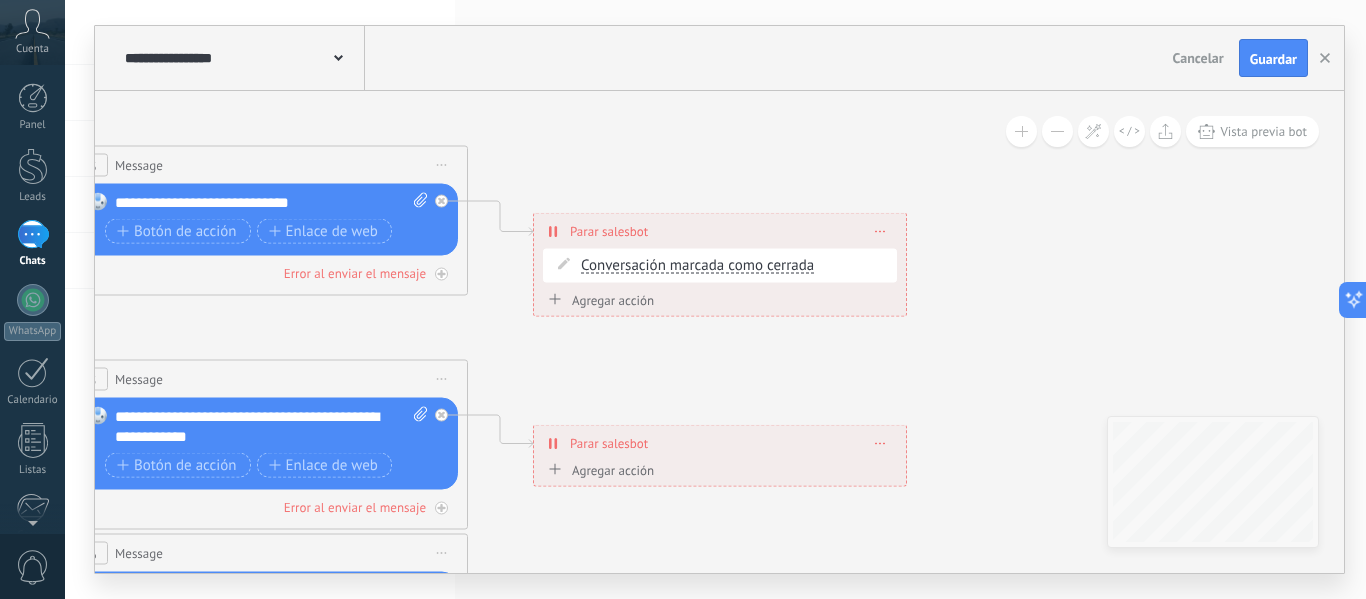 drag, startPoint x: 876, startPoint y: 294, endPoint x: 979, endPoint y: 252, distance: 111.233986 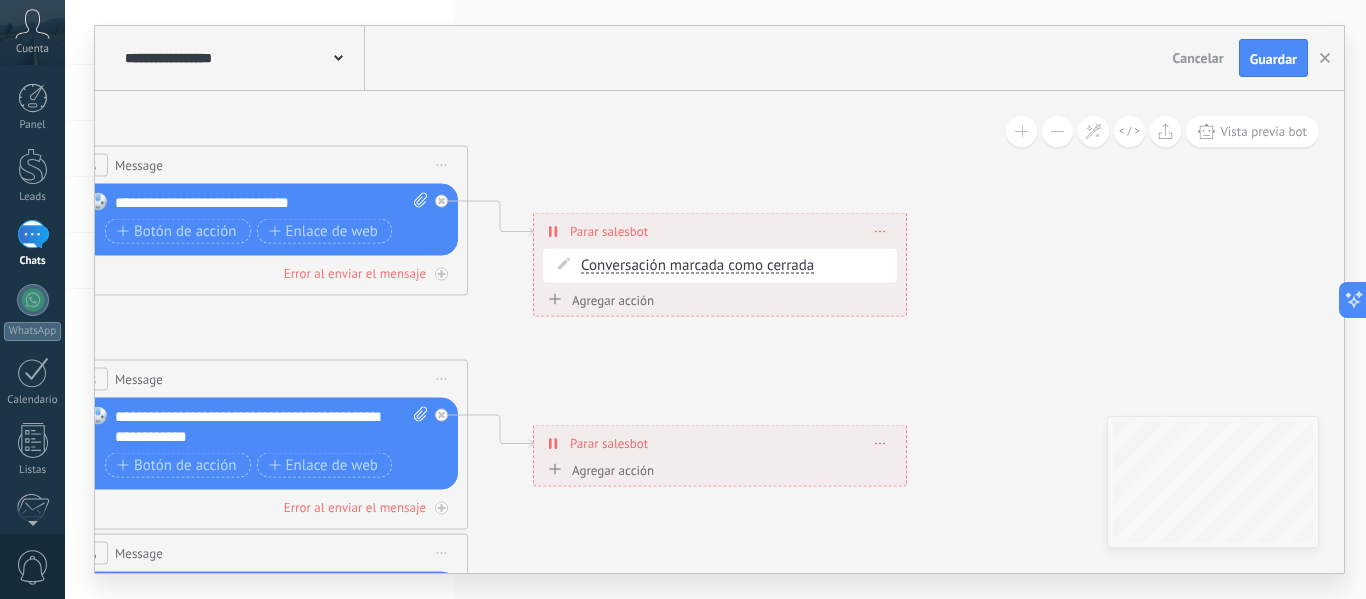 click on "**********" at bounding box center [-745, 102] 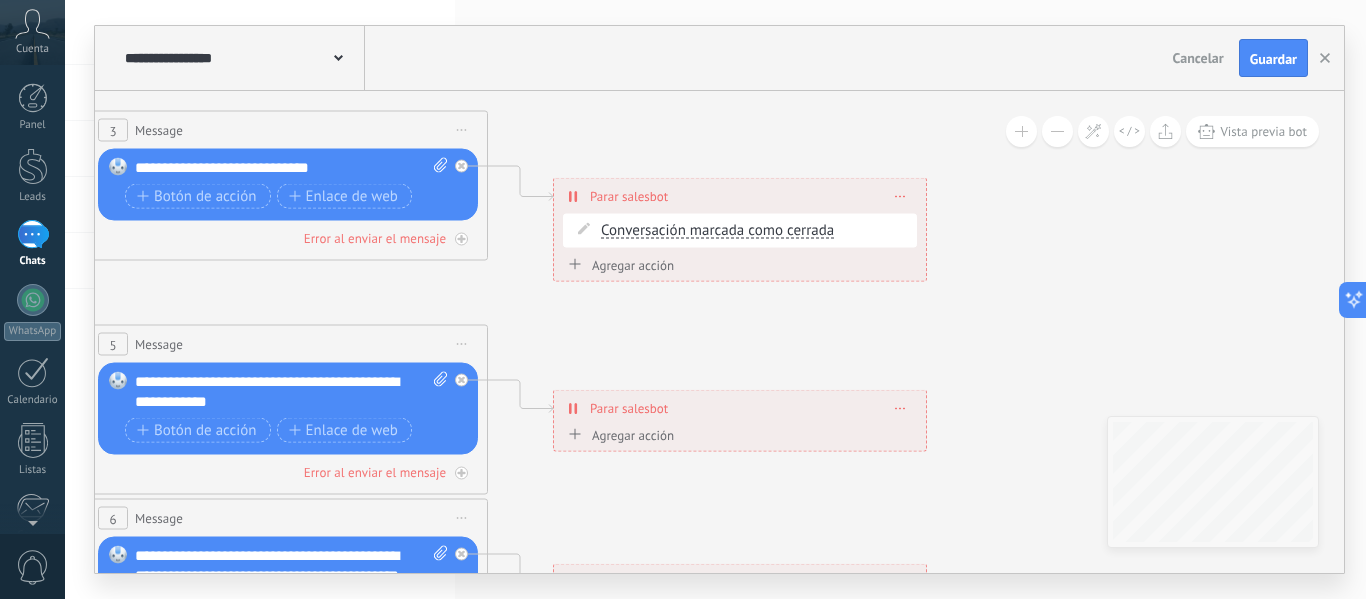 drag, startPoint x: 890, startPoint y: 387, endPoint x: 1133, endPoint y: 213, distance: 298.8729 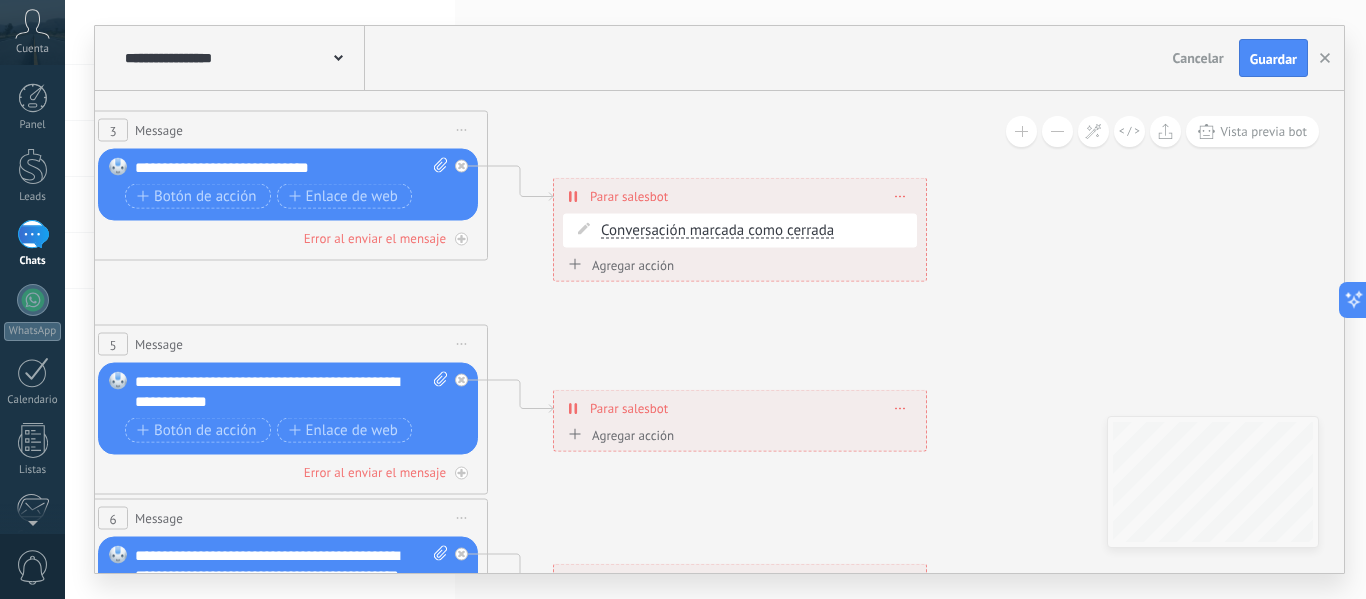 click 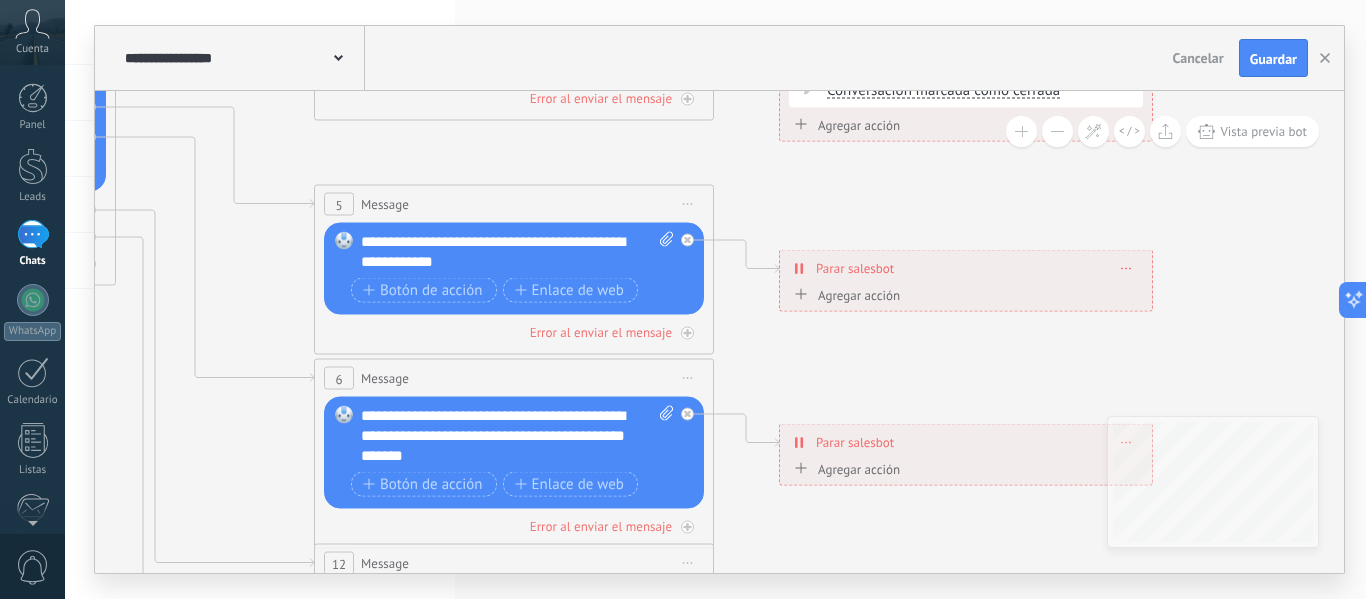 drag, startPoint x: 836, startPoint y: 458, endPoint x: 950, endPoint y: 424, distance: 118.96218 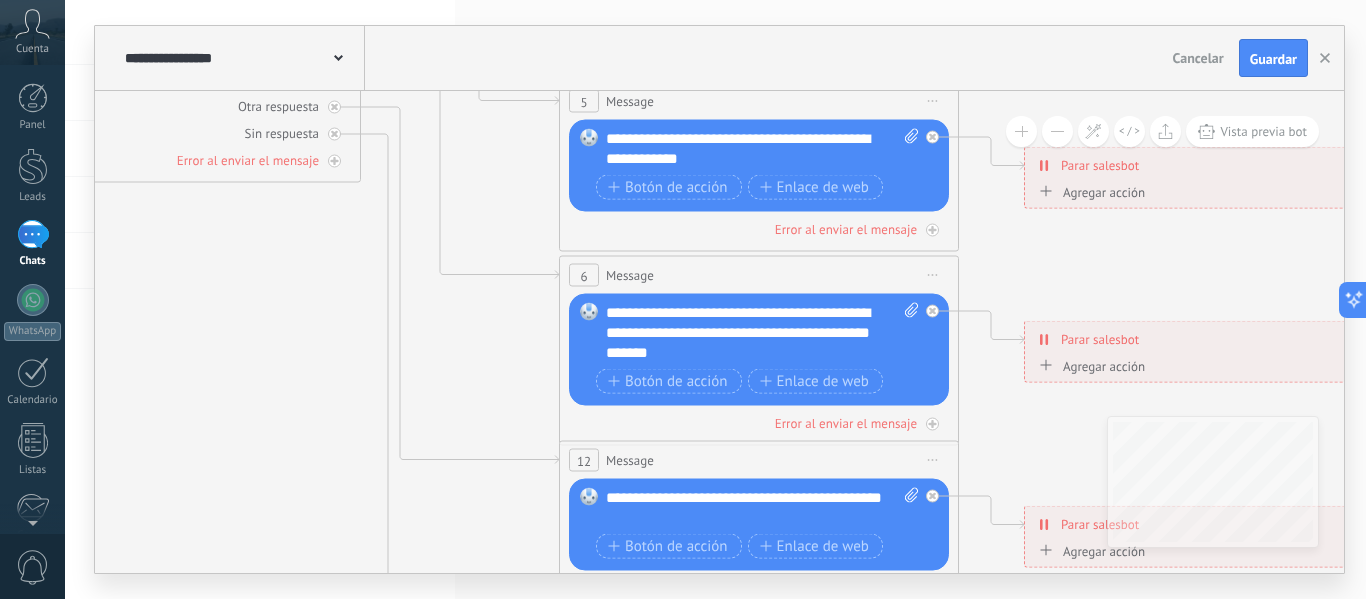 drag, startPoint x: 722, startPoint y: 510, endPoint x: 1127, endPoint y: 359, distance: 432.23373 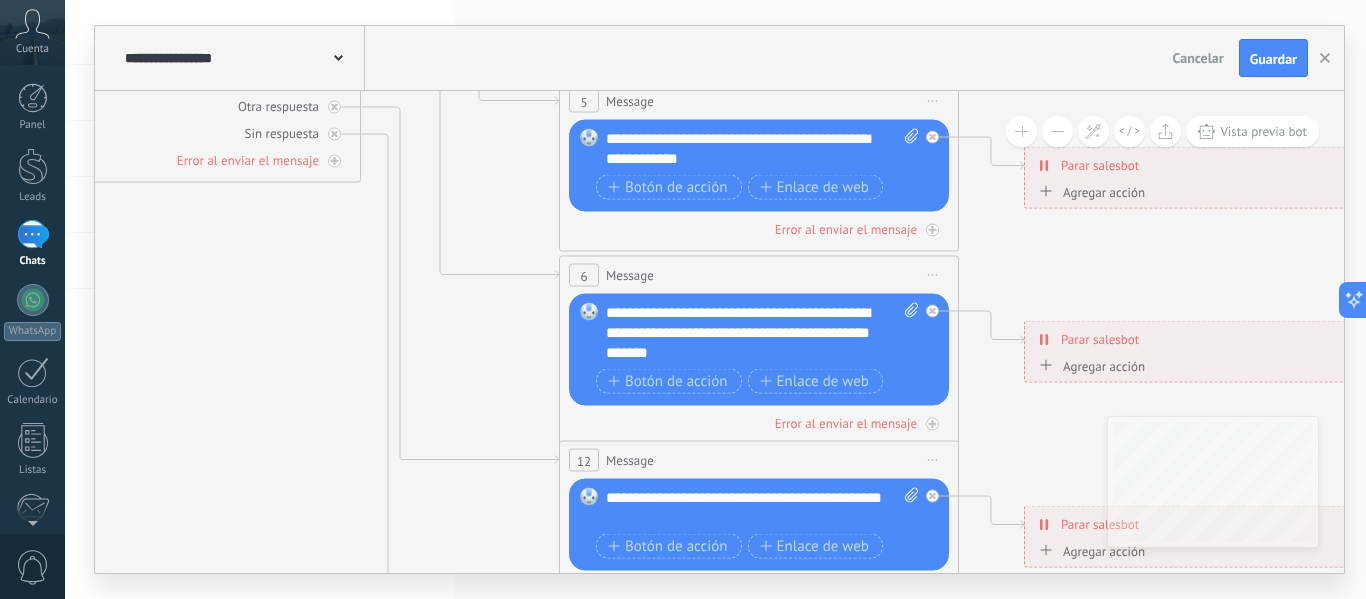 click 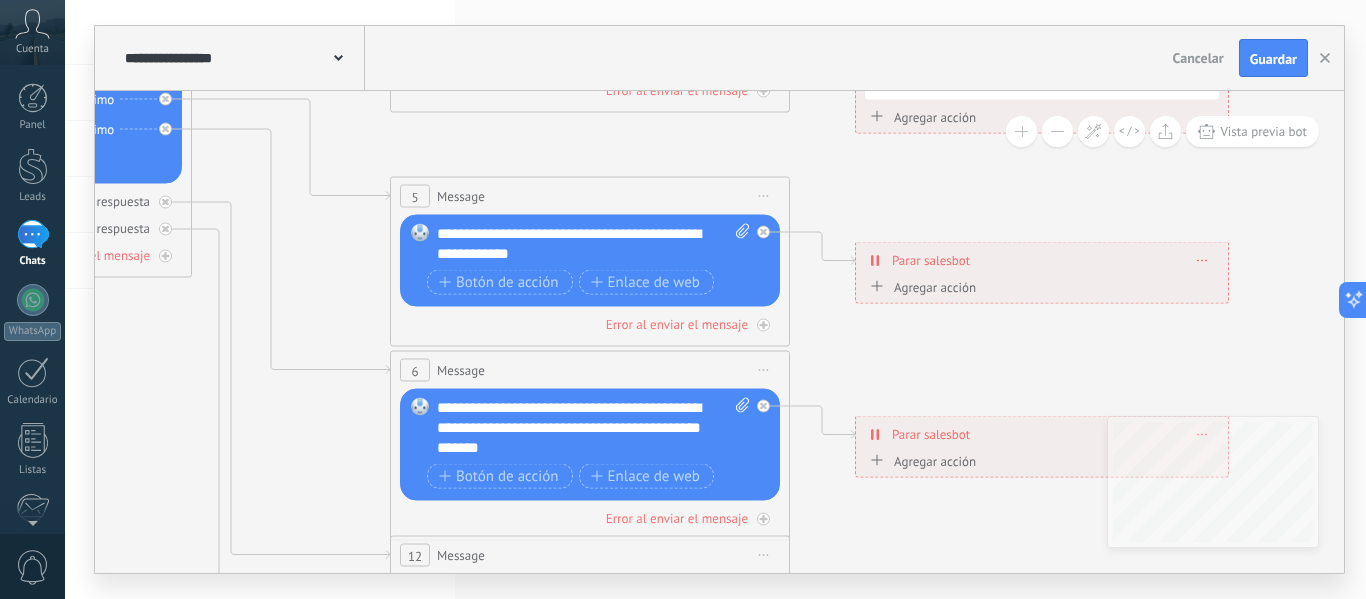 drag, startPoint x: 581, startPoint y: 391, endPoint x: 353, endPoint y: 515, distance: 259.53806 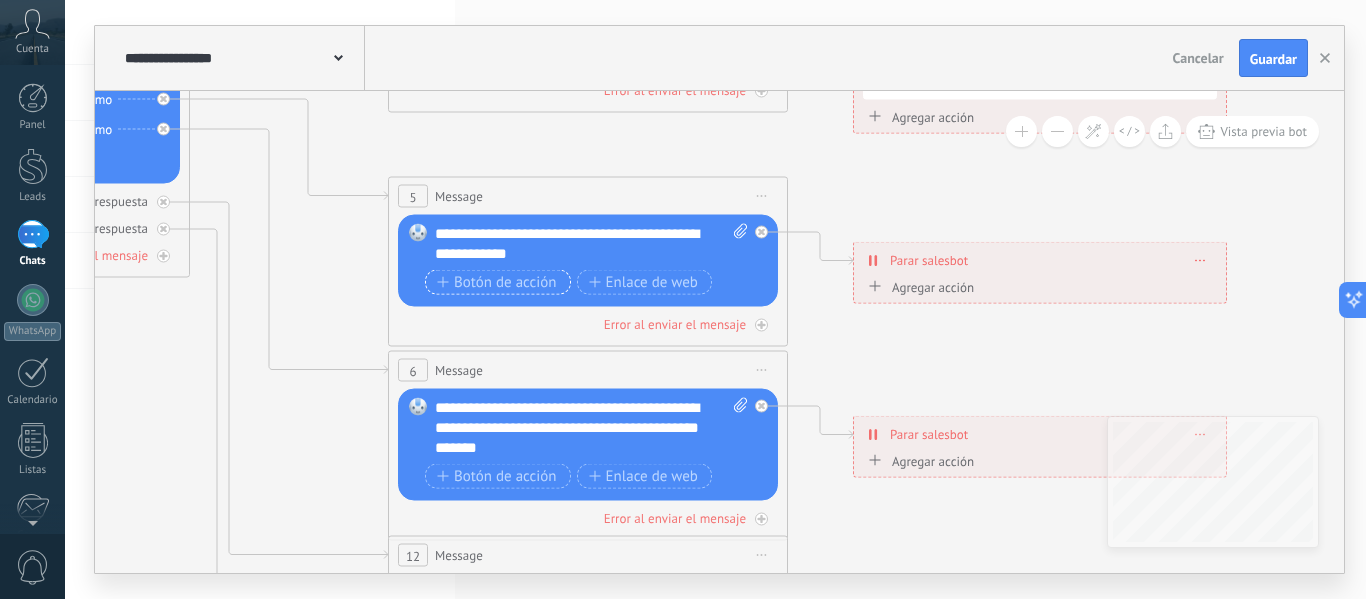 click on "Botón de acción" at bounding box center [497, 282] 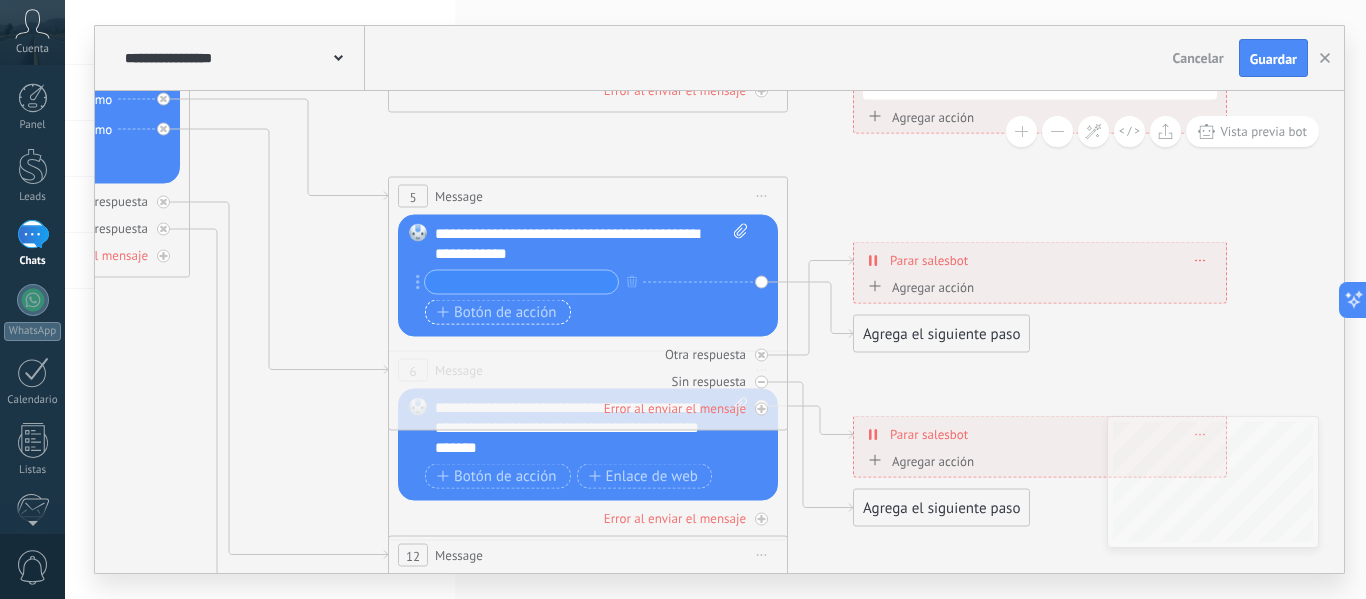 click on "Botón de acción" at bounding box center [497, 312] 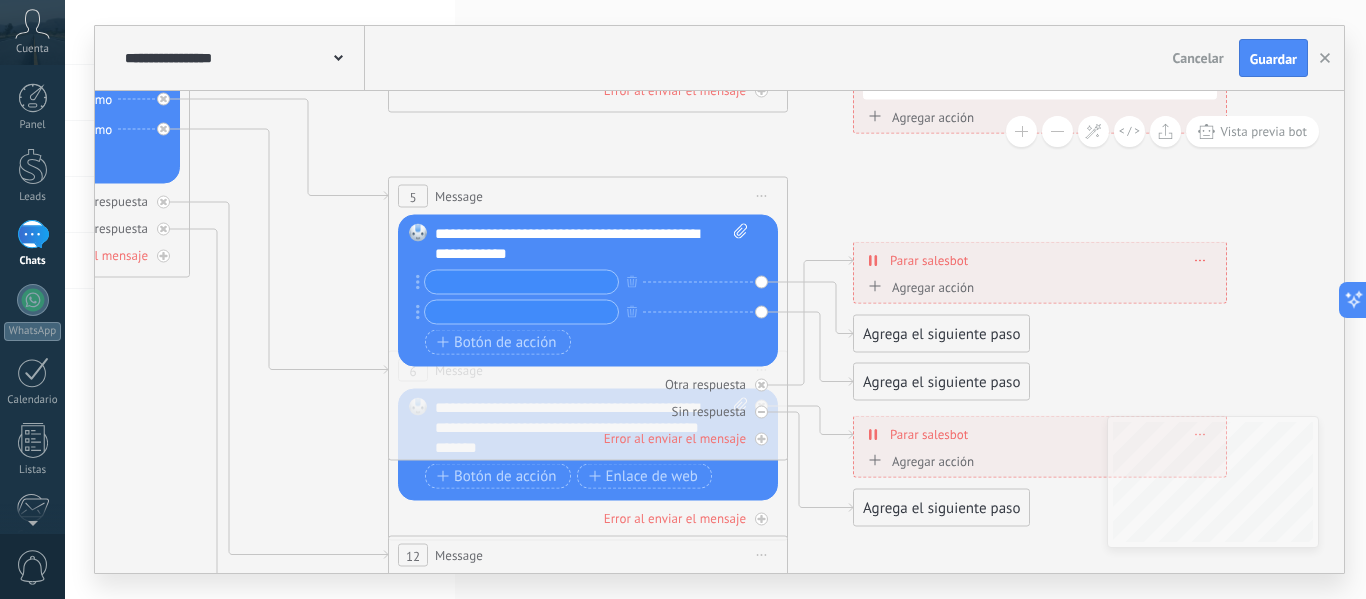 click on "Agrega el siguiente paso" at bounding box center (941, 334) 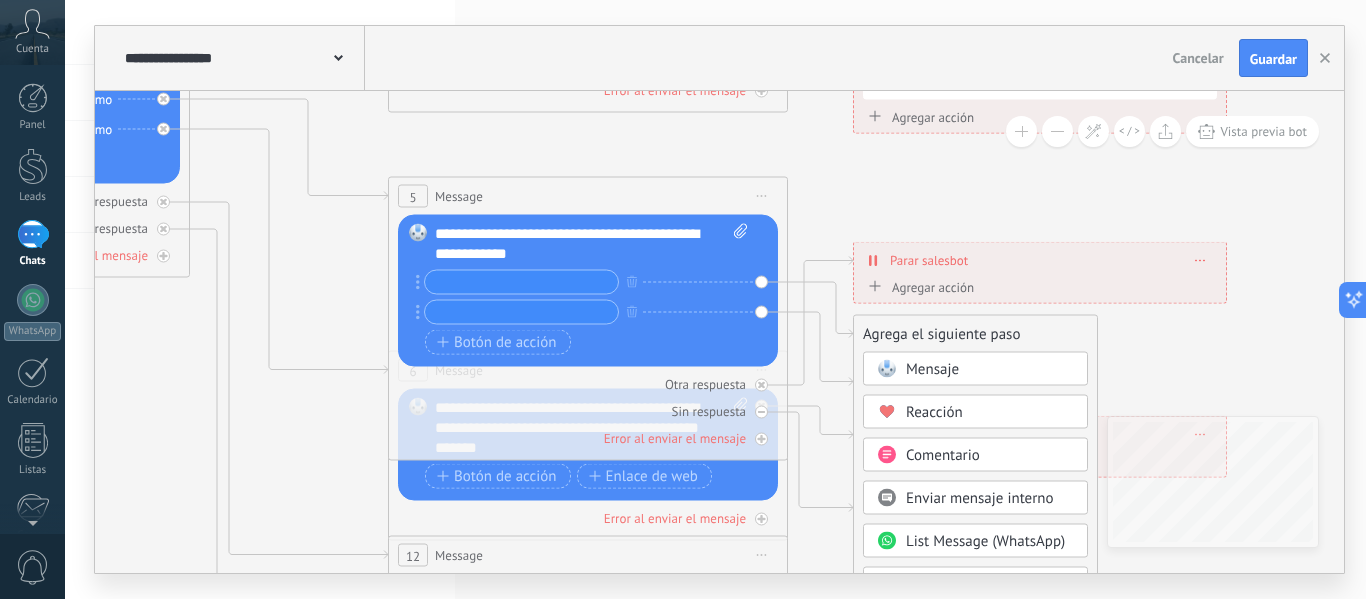 click on "Reacción" at bounding box center (990, 413) 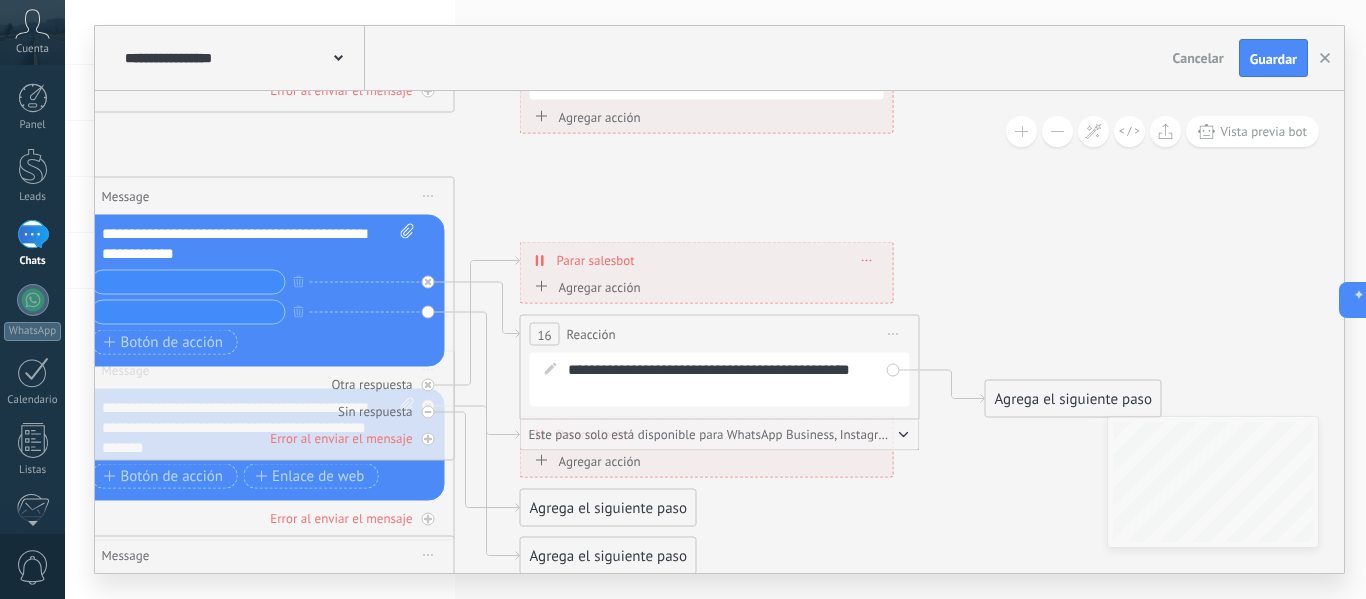 click on "Agrega el siguiente paso" at bounding box center (1073, 399) 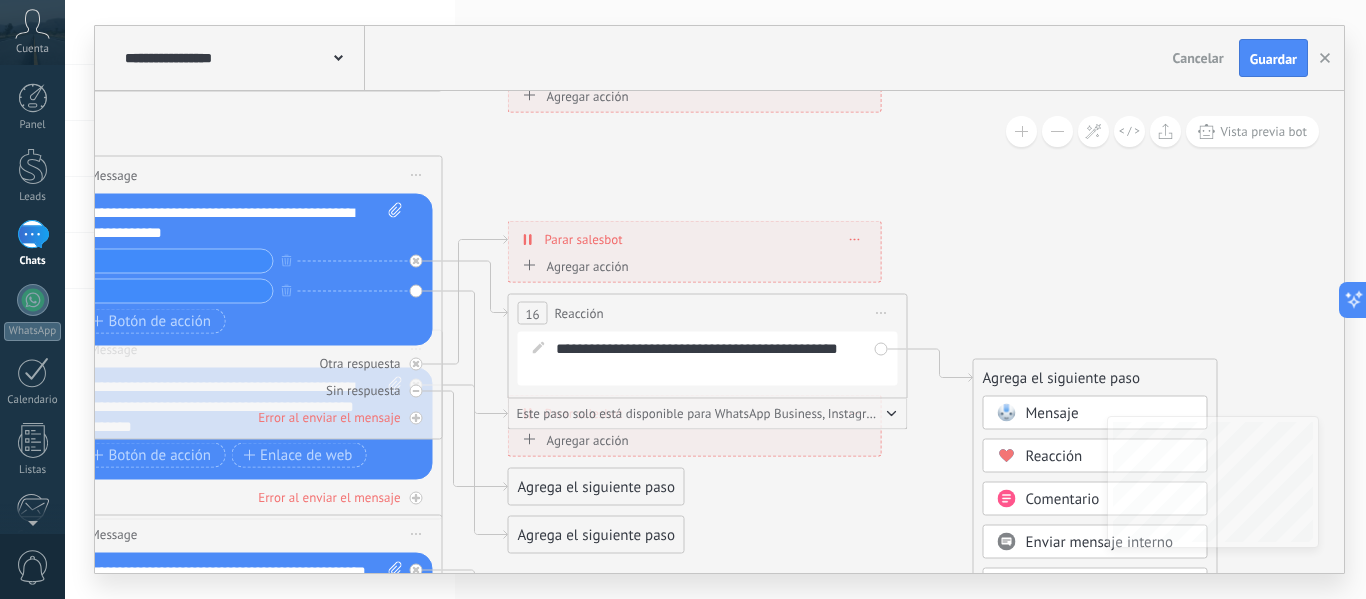 drag, startPoint x: 780, startPoint y: 492, endPoint x: 780, endPoint y: 427, distance: 65 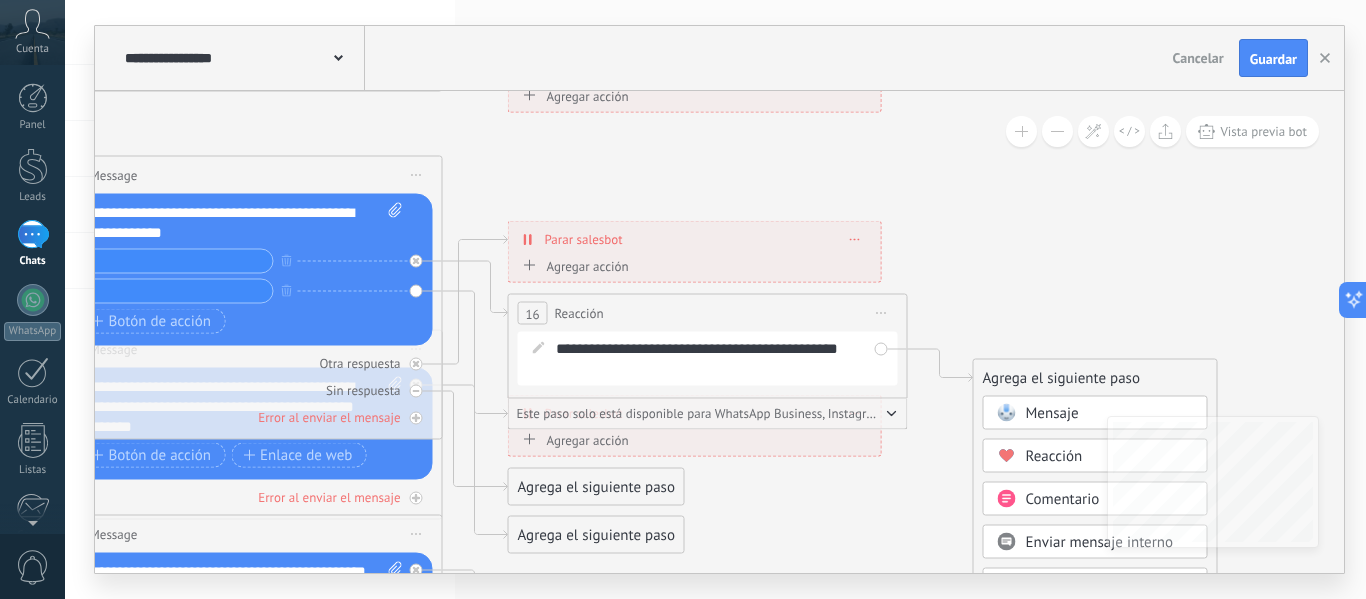 click 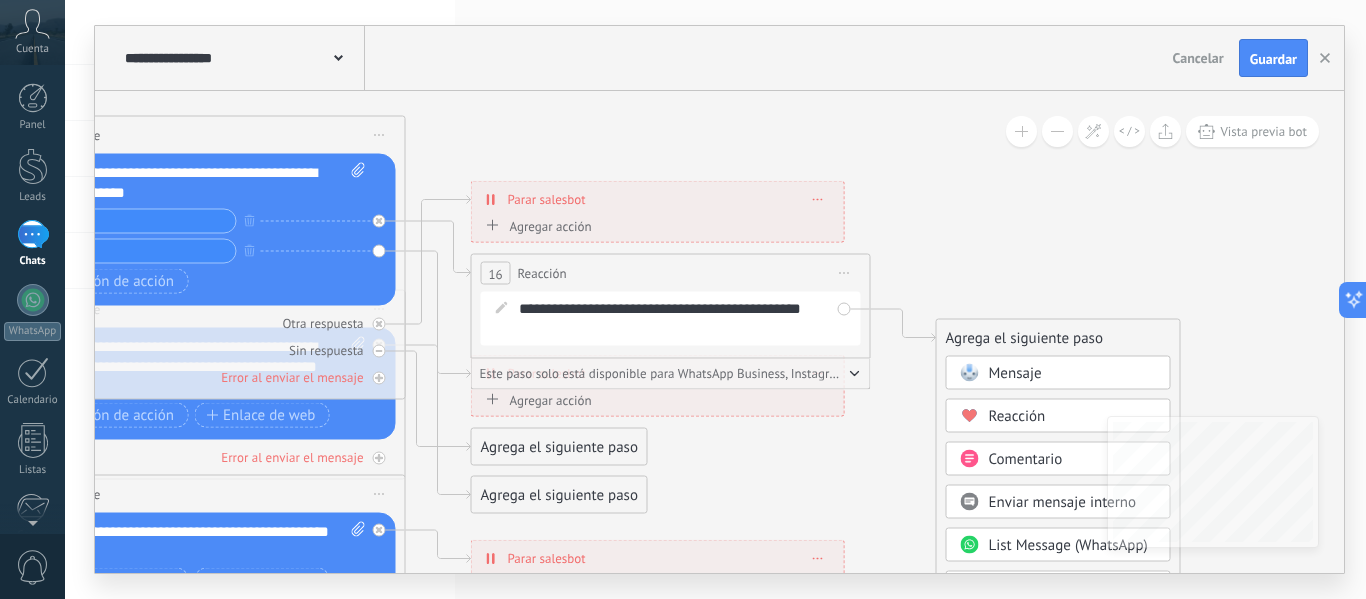 click on "Comentario" at bounding box center (1026, 459) 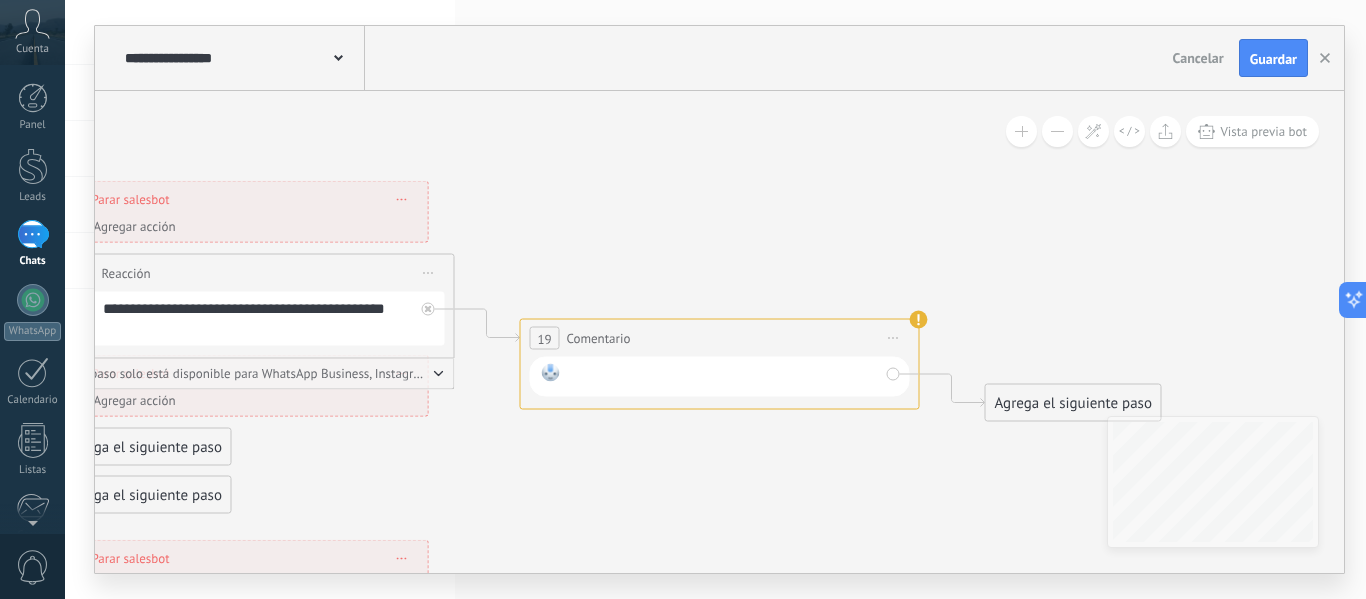 click at bounding box center [723, 377] 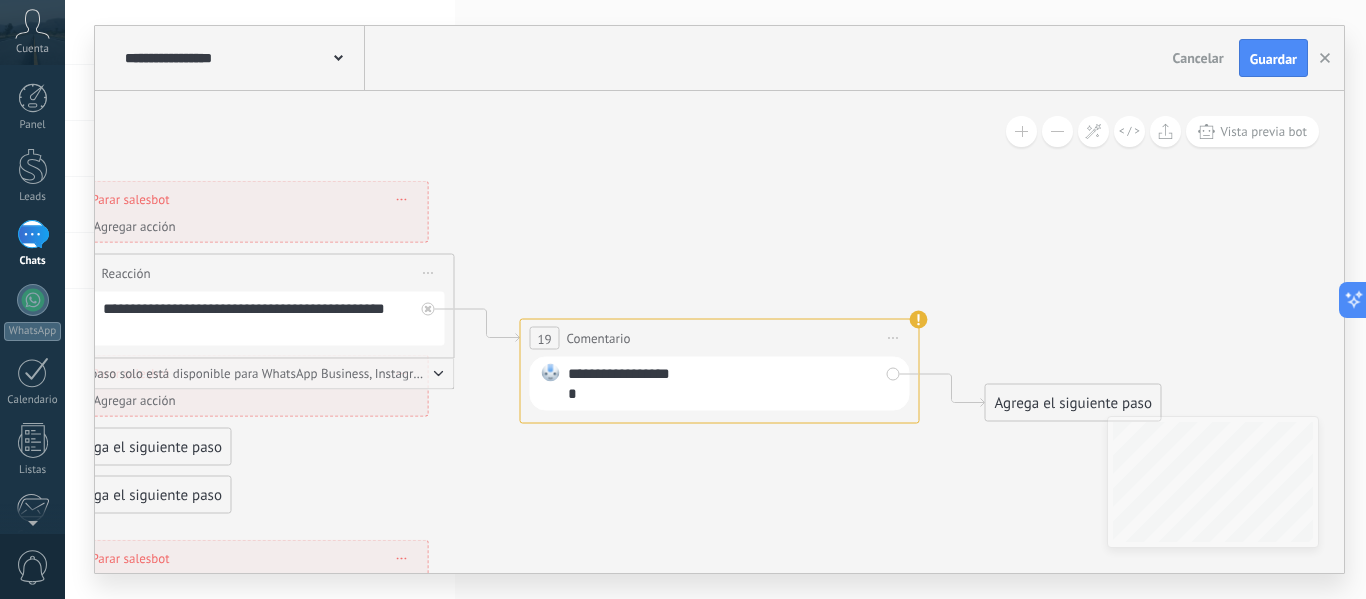 drag, startPoint x: 794, startPoint y: 414, endPoint x: 905, endPoint y: 593, distance: 210.62288 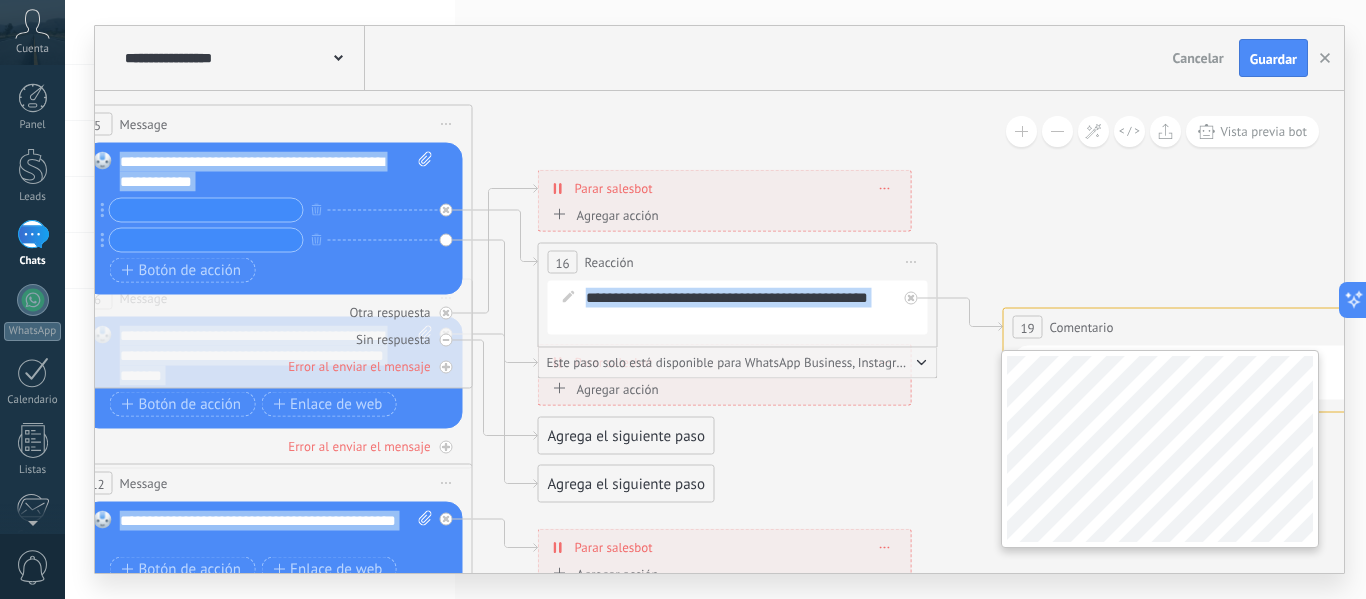 click on "**********" at bounding box center [719, 332] 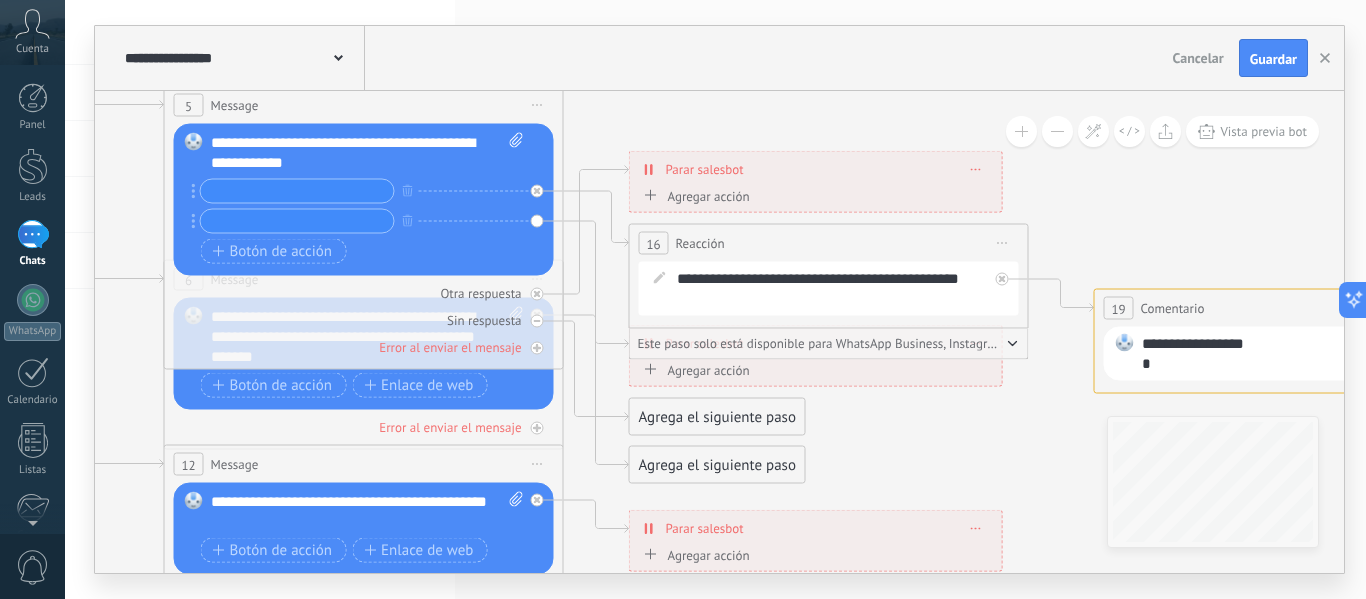 drag, startPoint x: 966, startPoint y: 493, endPoint x: 1030, endPoint y: 467, distance: 69.079666 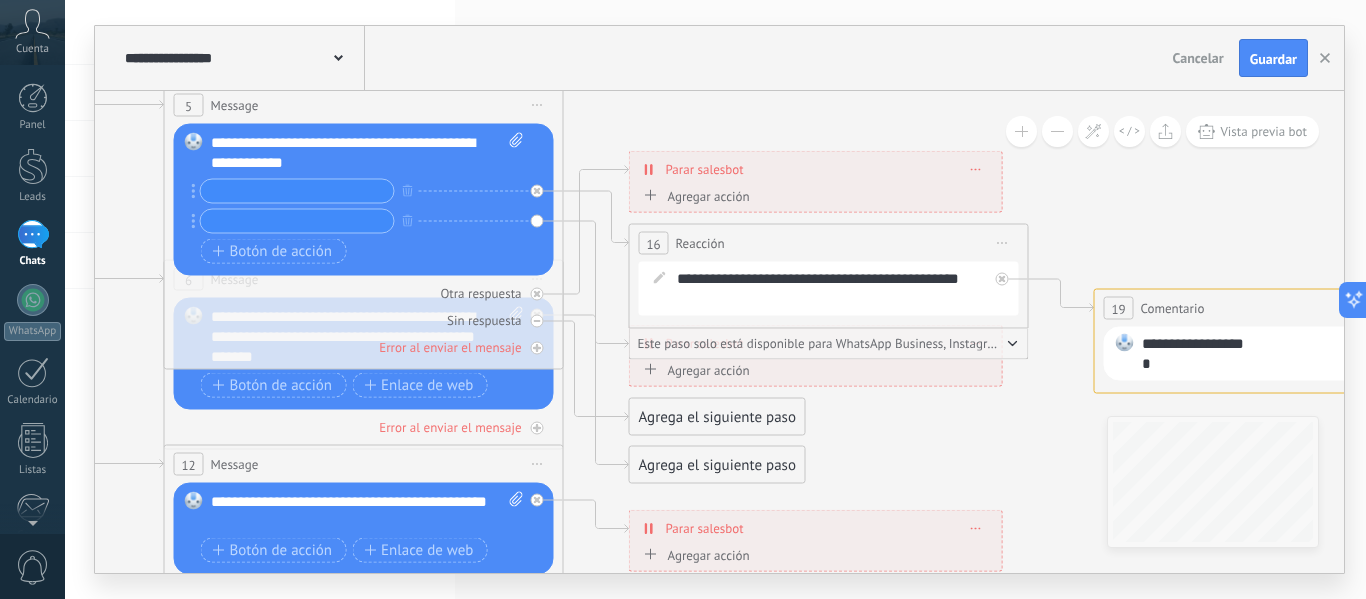 click 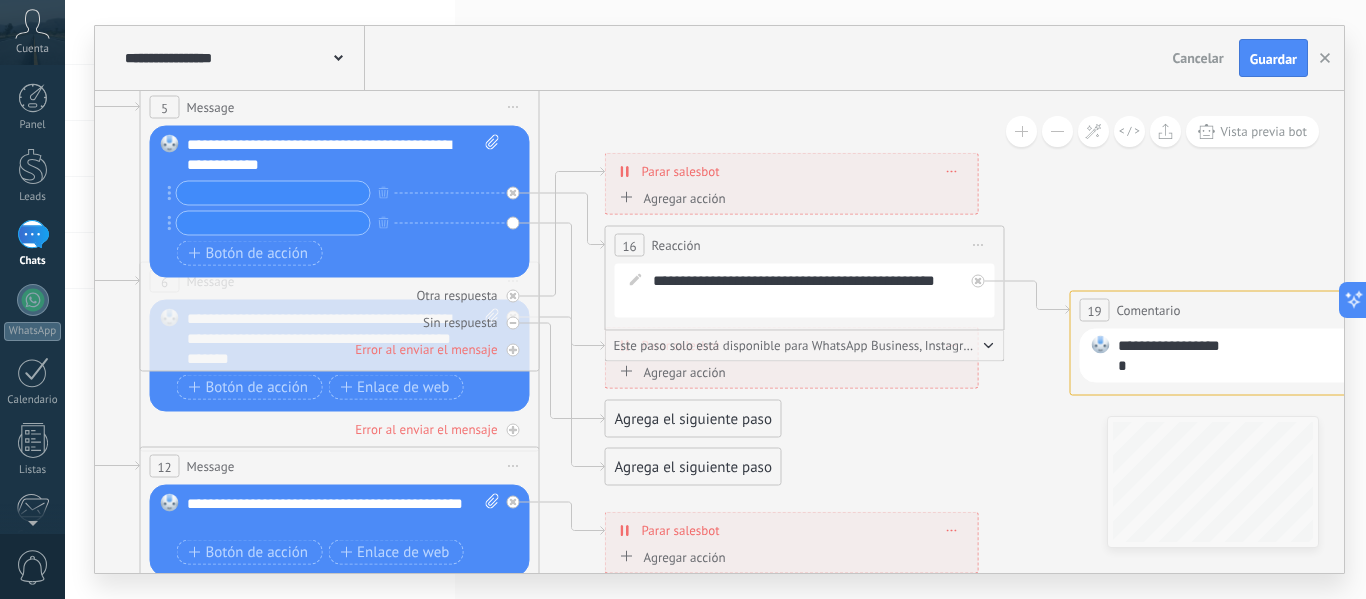 click on "**********" at bounding box center (719, 332) 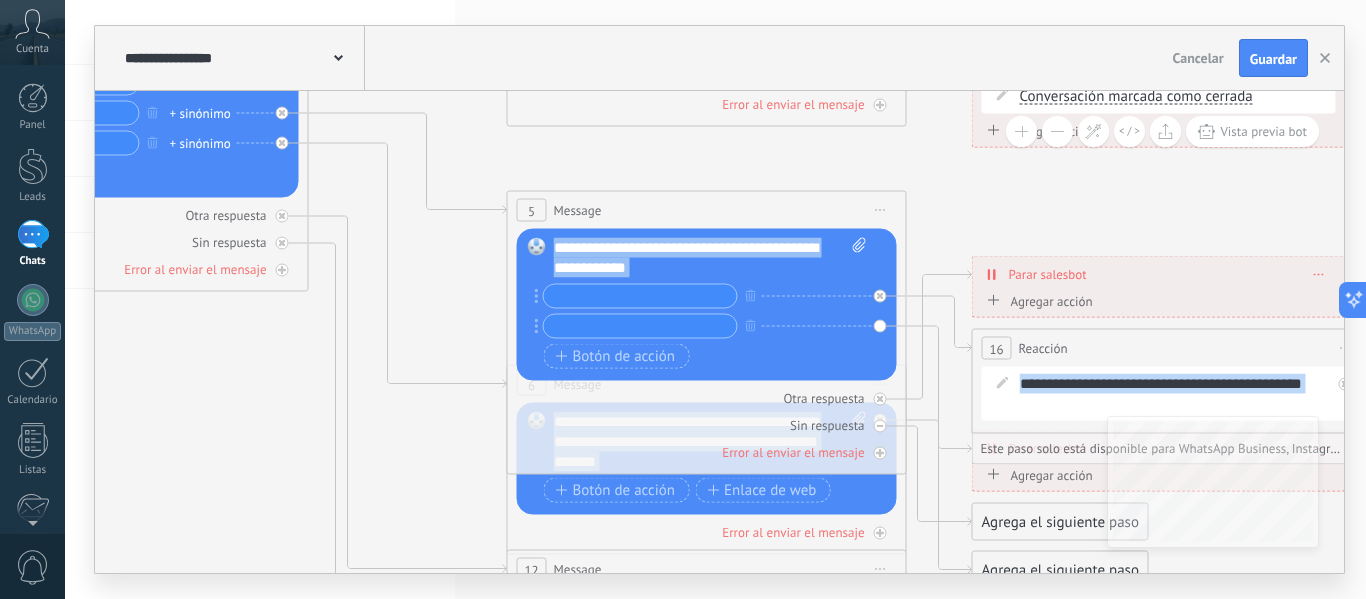drag, startPoint x: 420, startPoint y: 304, endPoint x: 672, endPoint y: 371, distance: 260.75467 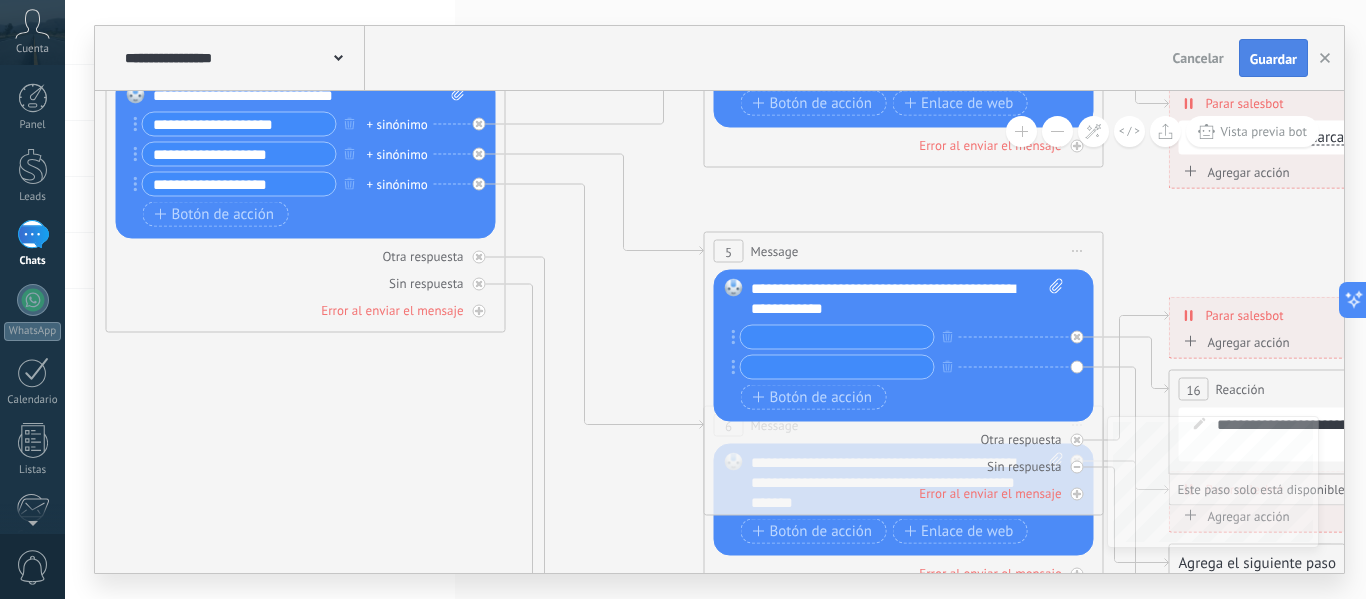click on "Guardar" at bounding box center (1273, 59) 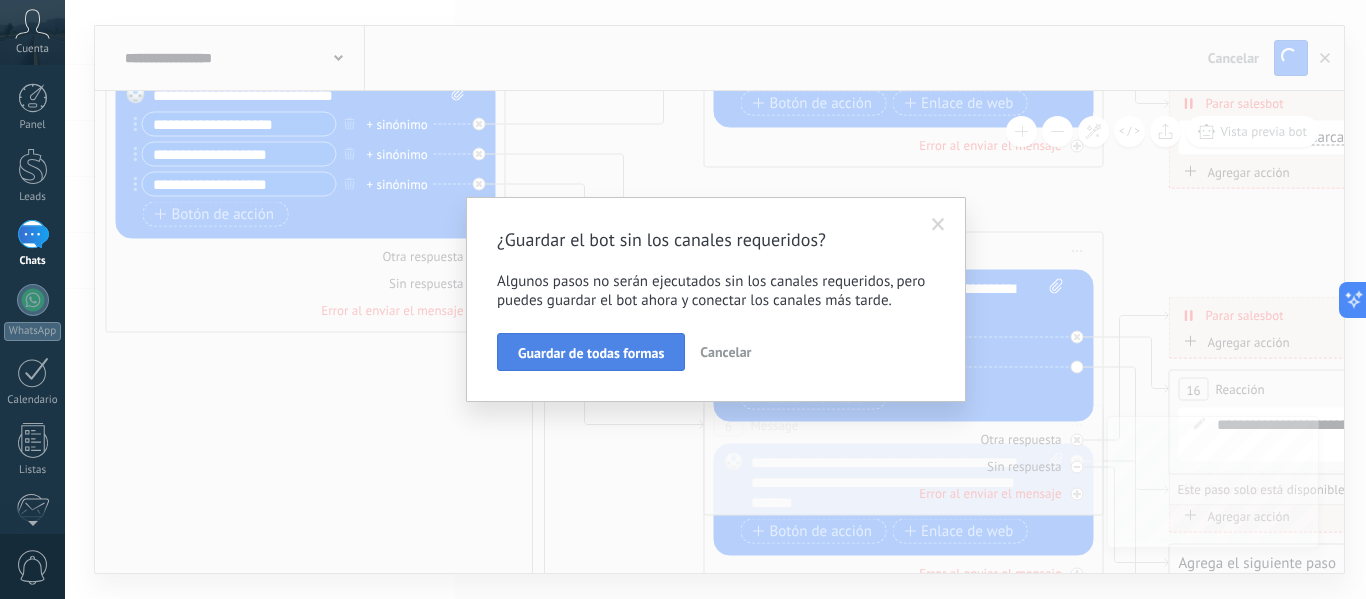 click on "Guardar de todas formas" at bounding box center (591, 353) 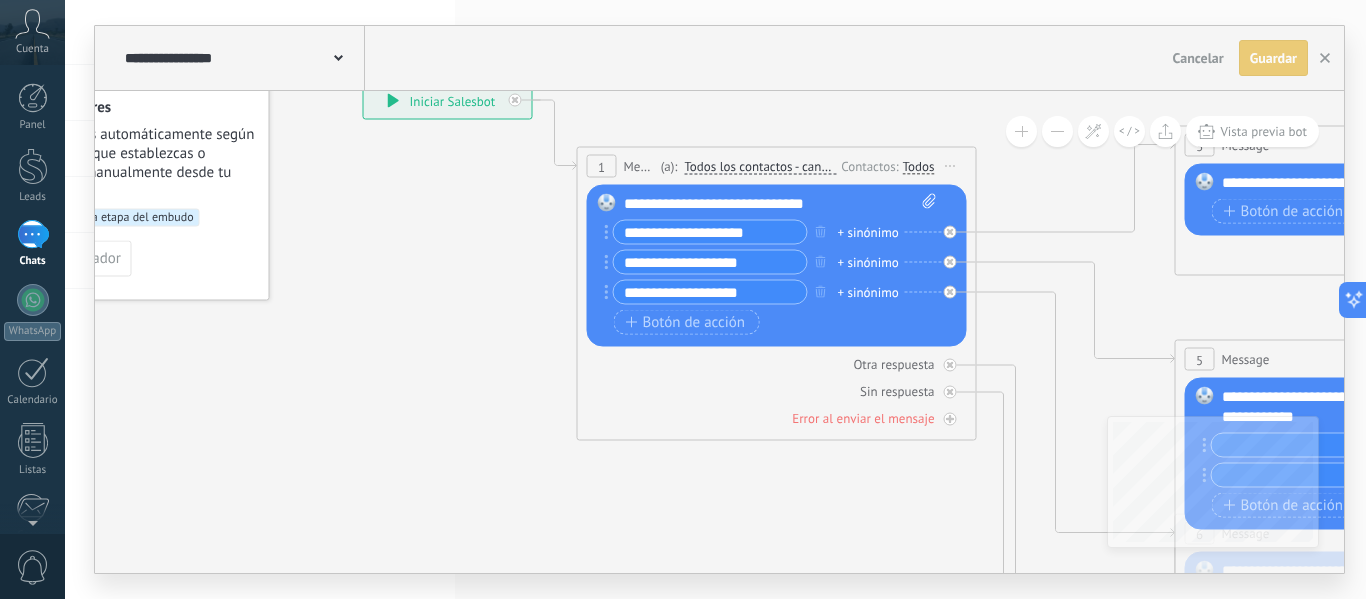 drag, startPoint x: 486, startPoint y: 447, endPoint x: 867, endPoint y: 530, distance: 389.93588 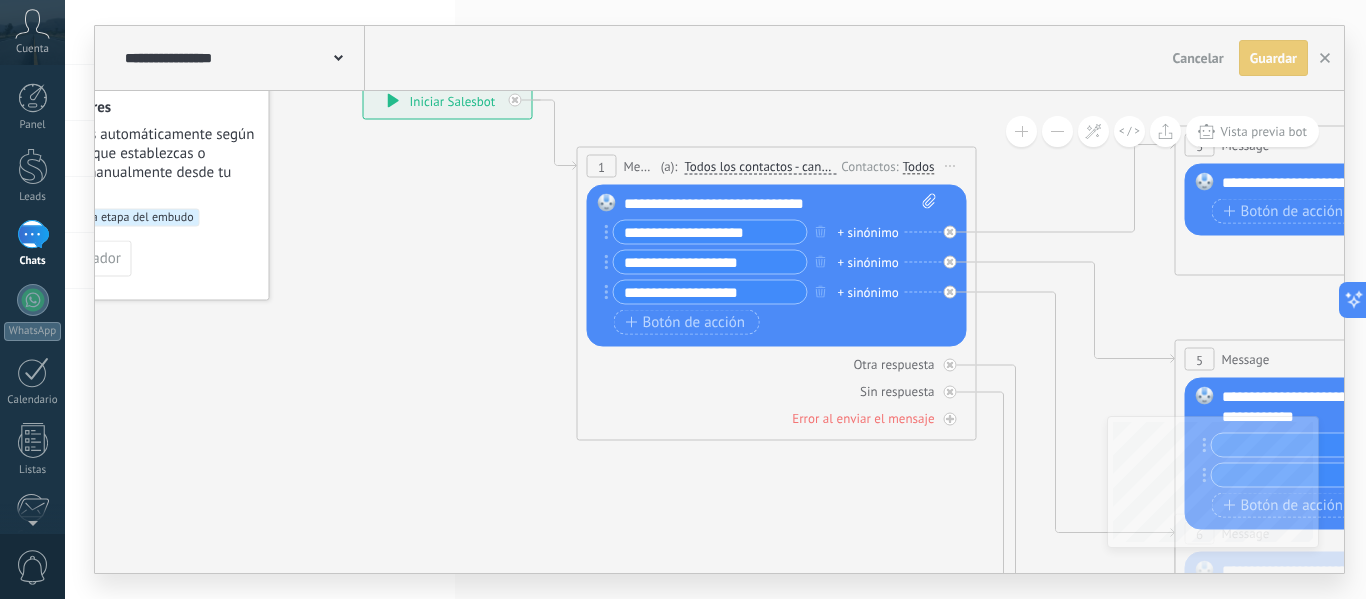 click 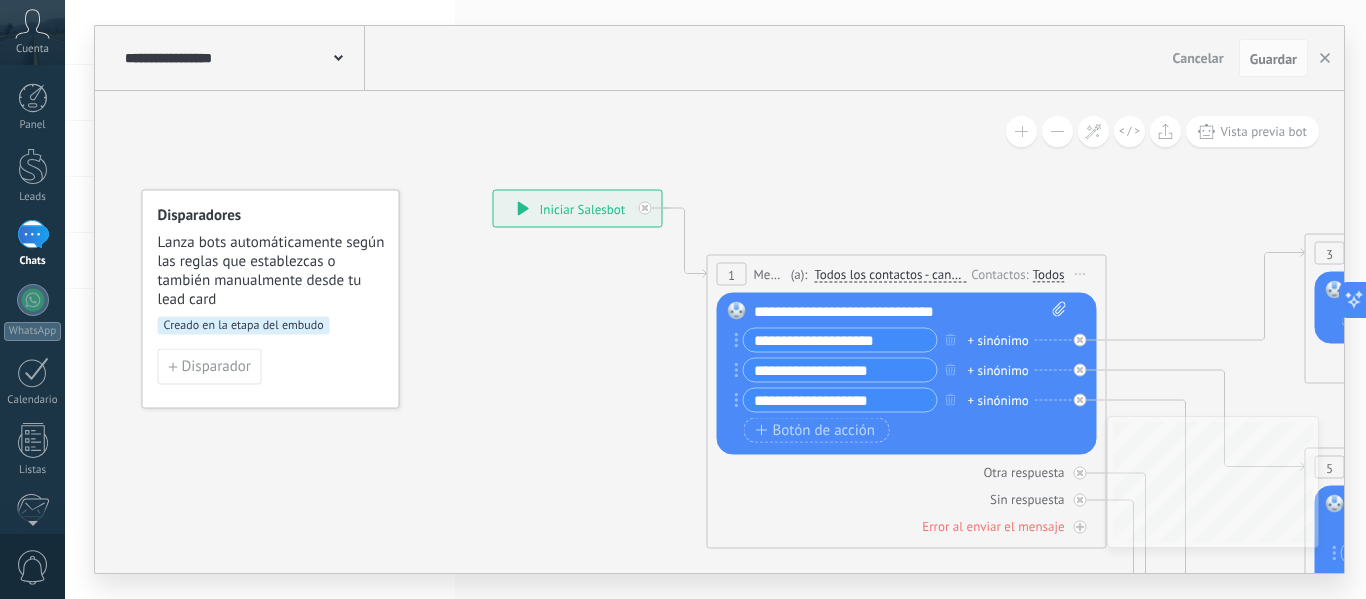 drag, startPoint x: 589, startPoint y: 472, endPoint x: 716, endPoint y: 578, distance: 165.42369 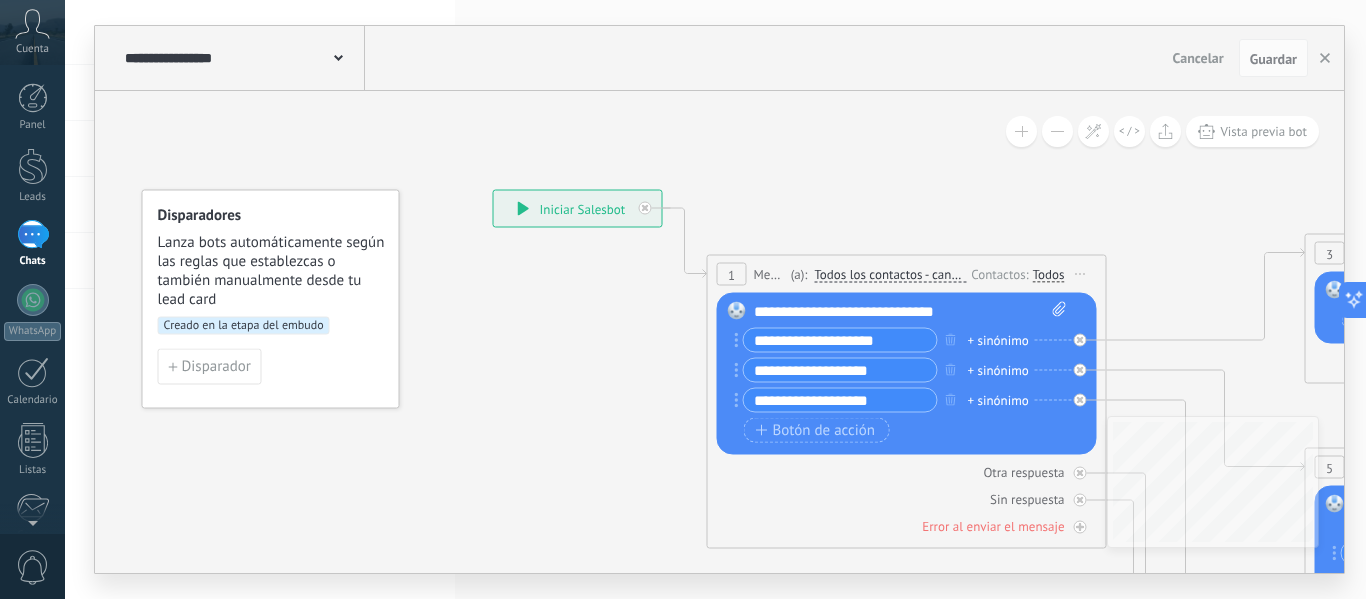 click on "**********" at bounding box center [715, 299] 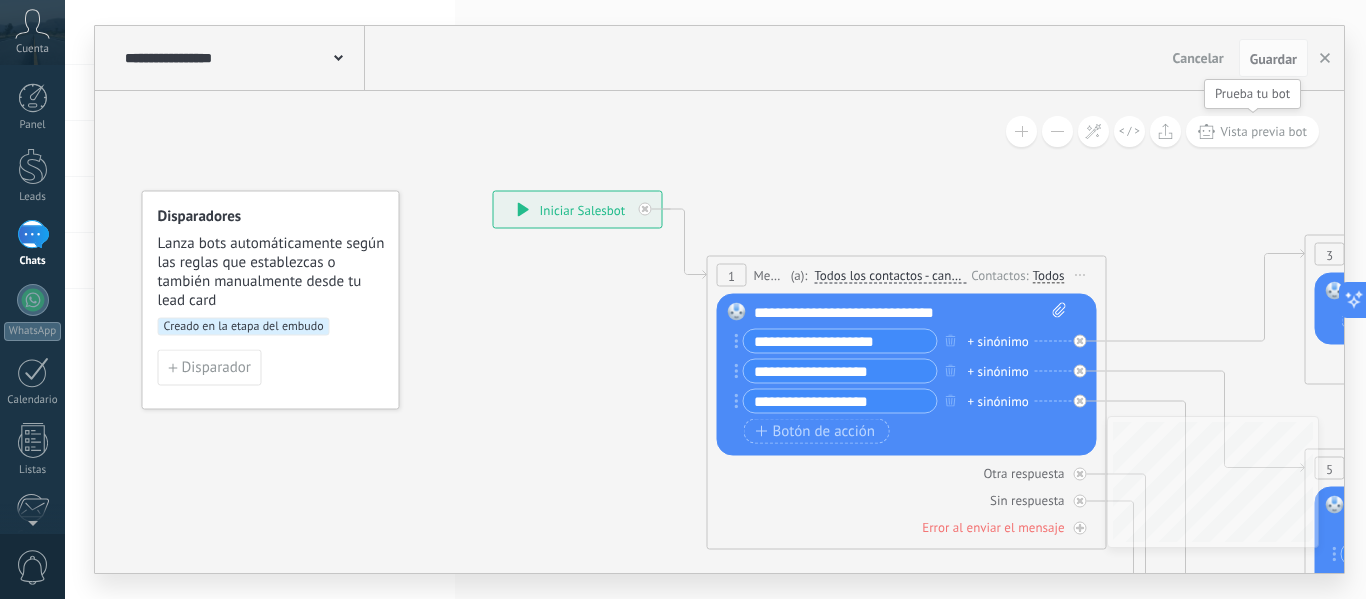 click on "Vista previa bot" at bounding box center (1252, 131) 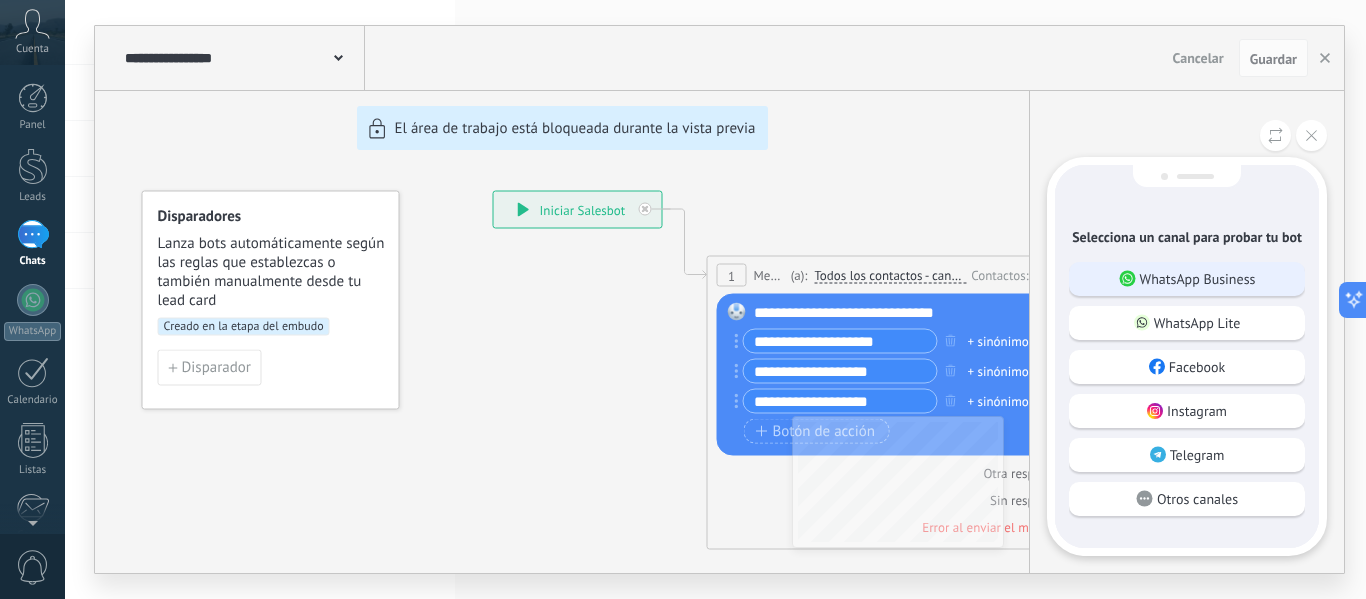 click on "WhatsApp Business" at bounding box center (1187, 279) 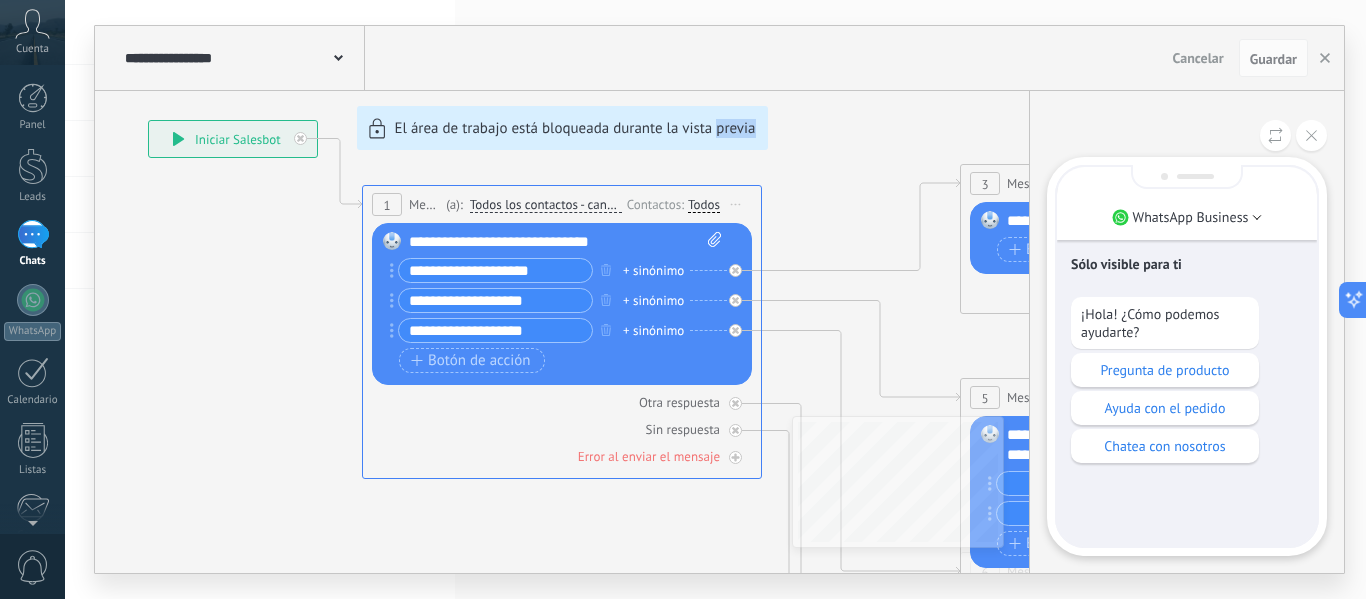 drag, startPoint x: 770, startPoint y: 520, endPoint x: 719, endPoint y: 481, distance: 64.202805 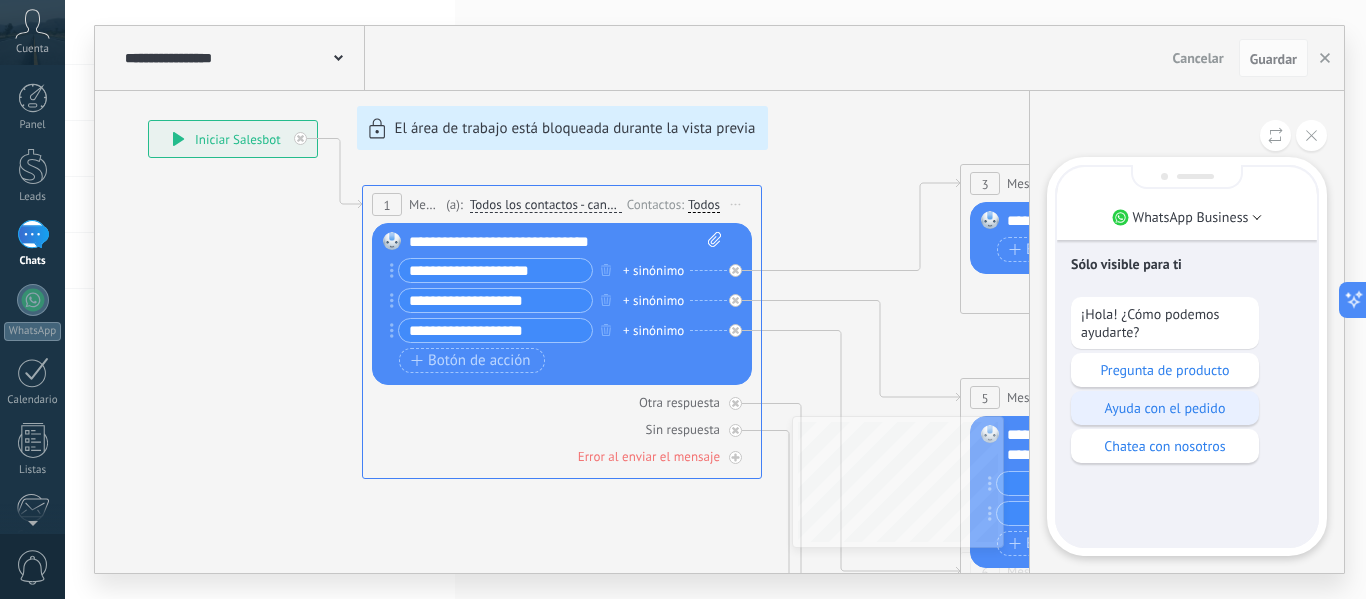 click on "Ayuda con el pedido" at bounding box center (1165, 408) 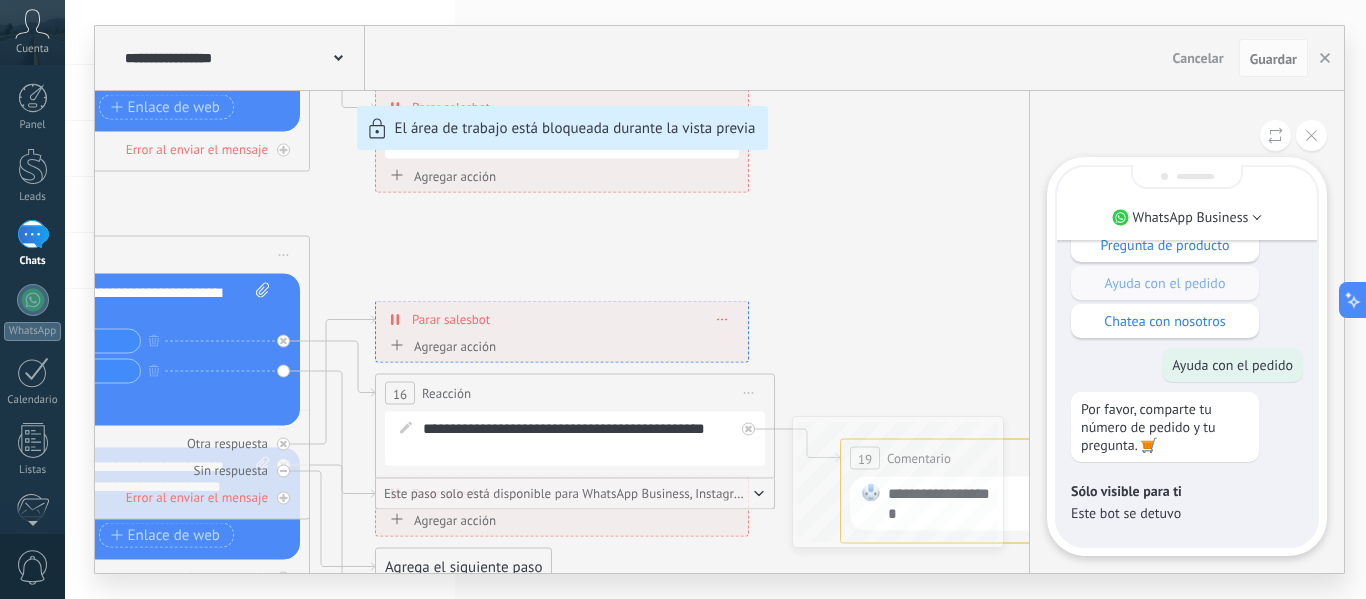 click on "**********" at bounding box center (719, 299) 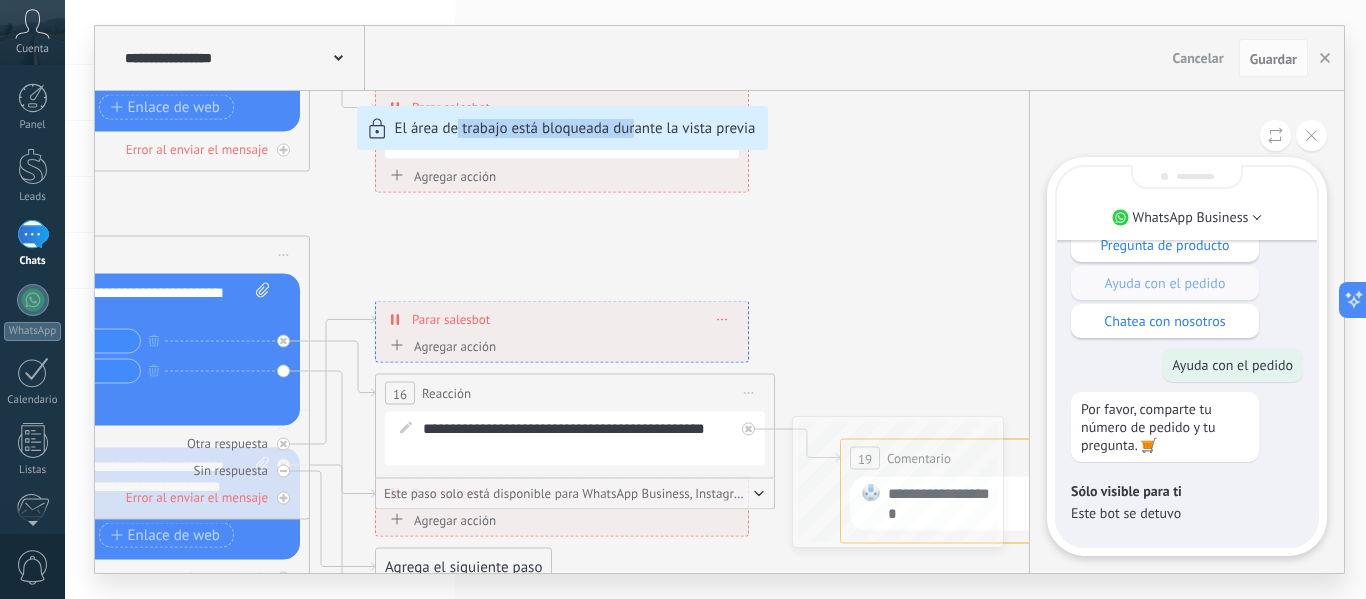drag, startPoint x: 459, startPoint y: 238, endPoint x: 633, endPoint y: 247, distance: 174.2326 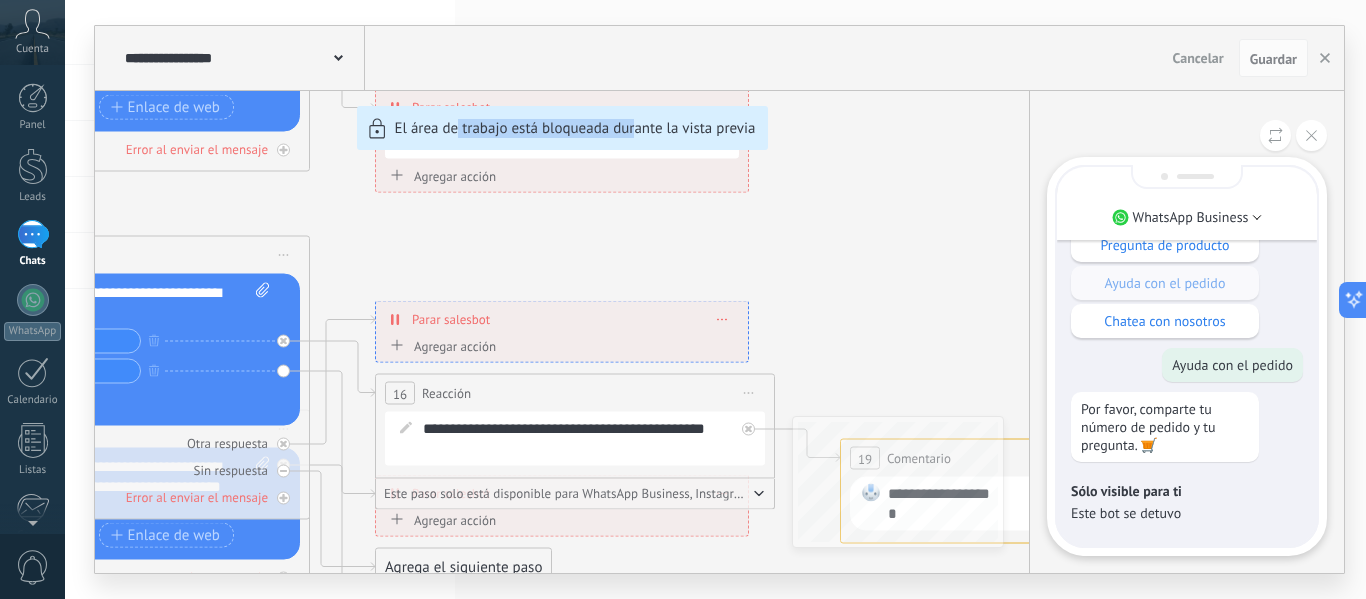 click on "**********" at bounding box center [719, 299] 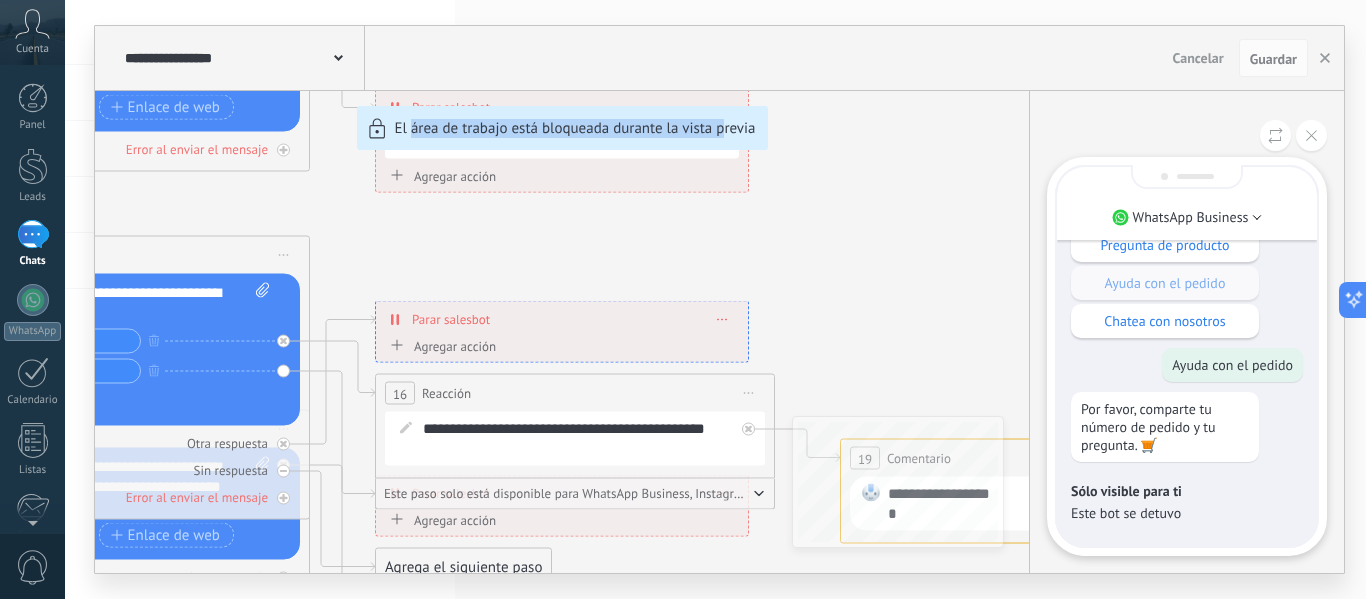 drag, startPoint x: 424, startPoint y: 258, endPoint x: 718, endPoint y: 261, distance: 294.01532 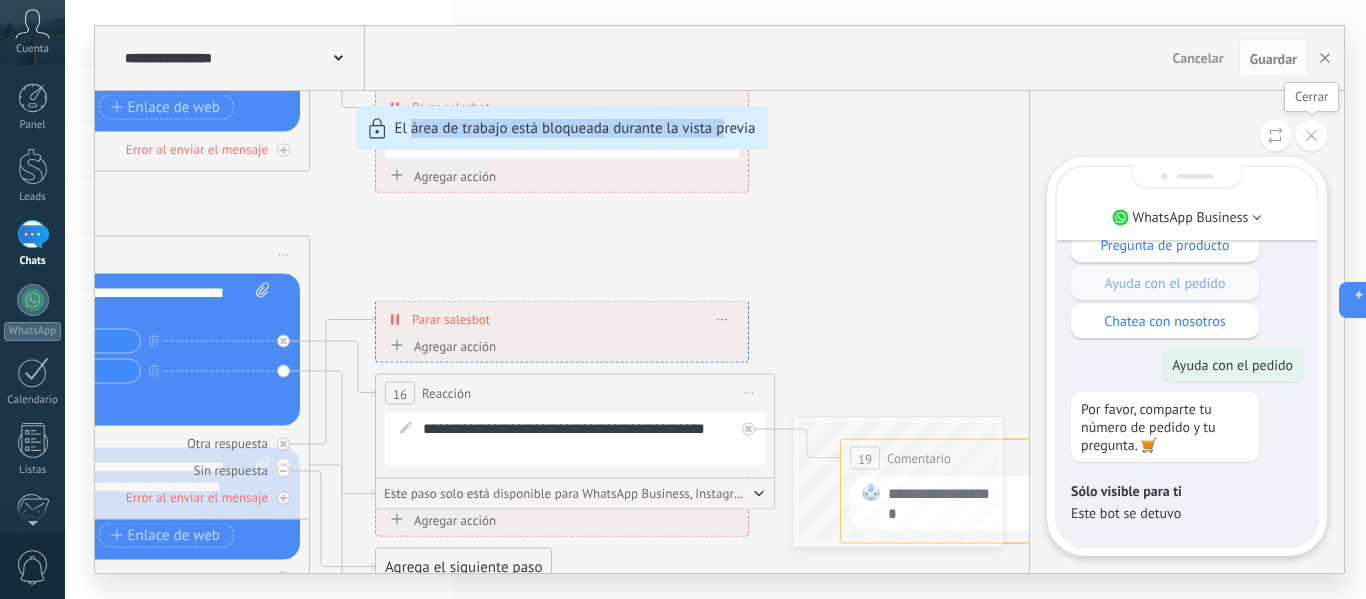 click at bounding box center [1311, 135] 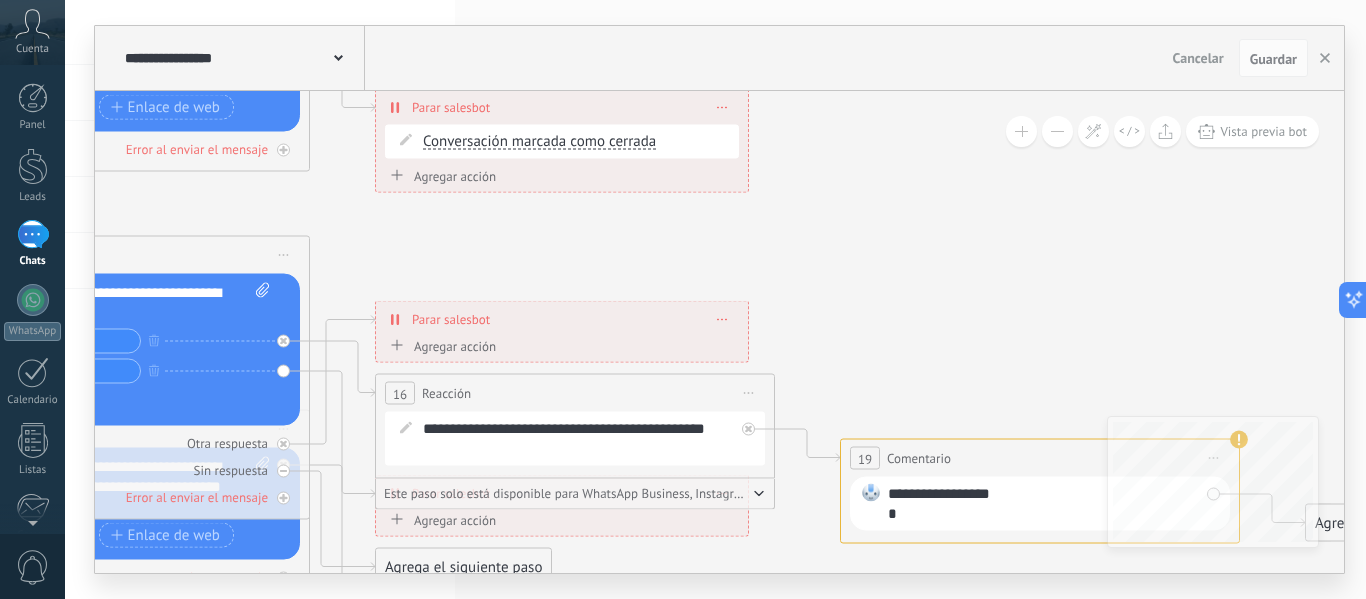 drag, startPoint x: 533, startPoint y: 283, endPoint x: 731, endPoint y: 297, distance: 198.49434 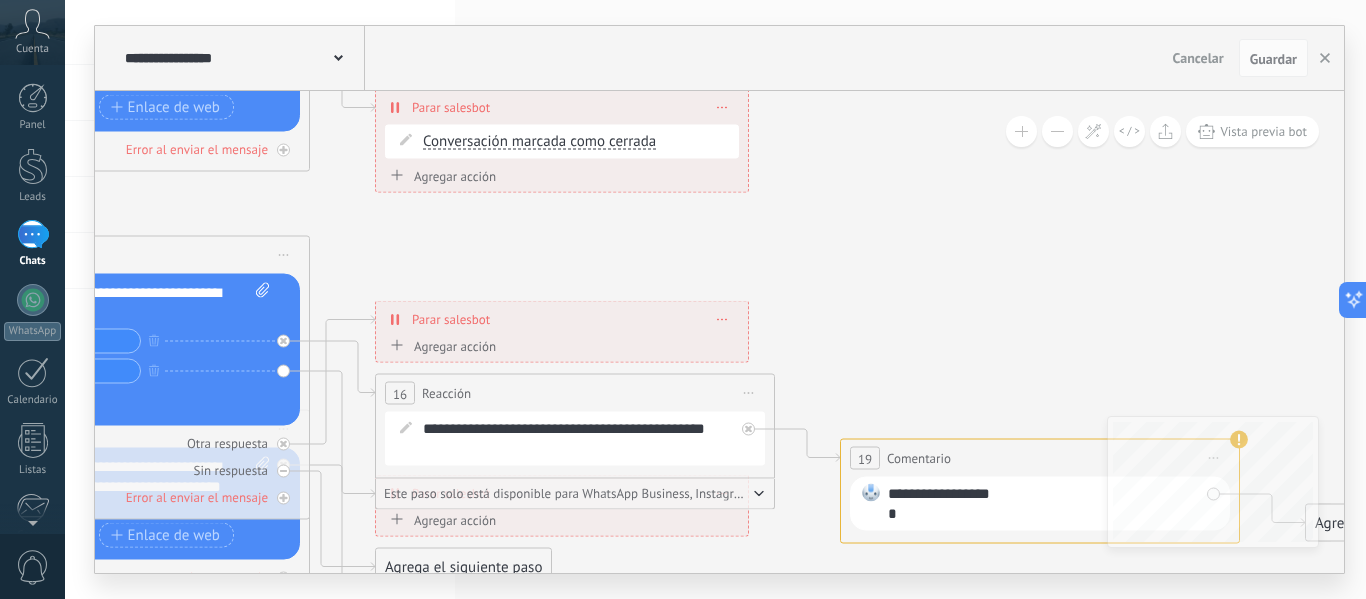 click on "**********" at bounding box center [719, 299] 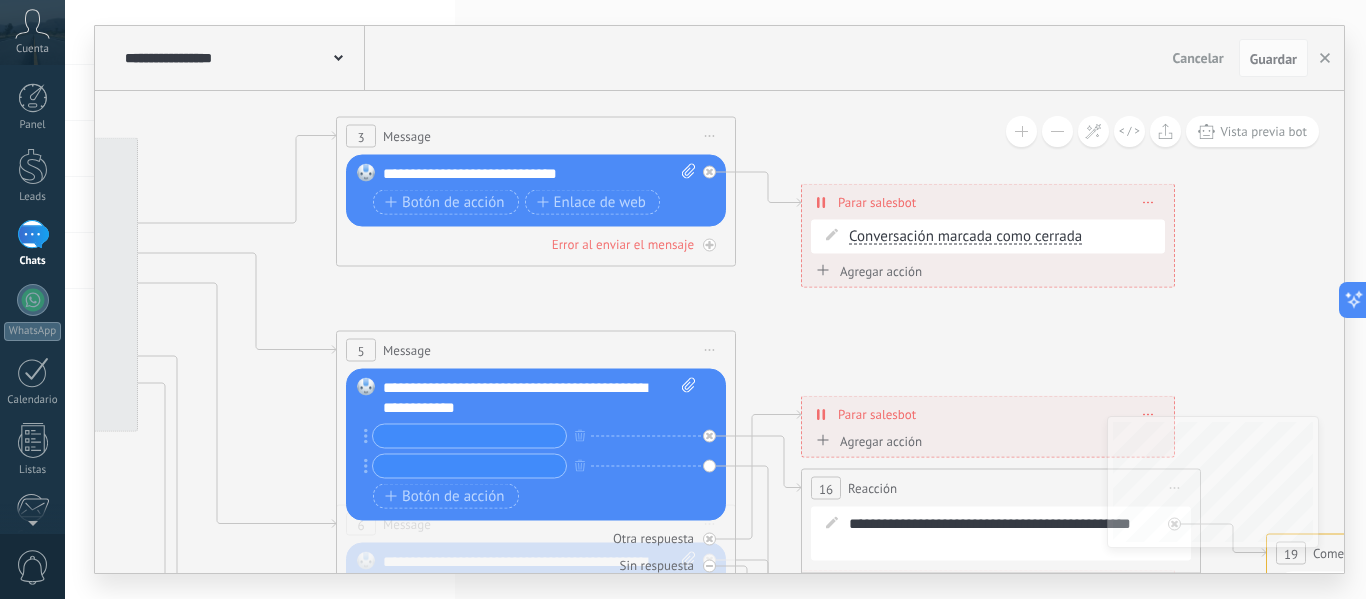 drag, startPoint x: 668, startPoint y: 283, endPoint x: 1094, endPoint y: 378, distance: 436.4642 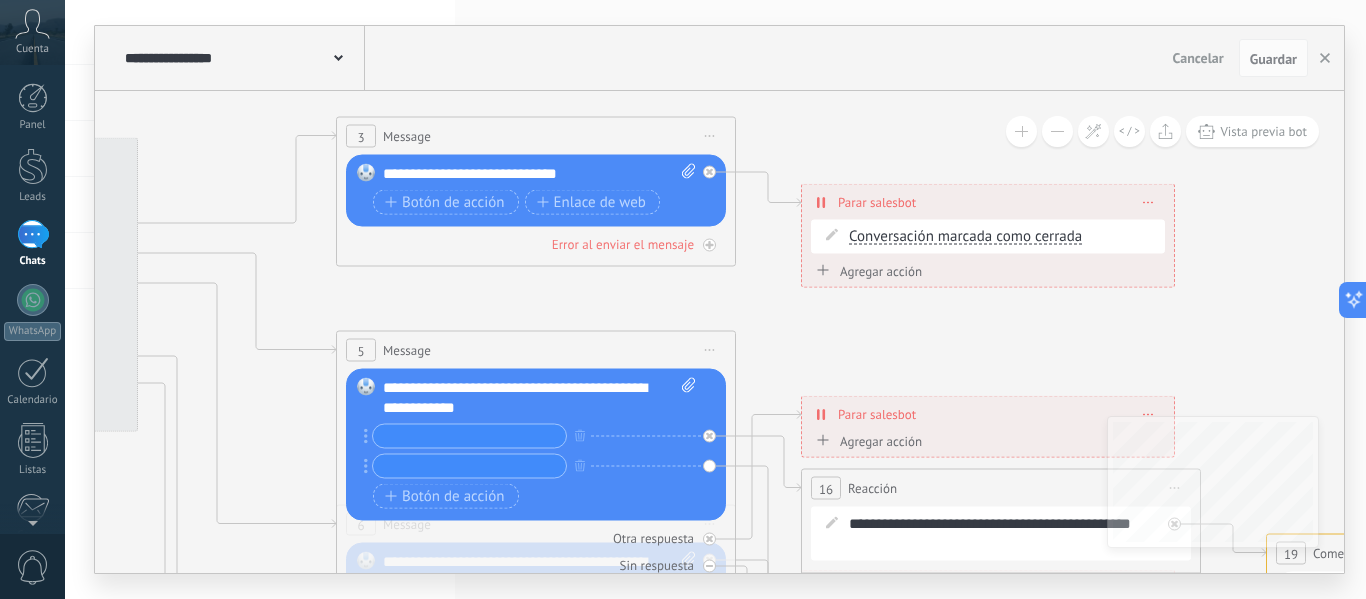click 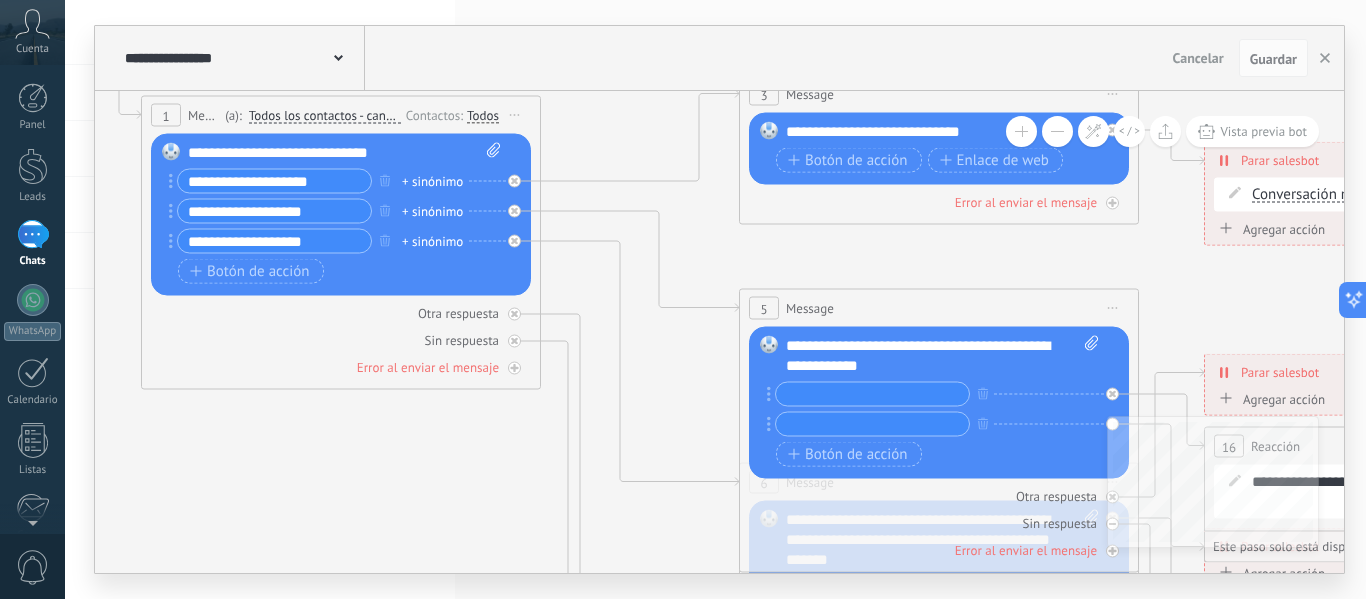 drag, startPoint x: 305, startPoint y: 306, endPoint x: 712, endPoint y: 261, distance: 409.48016 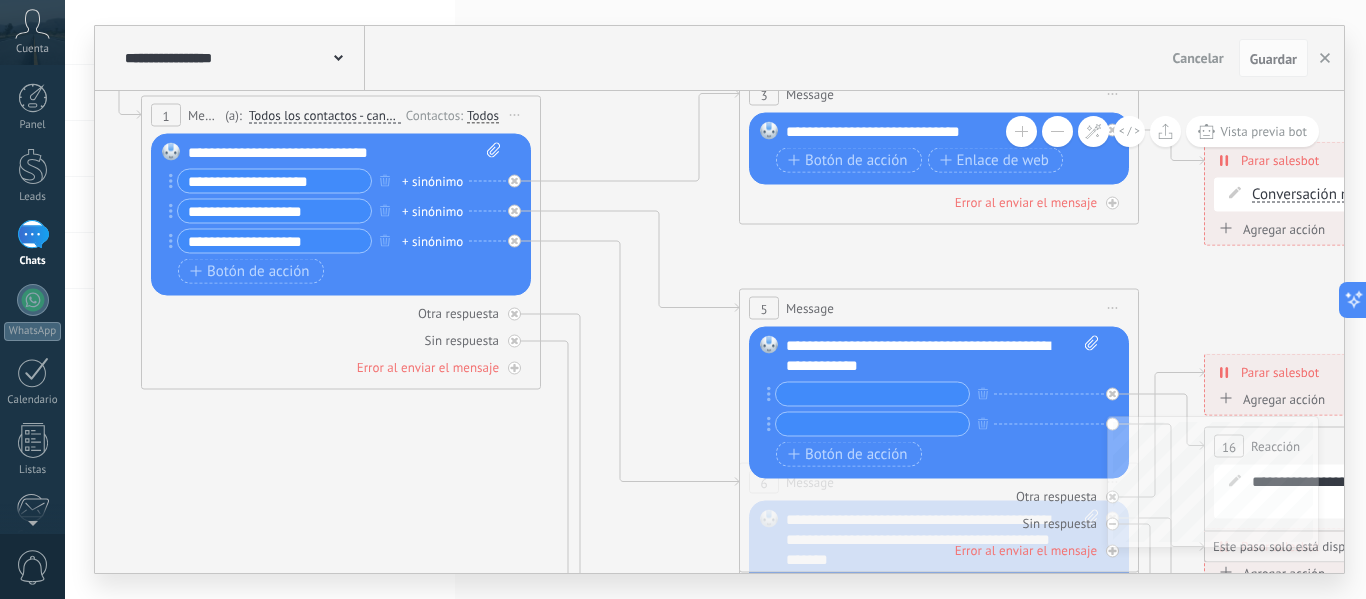 click 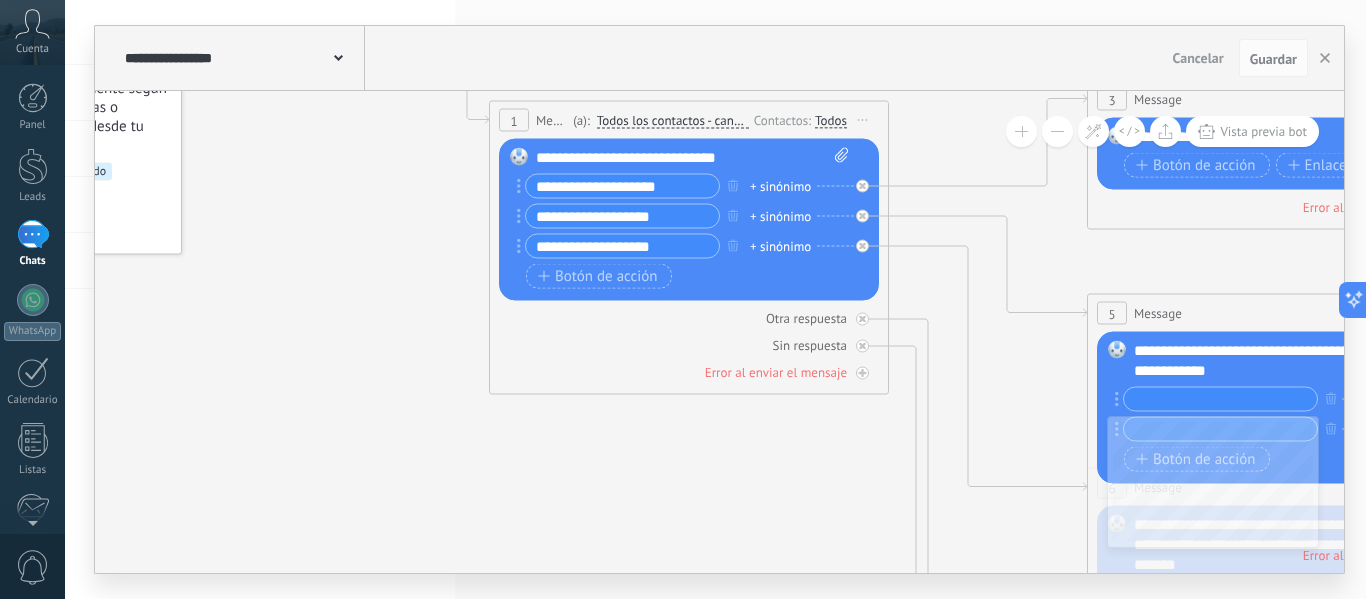 drag, startPoint x: 477, startPoint y: 437, endPoint x: 821, endPoint y: 445, distance: 344.09302 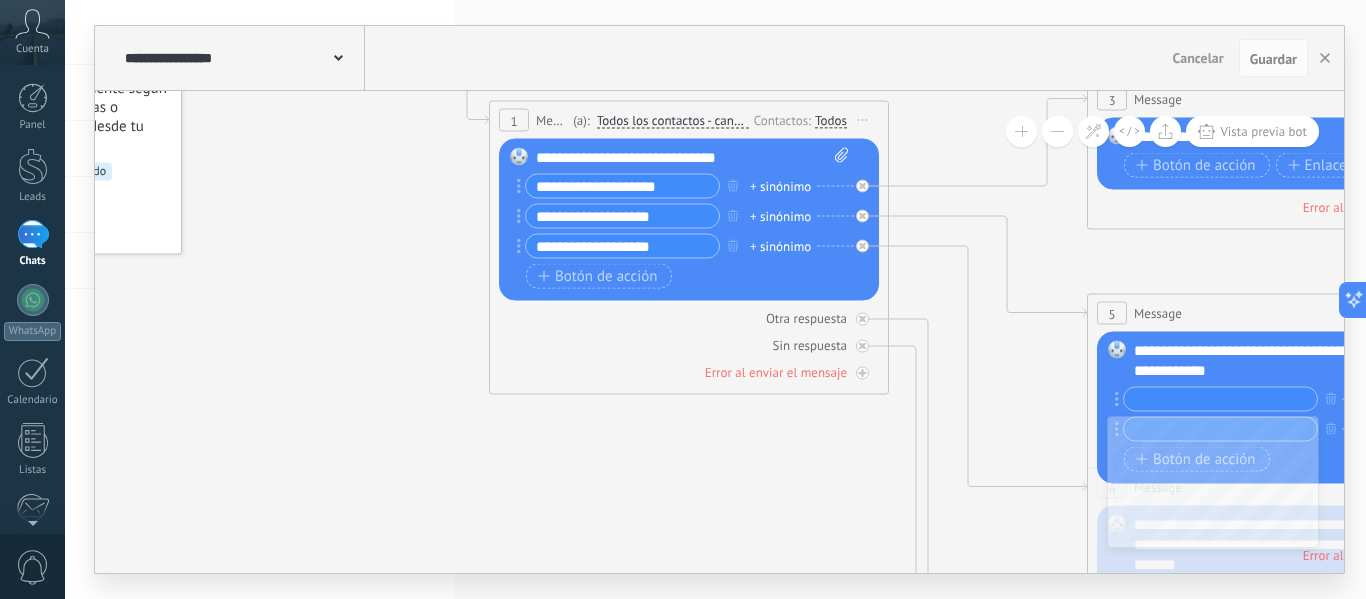 click 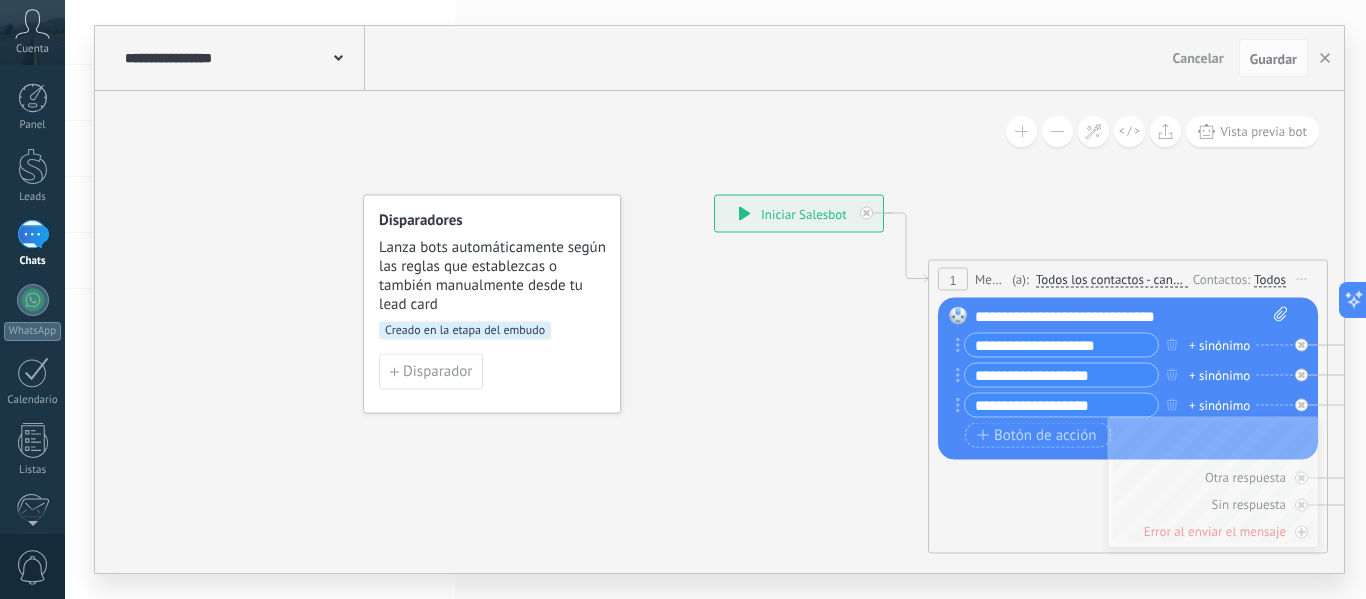 drag, startPoint x: 288, startPoint y: 313, endPoint x: 754, endPoint y: 457, distance: 487.74173 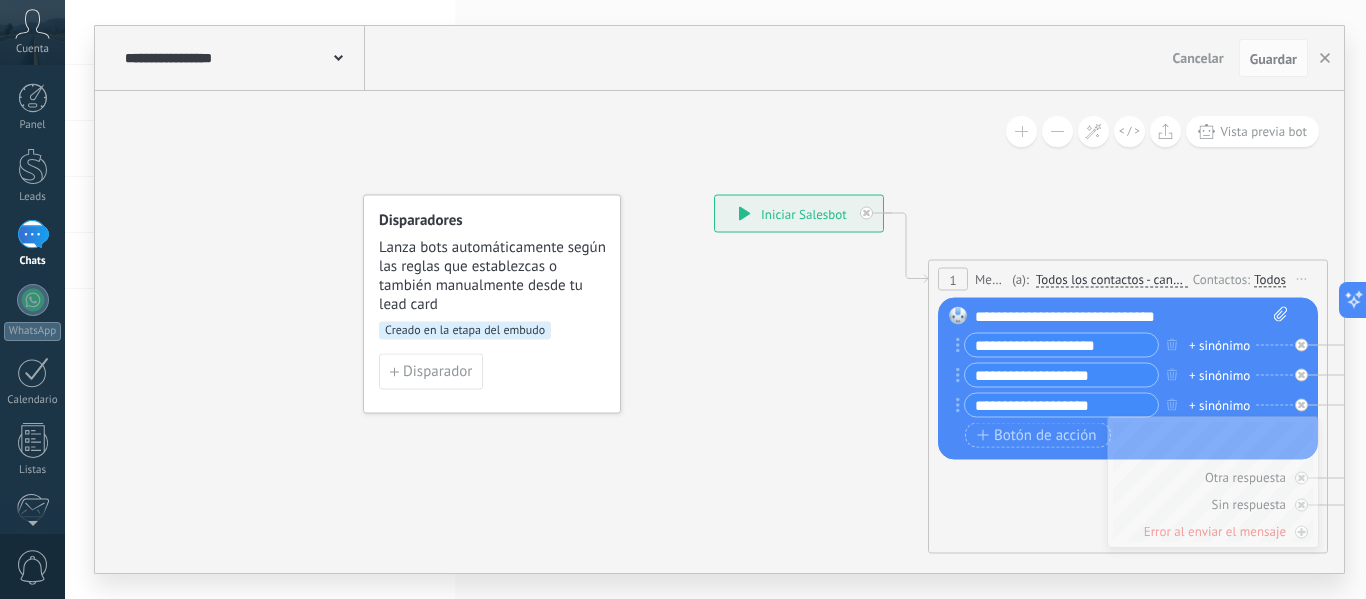 click 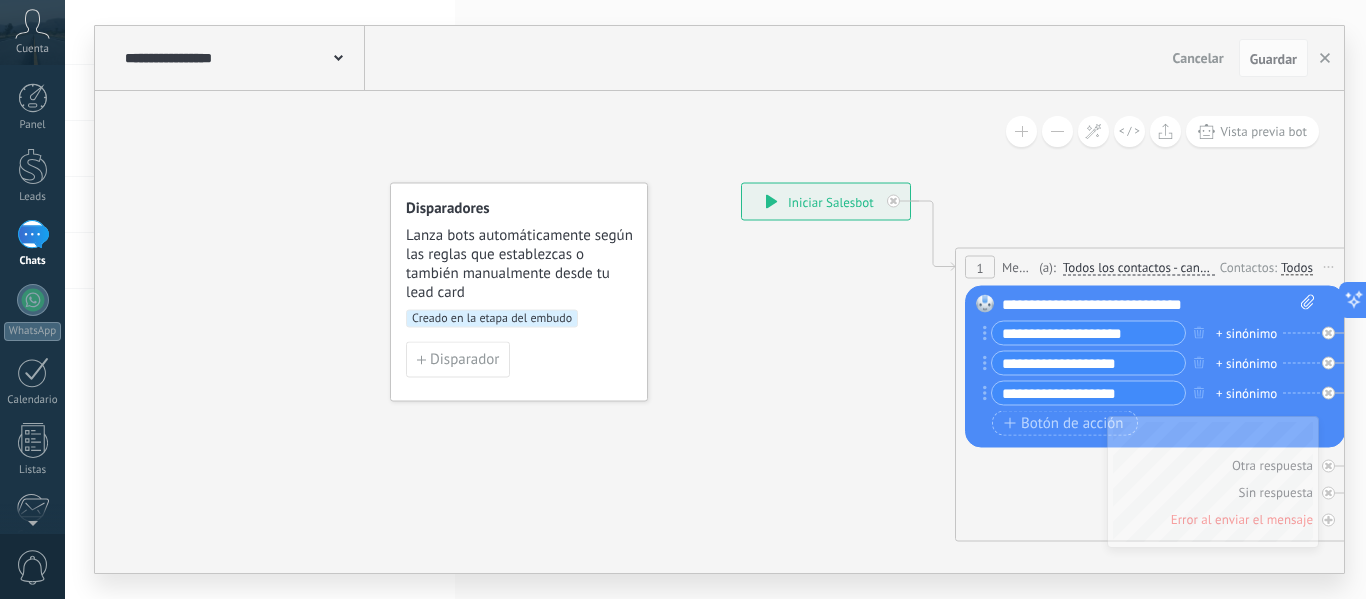 click on "**********" at bounding box center (826, 202) 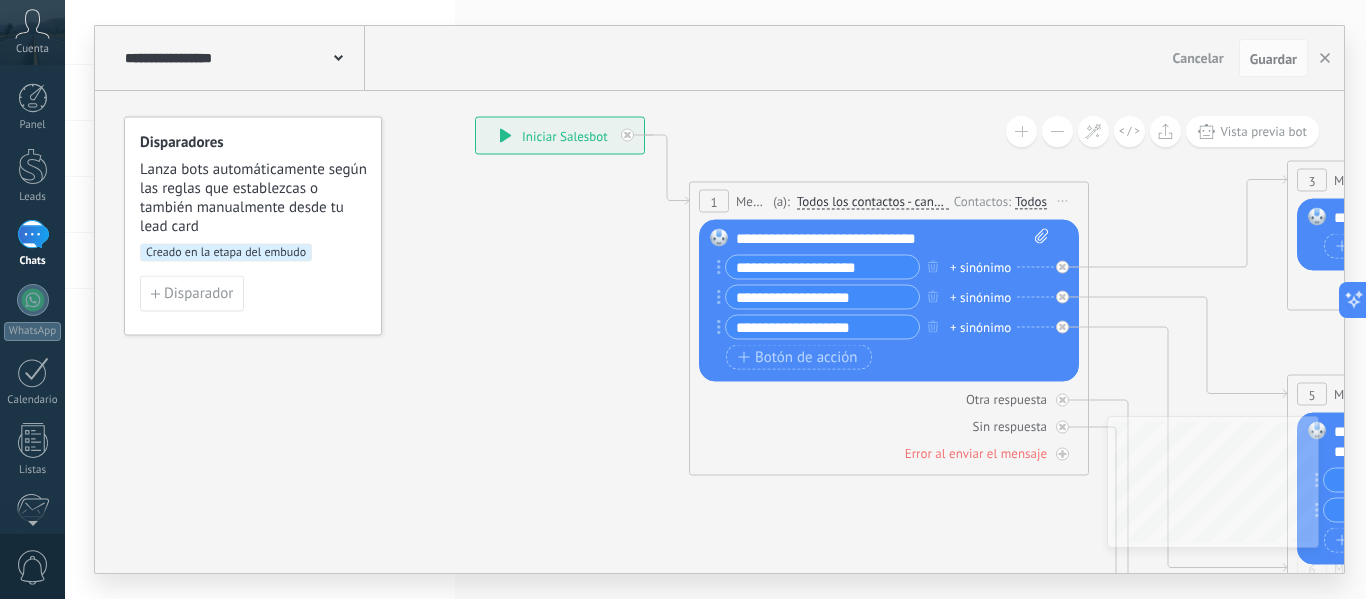 drag, startPoint x: 705, startPoint y: 353, endPoint x: 507, endPoint y: 303, distance: 204.21558 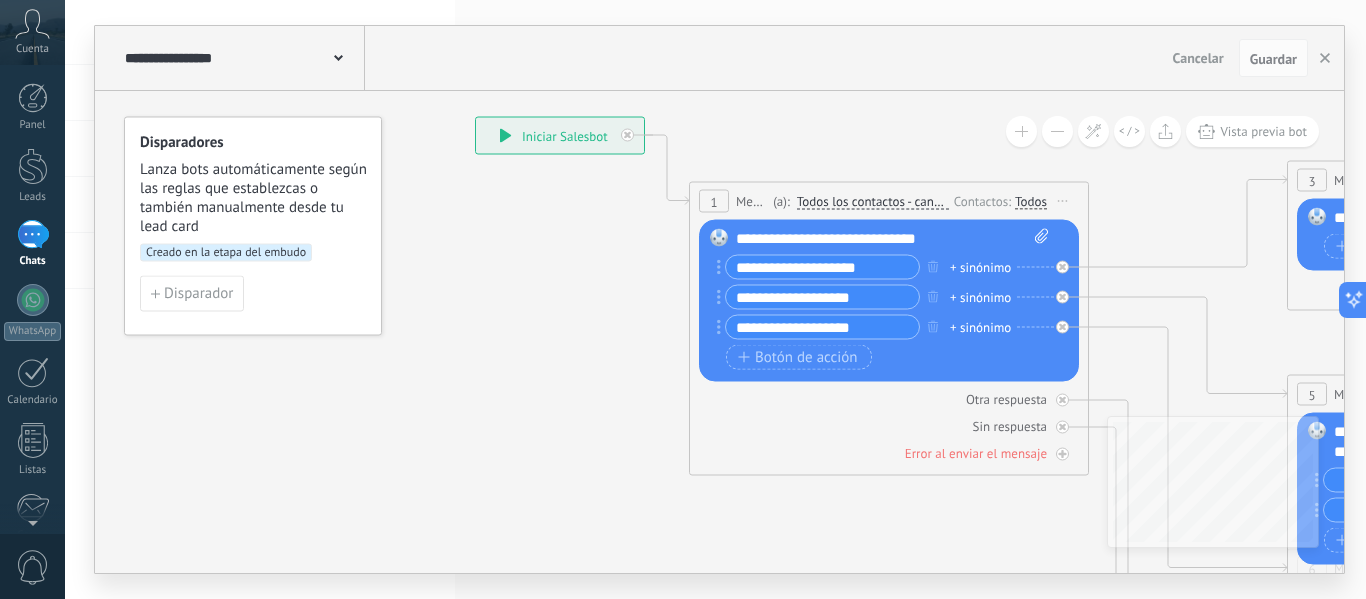 click 